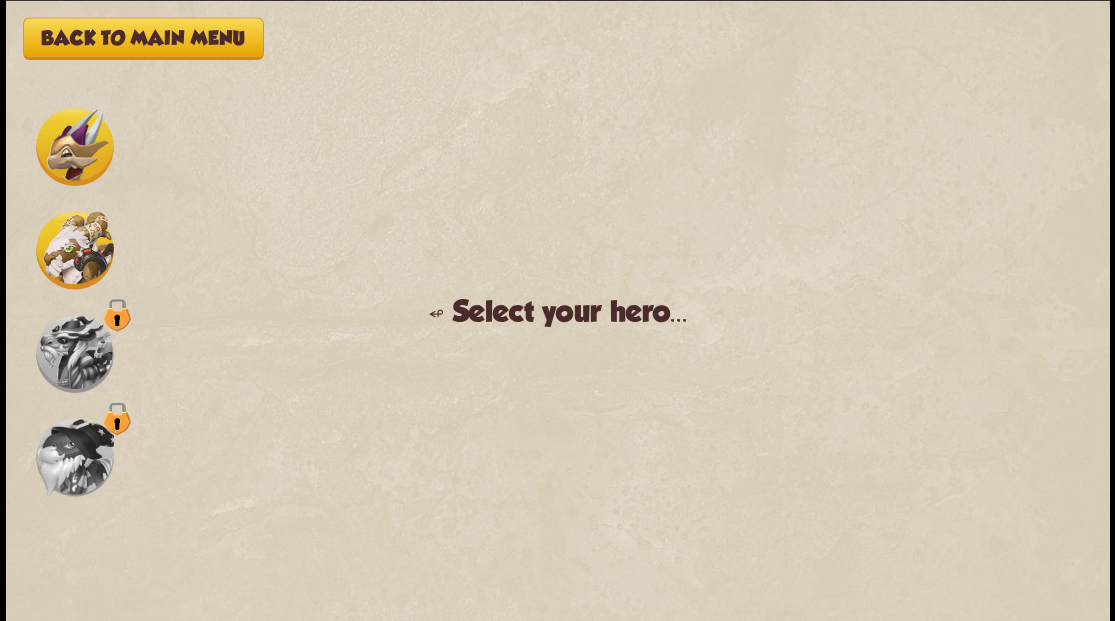 scroll, scrollTop: 0, scrollLeft: 0, axis: both 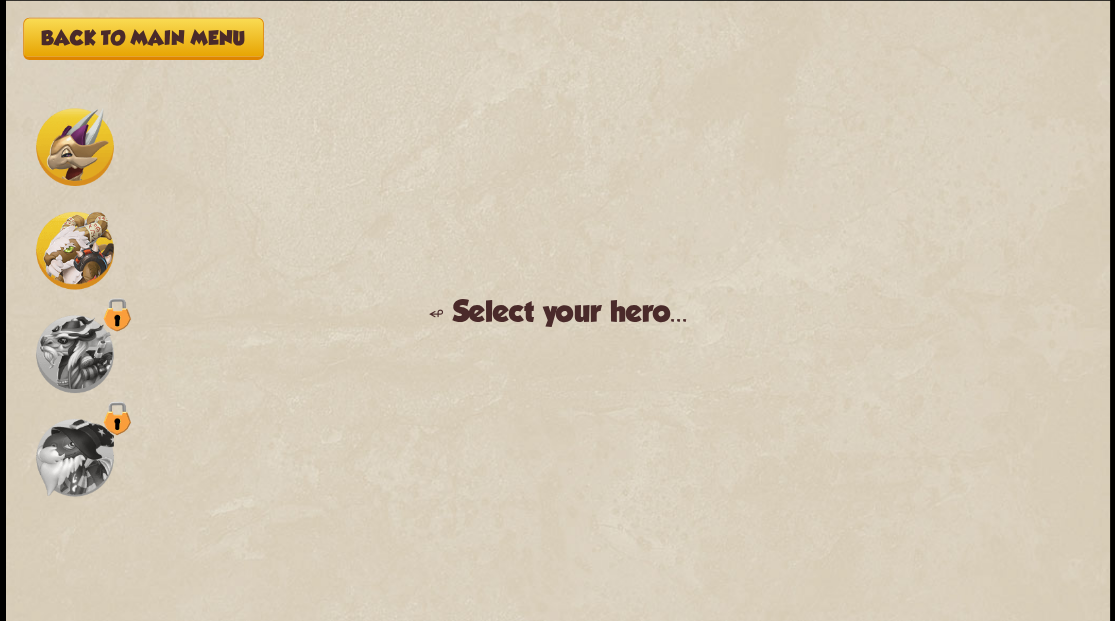 click at bounding box center (75, 147) 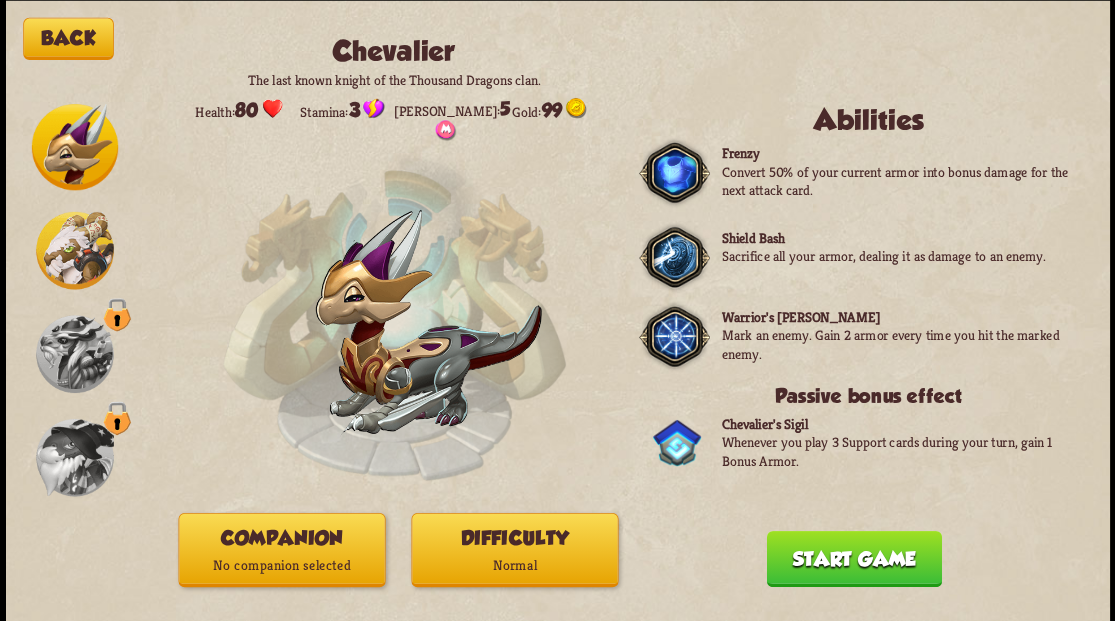 click on "Companion
No companion selected" at bounding box center (281, 549) 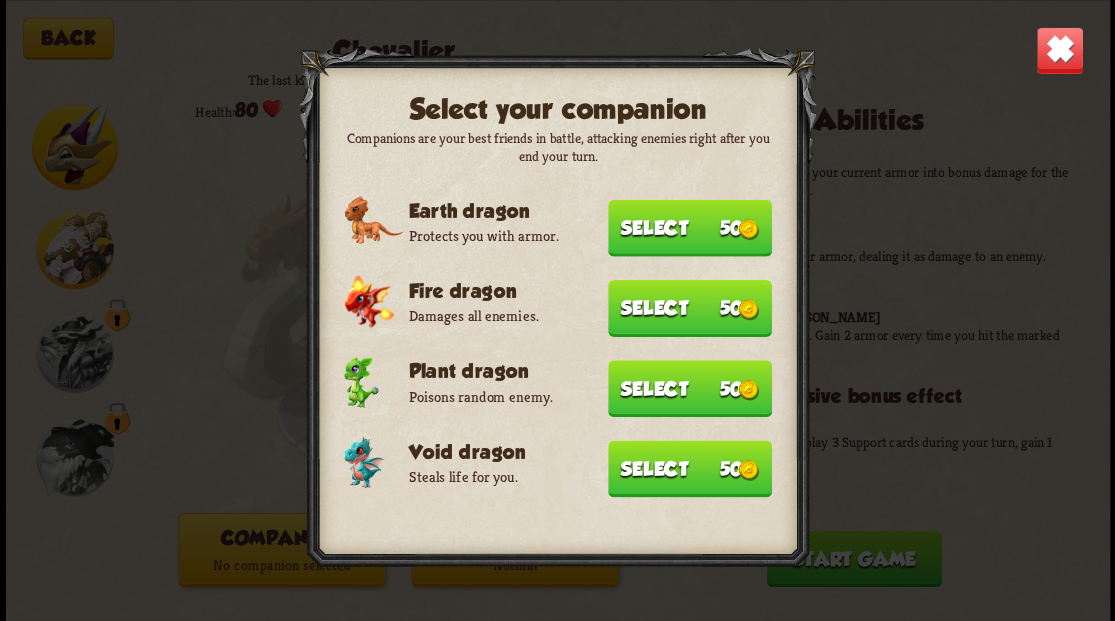 click on "Select
50" at bounding box center [690, 468] 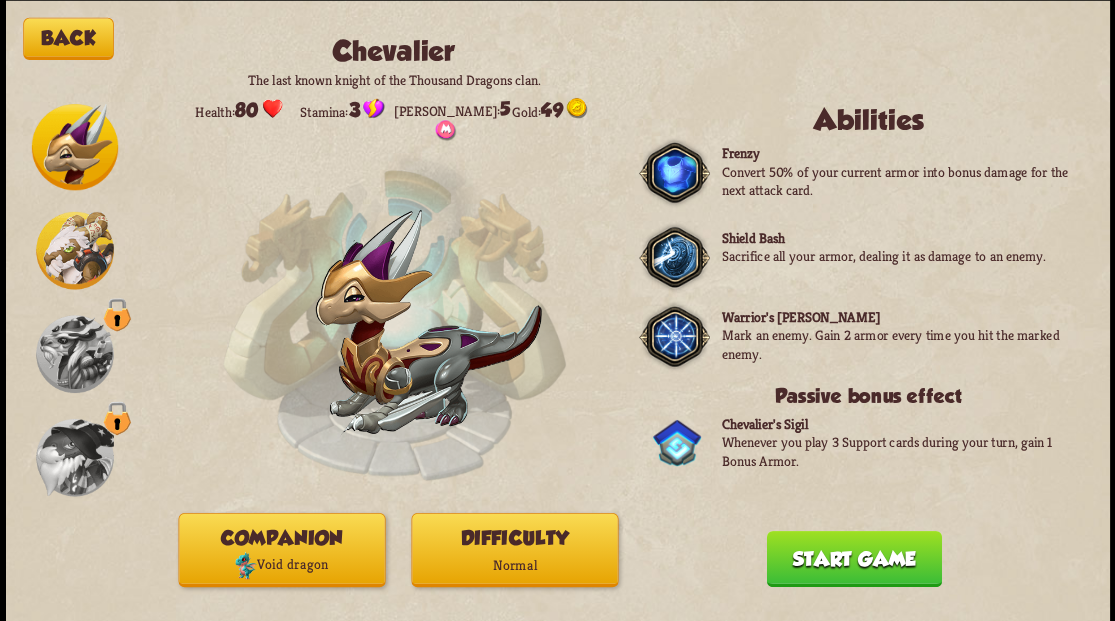 click on "Start game" at bounding box center [853, 558] 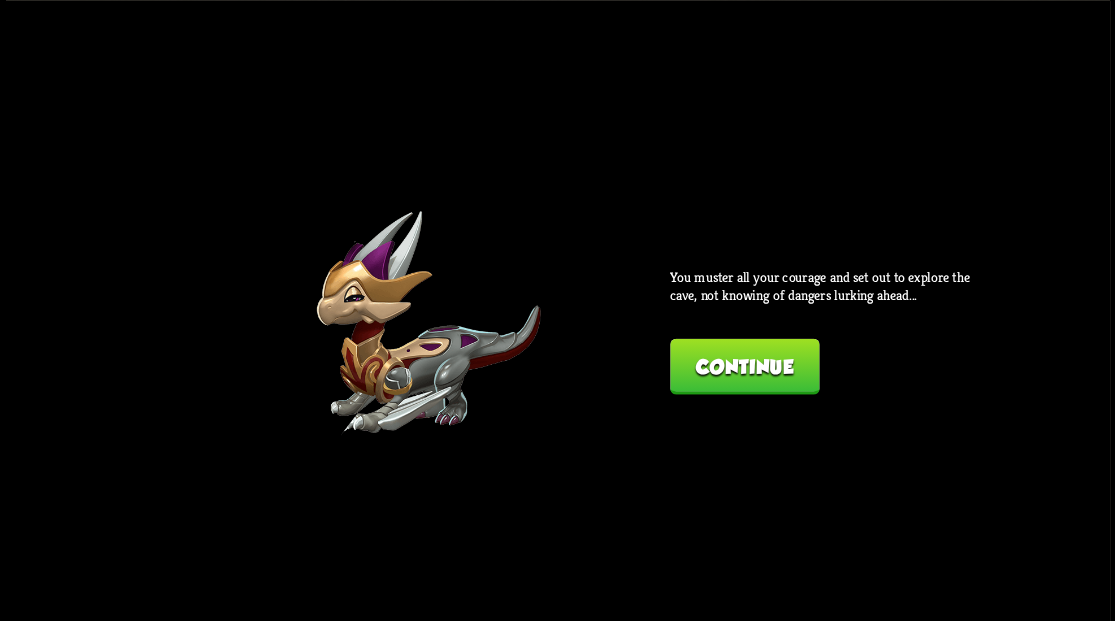 click on "Continue" at bounding box center [744, 366] 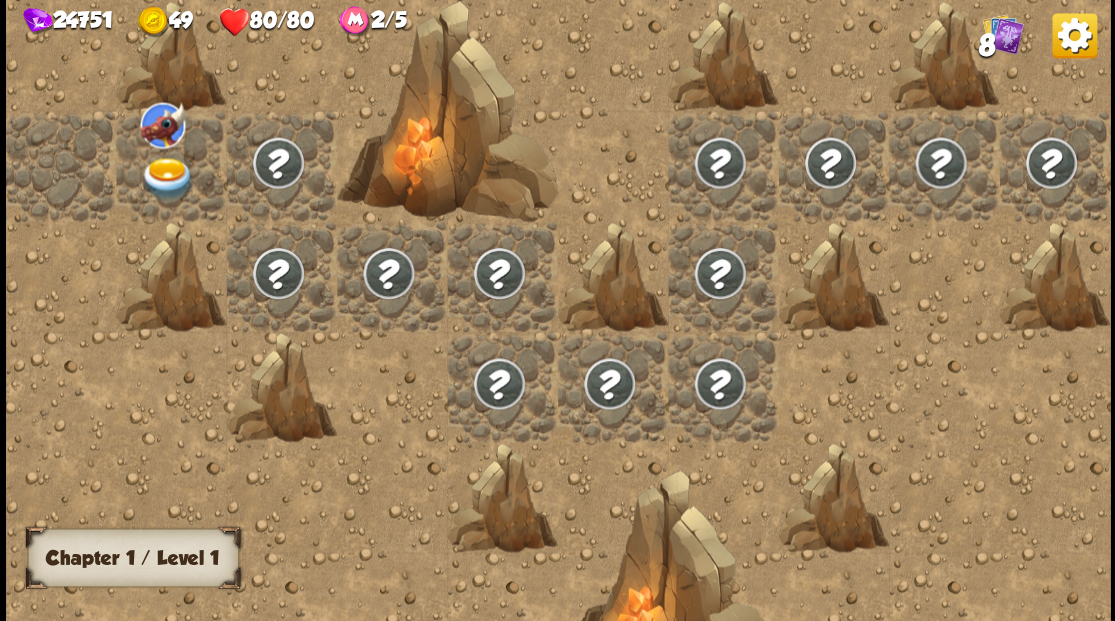 click at bounding box center (167, 178) 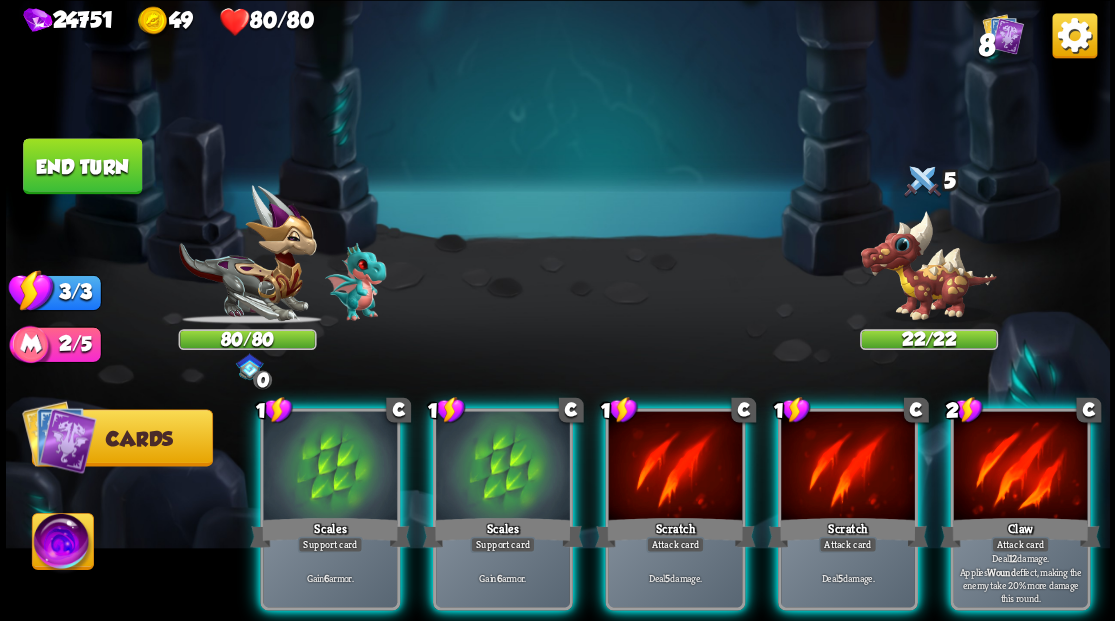 click at bounding box center [1020, 467] 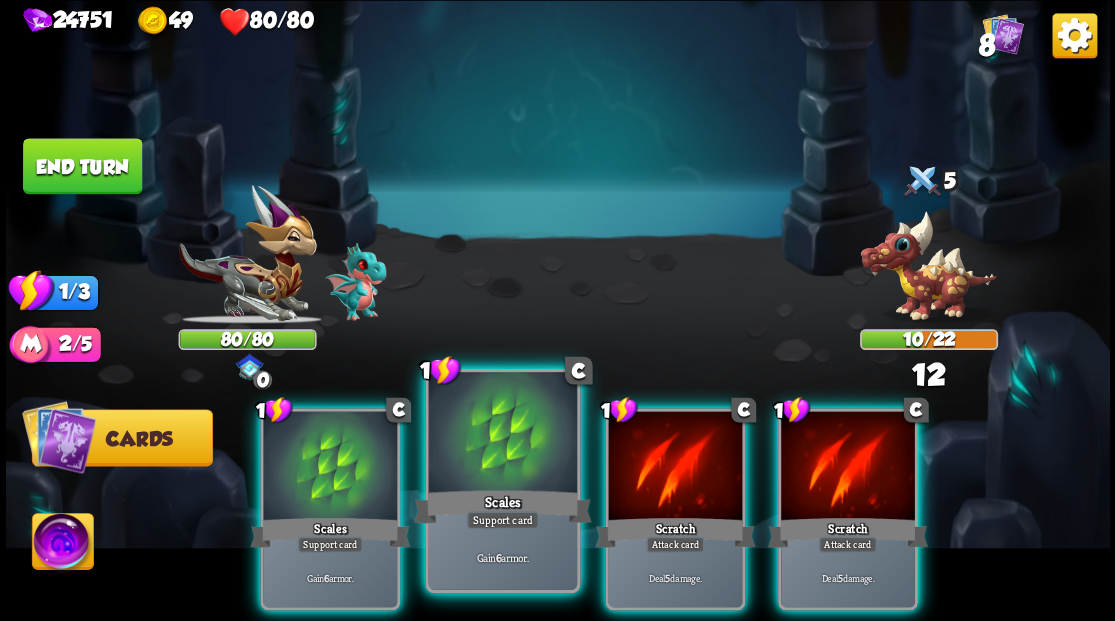 click at bounding box center (502, 434) 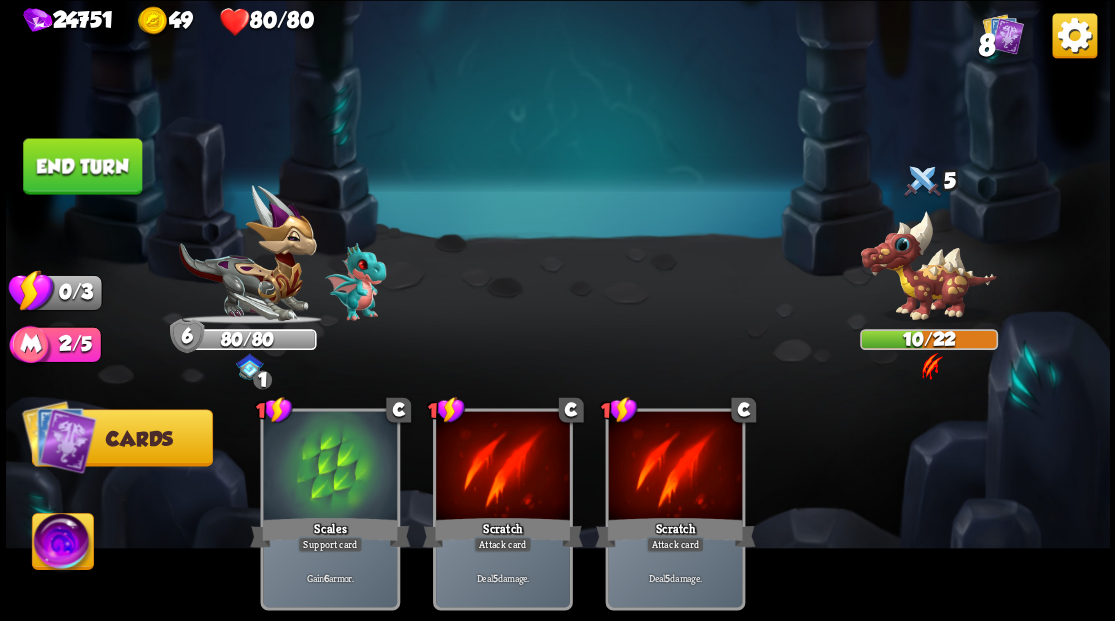 click on "End turn" at bounding box center [82, 166] 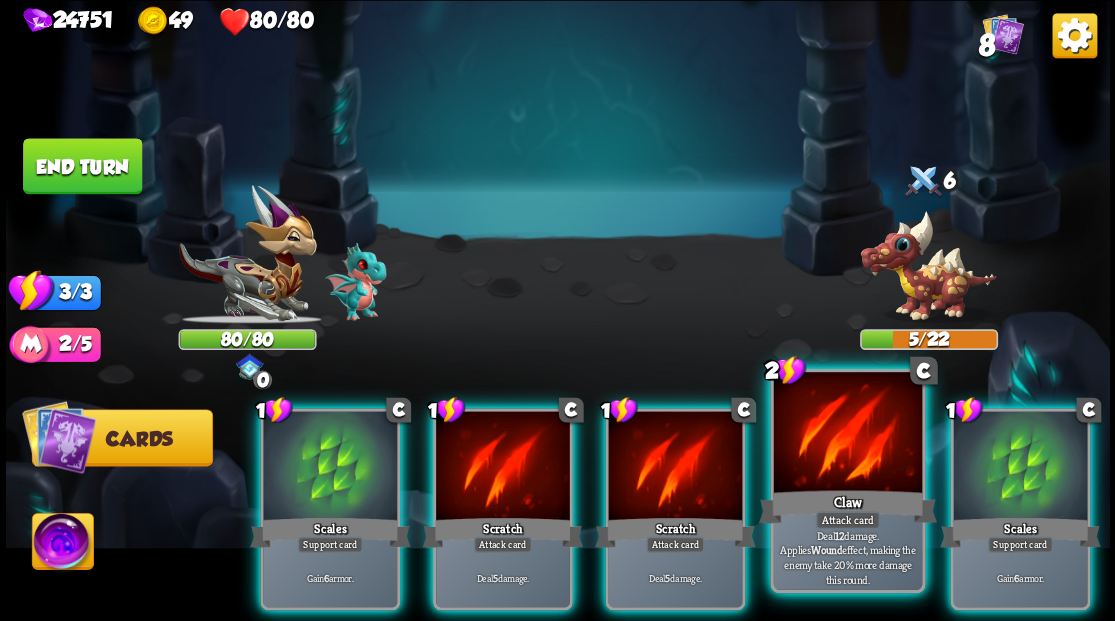 click at bounding box center [847, 434] 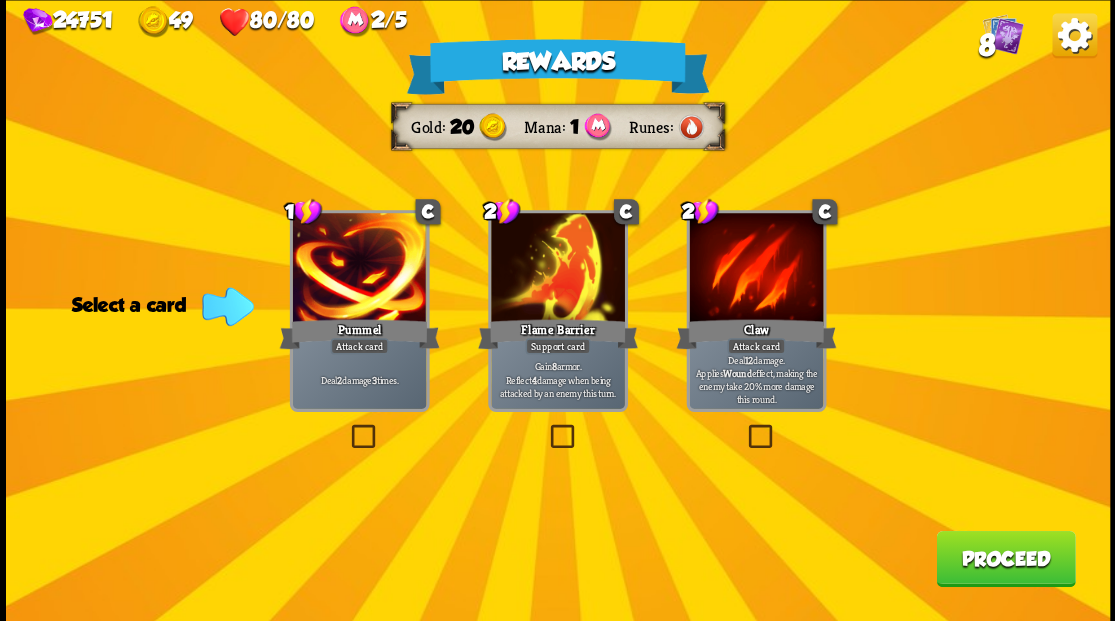 click on "Proceed" at bounding box center (1005, 558) 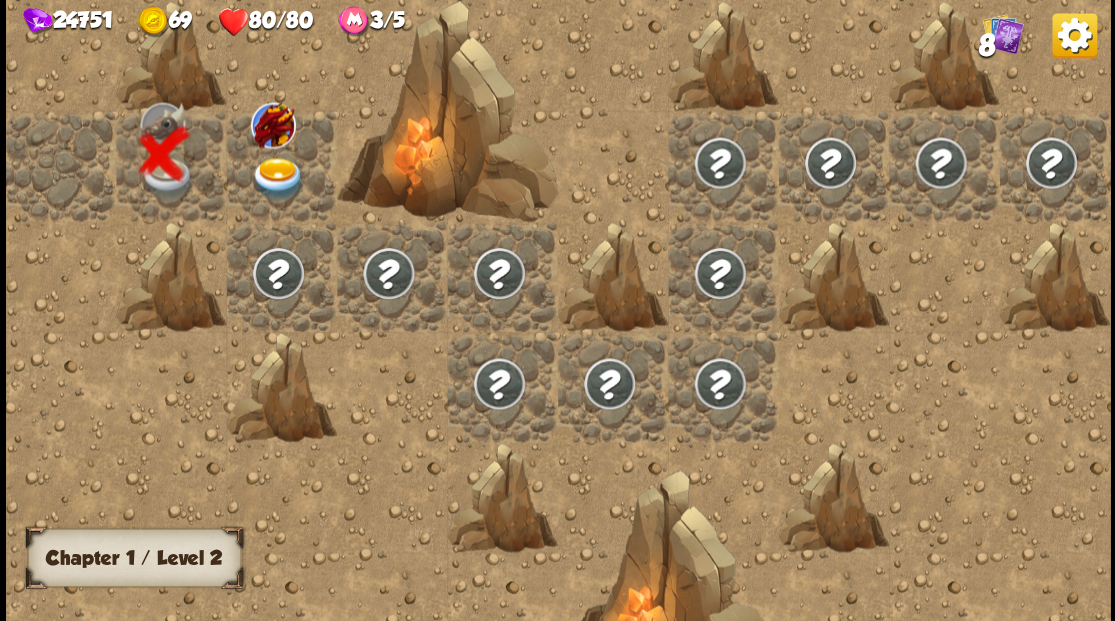 click at bounding box center (277, 178) 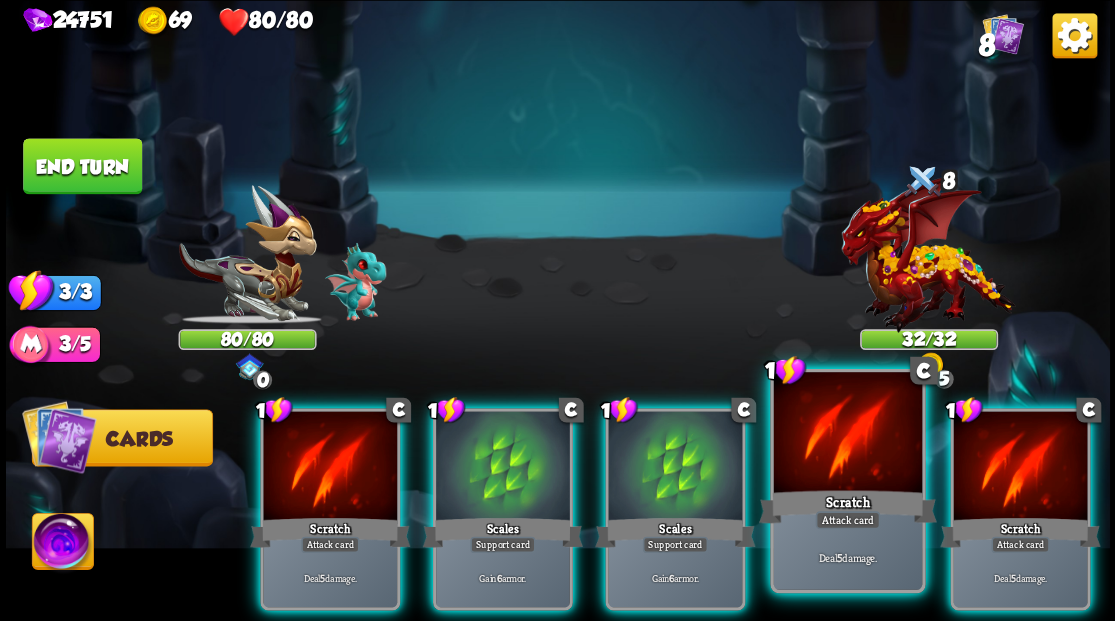 click at bounding box center (847, 434) 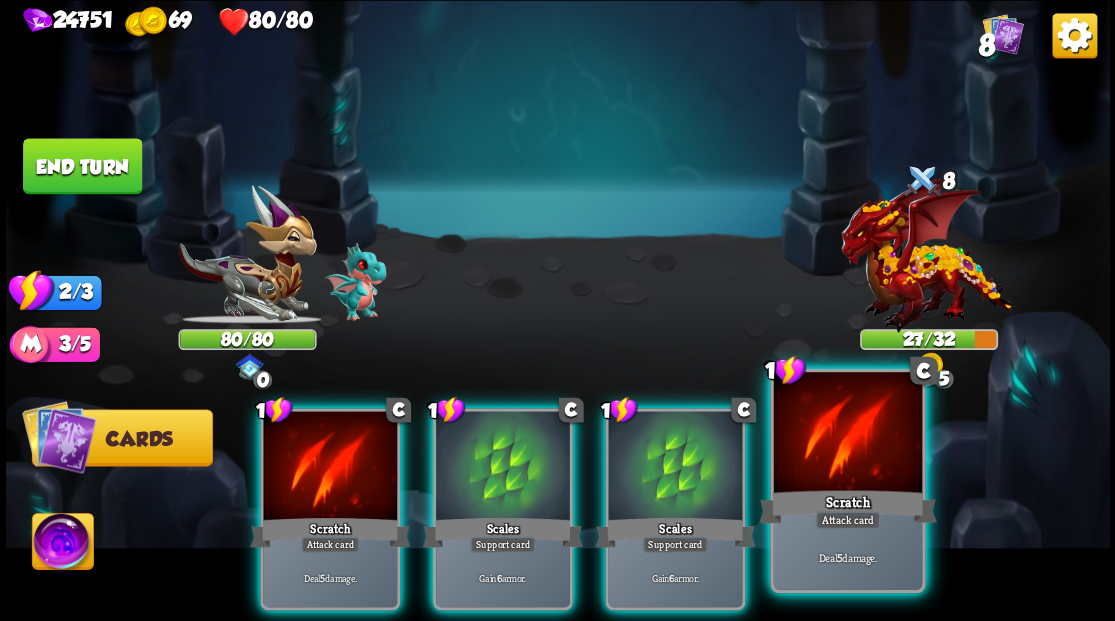 click at bounding box center (847, 434) 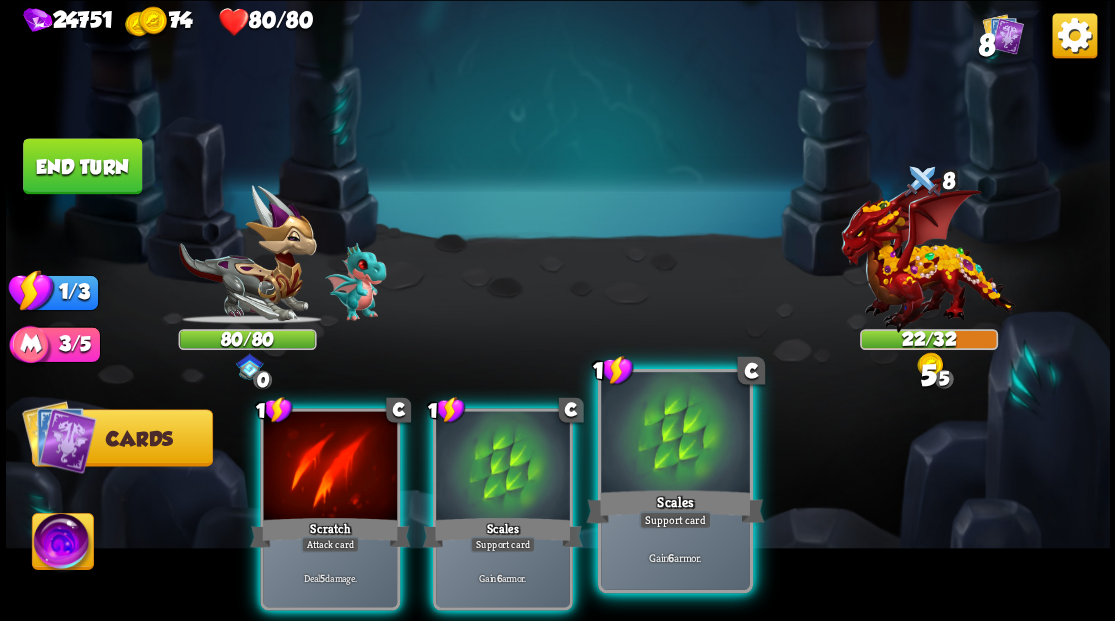 click at bounding box center [675, 434] 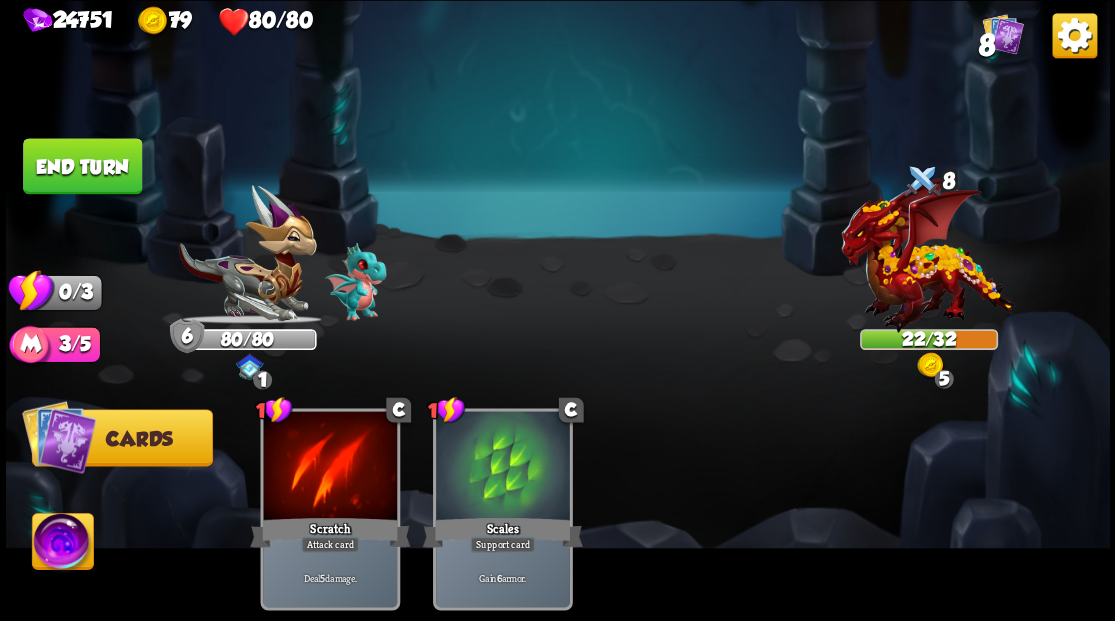 click on "End turn" at bounding box center [82, 166] 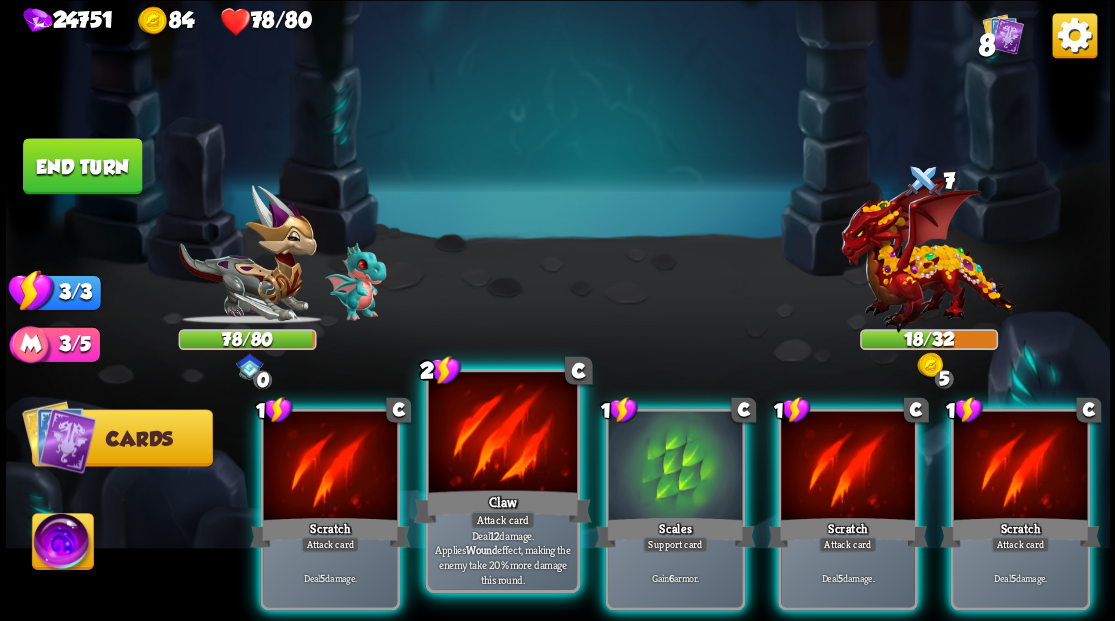 click at bounding box center (502, 434) 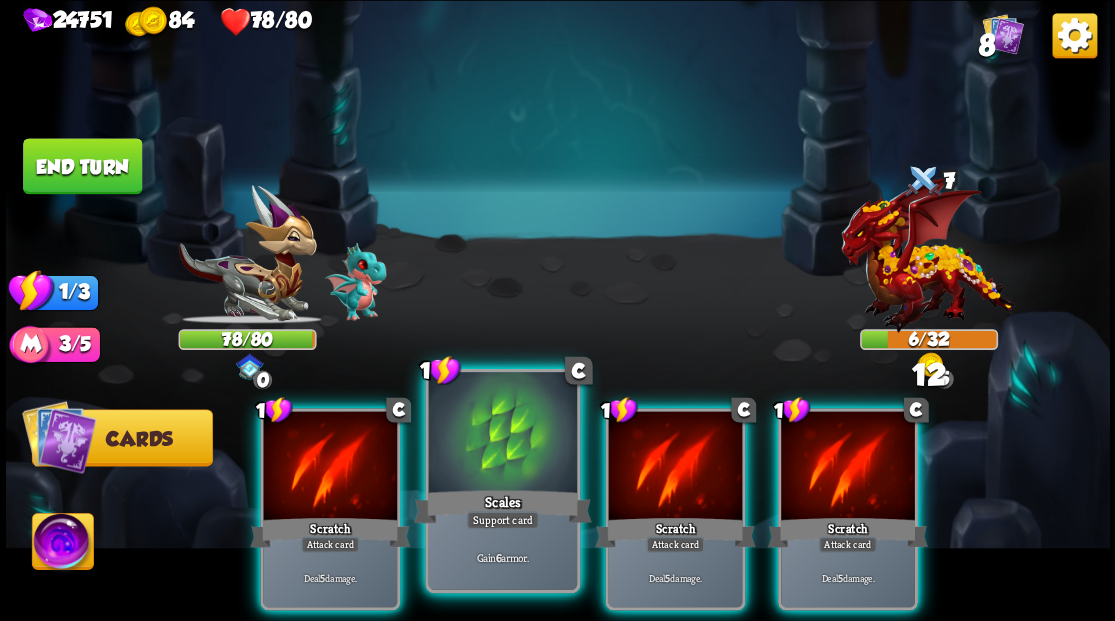 click at bounding box center (502, 434) 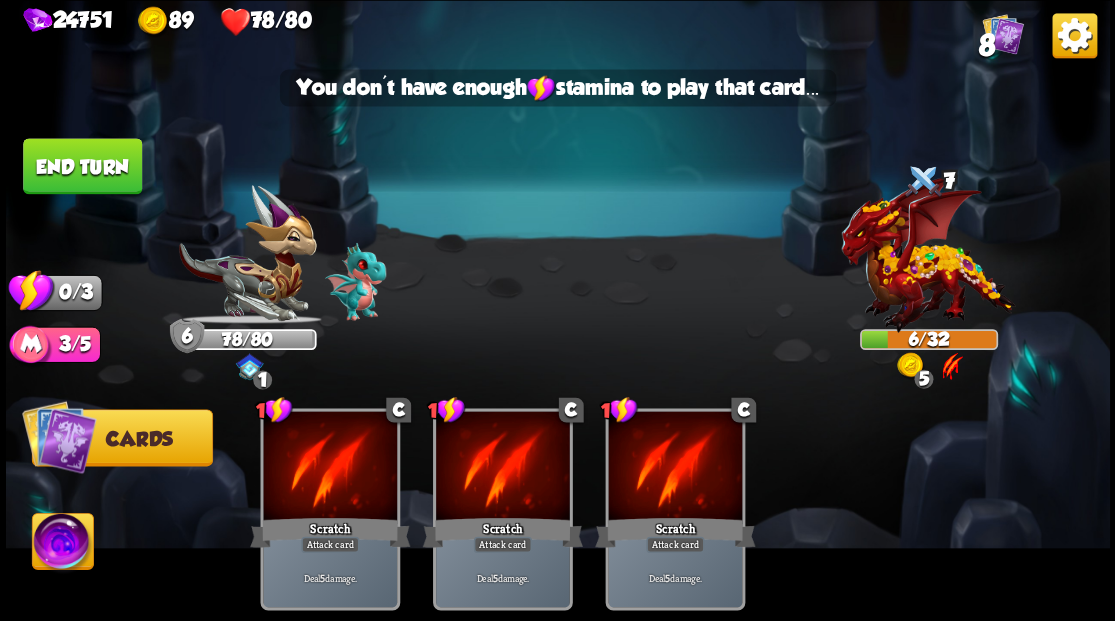 click on "End turn" at bounding box center [82, 166] 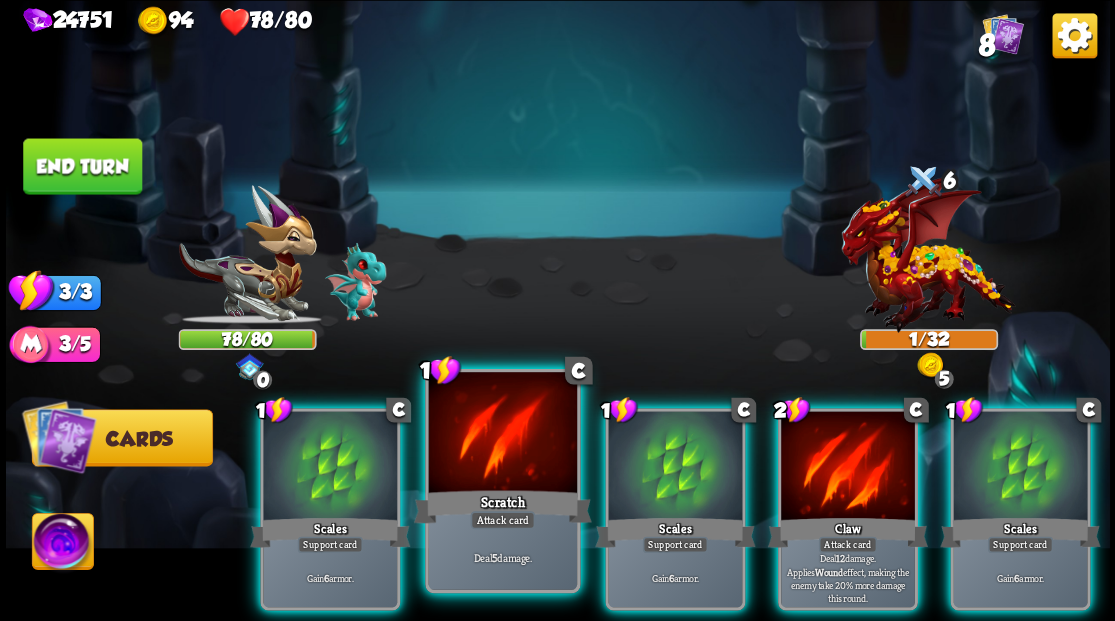 click at bounding box center (502, 434) 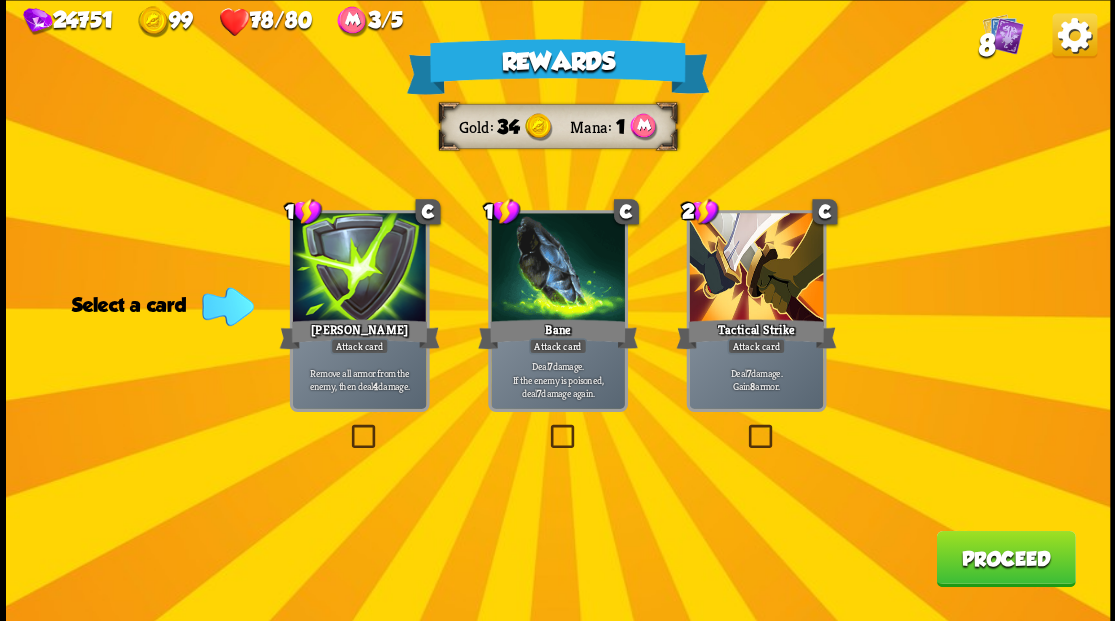 click at bounding box center [347, 427] 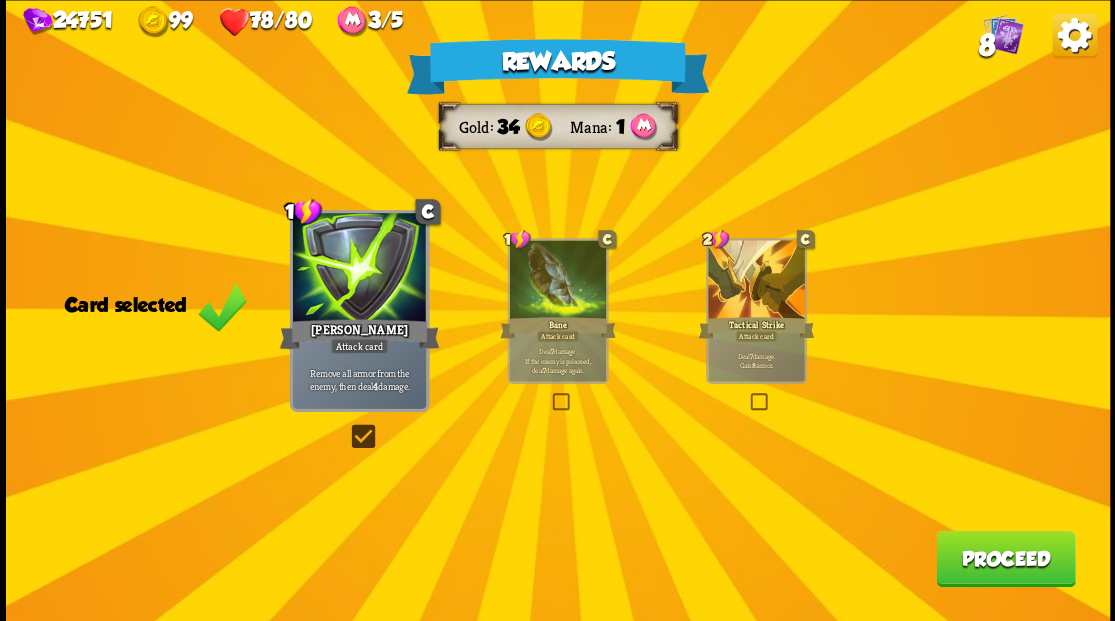 click on "Proceed" at bounding box center [1005, 558] 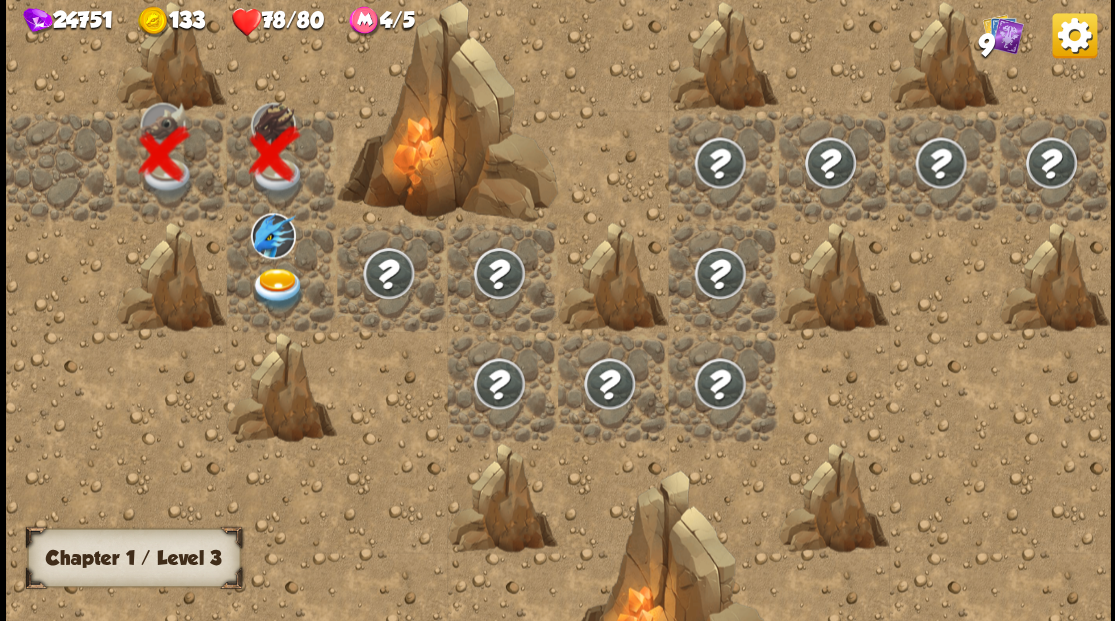 click at bounding box center [277, 288] 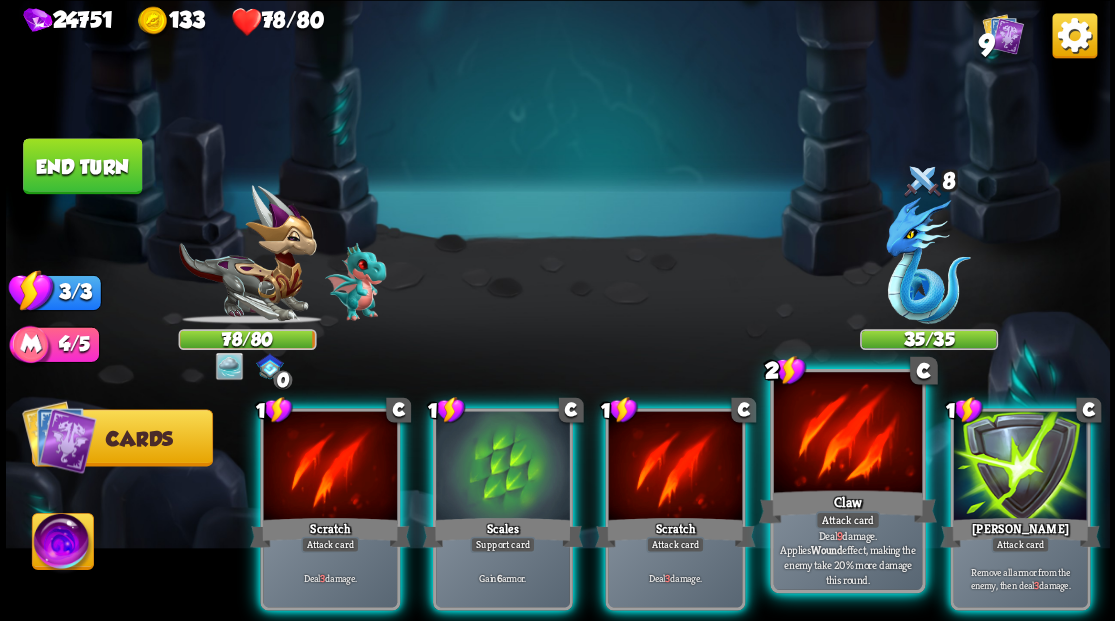 click at bounding box center (847, 434) 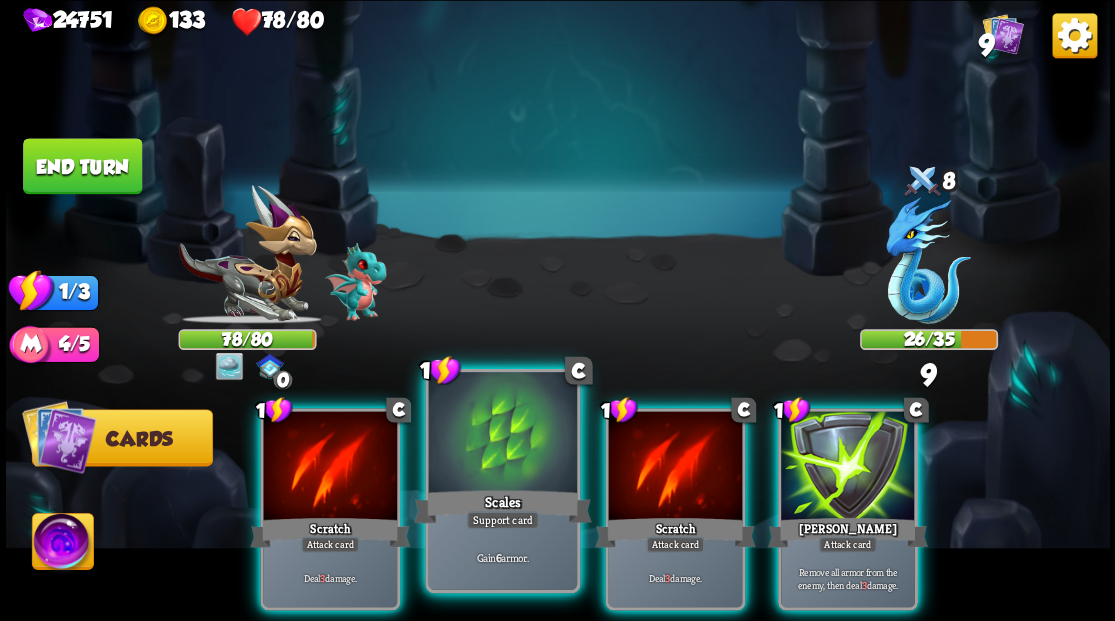 click at bounding box center (502, 434) 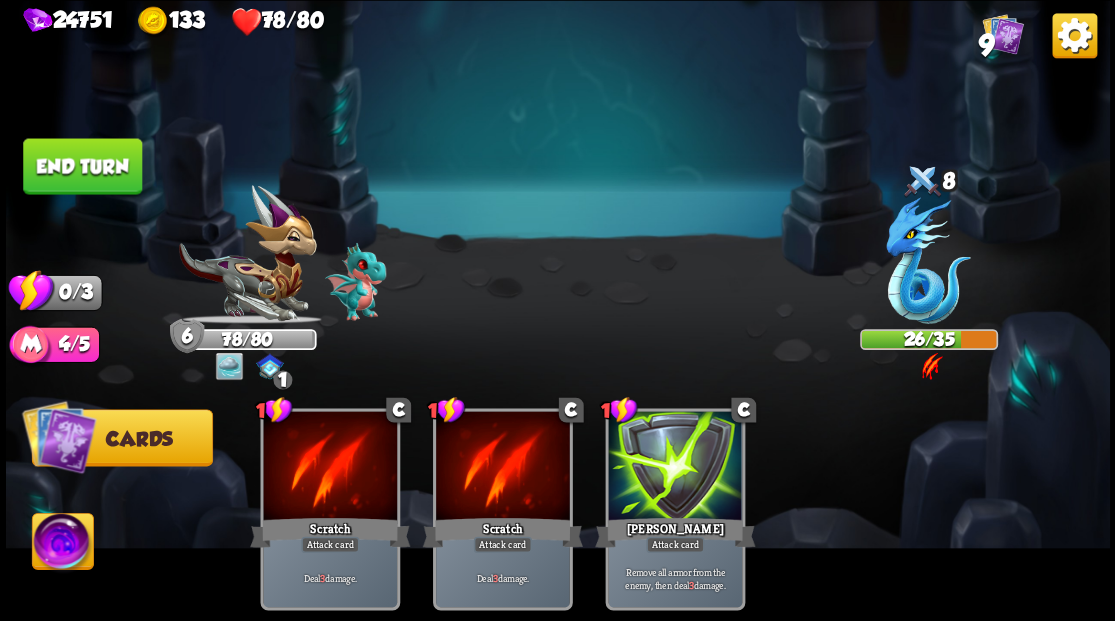 click on "End turn" at bounding box center [82, 166] 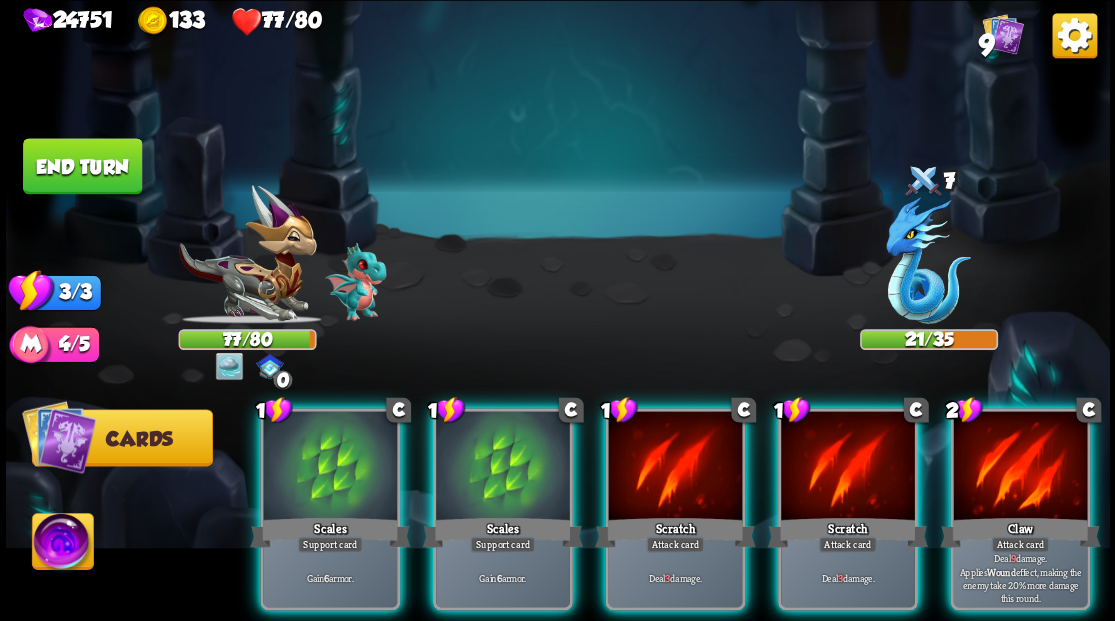 click at bounding box center (1020, 467) 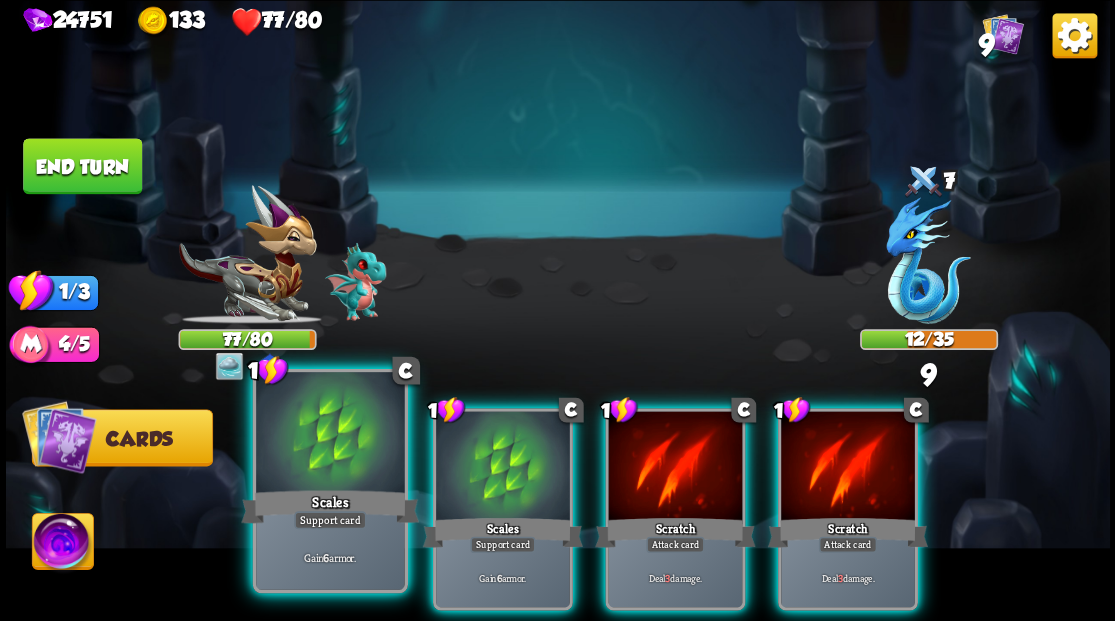 drag, startPoint x: 340, startPoint y: 448, endPoint x: 330, endPoint y: 438, distance: 14.142136 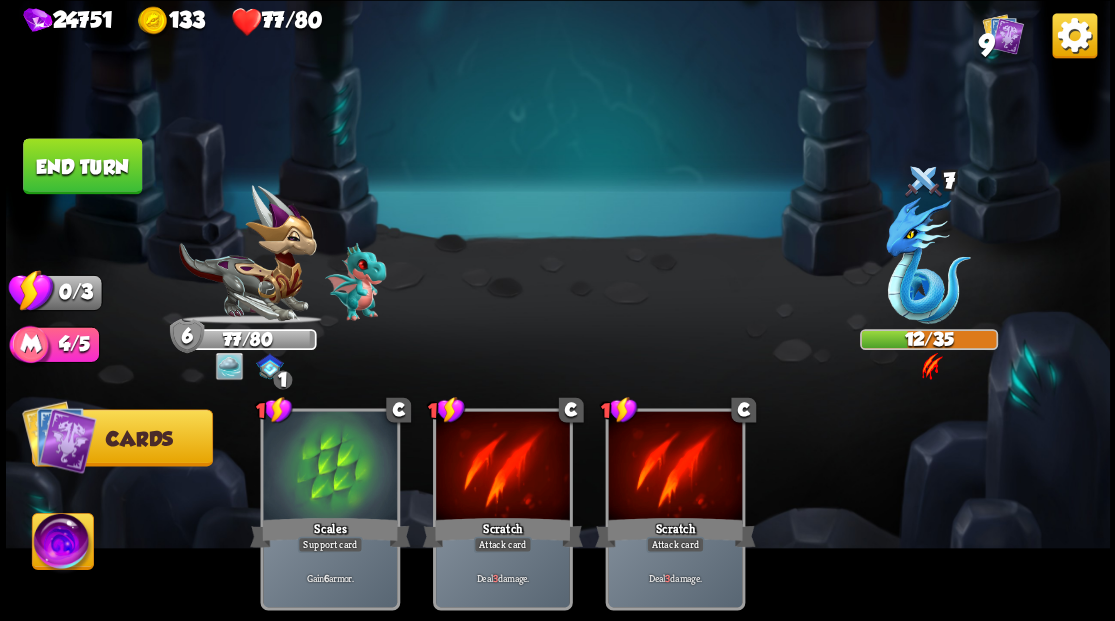 click on "End turn" at bounding box center [82, 166] 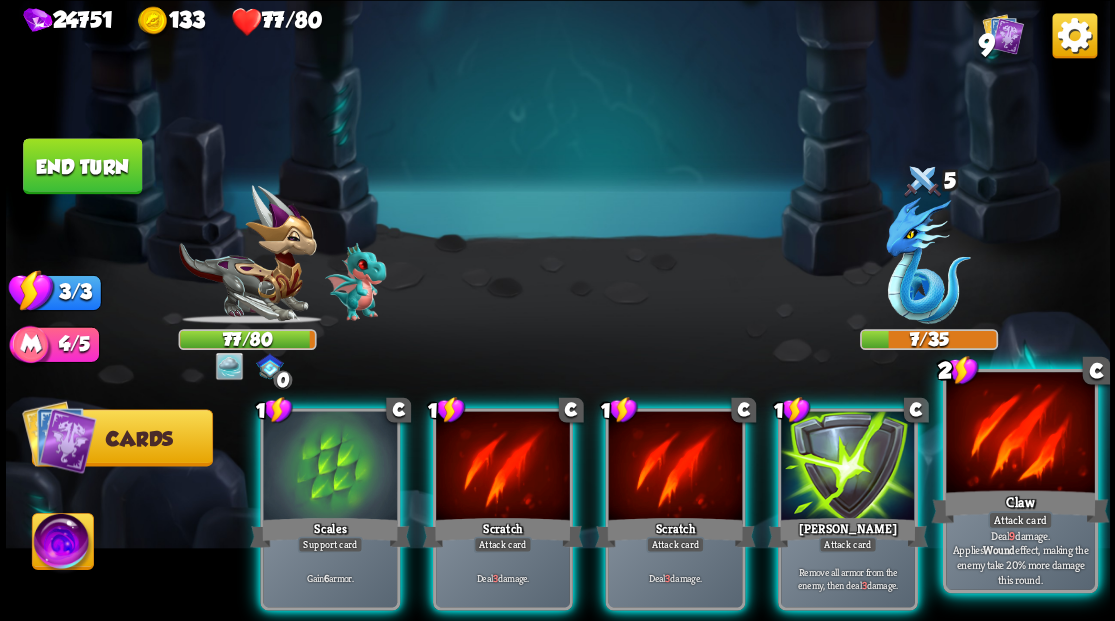 click at bounding box center [1020, 434] 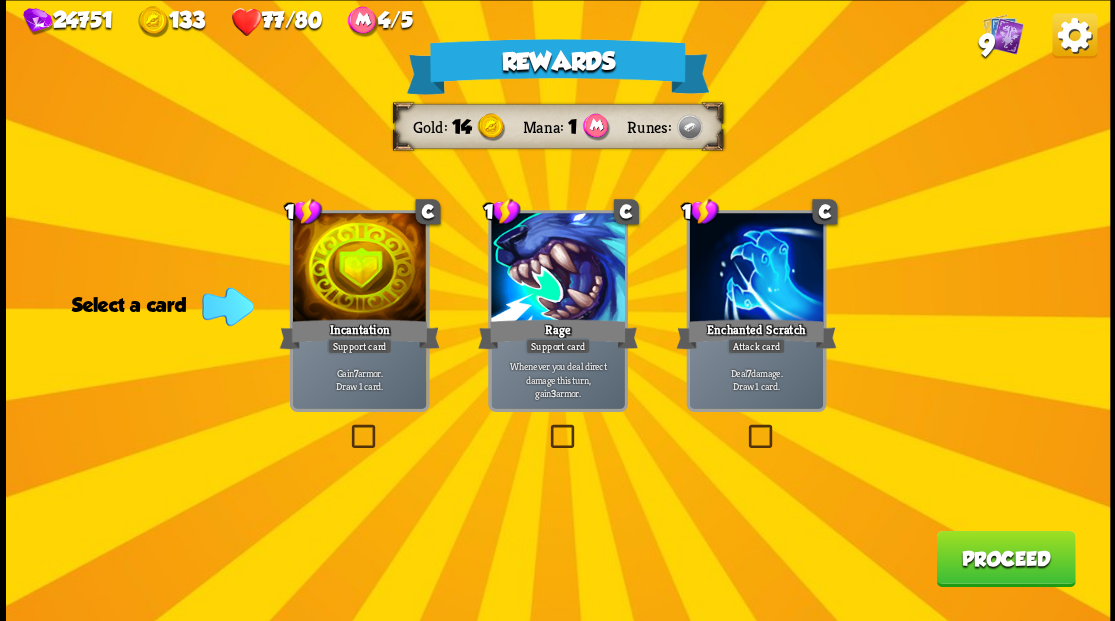 click at bounding box center (347, 427) 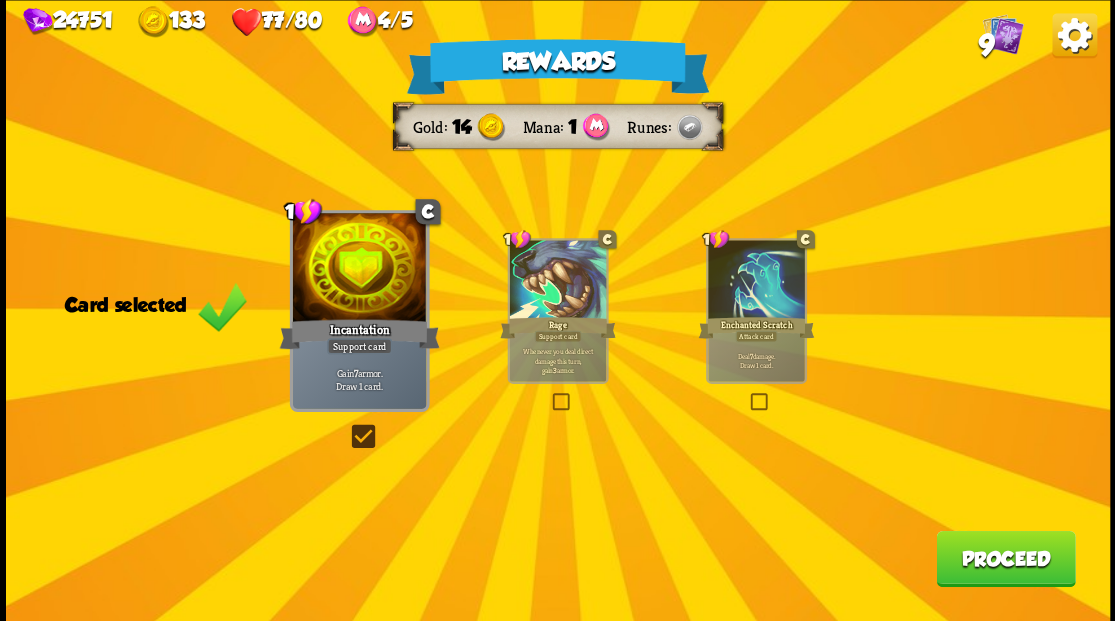 click on "Proceed" at bounding box center (1005, 558) 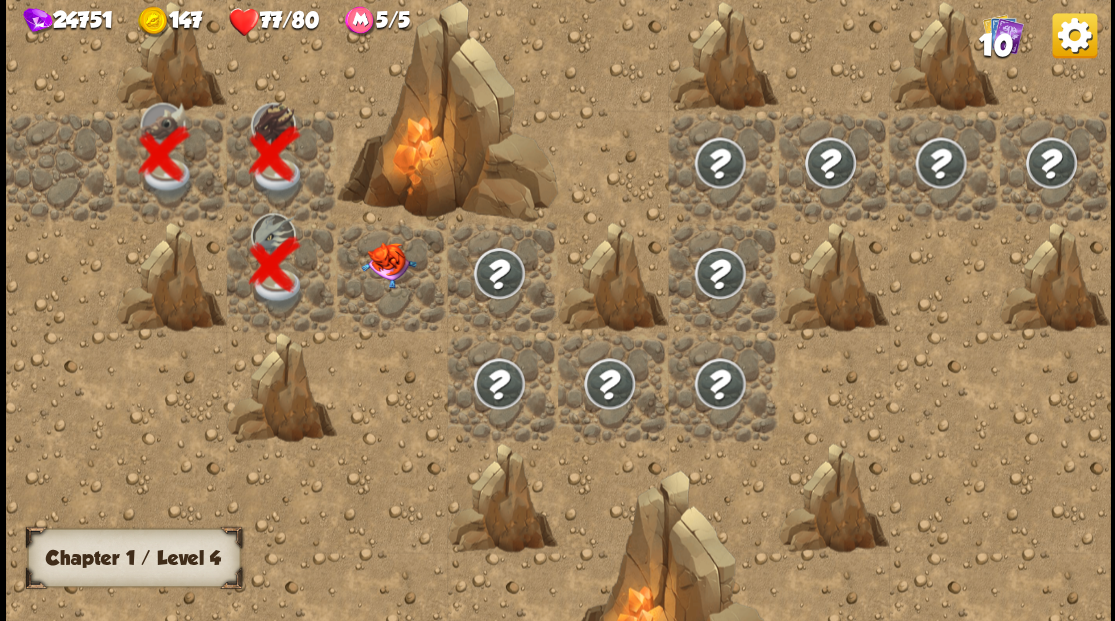 click at bounding box center [388, 265] 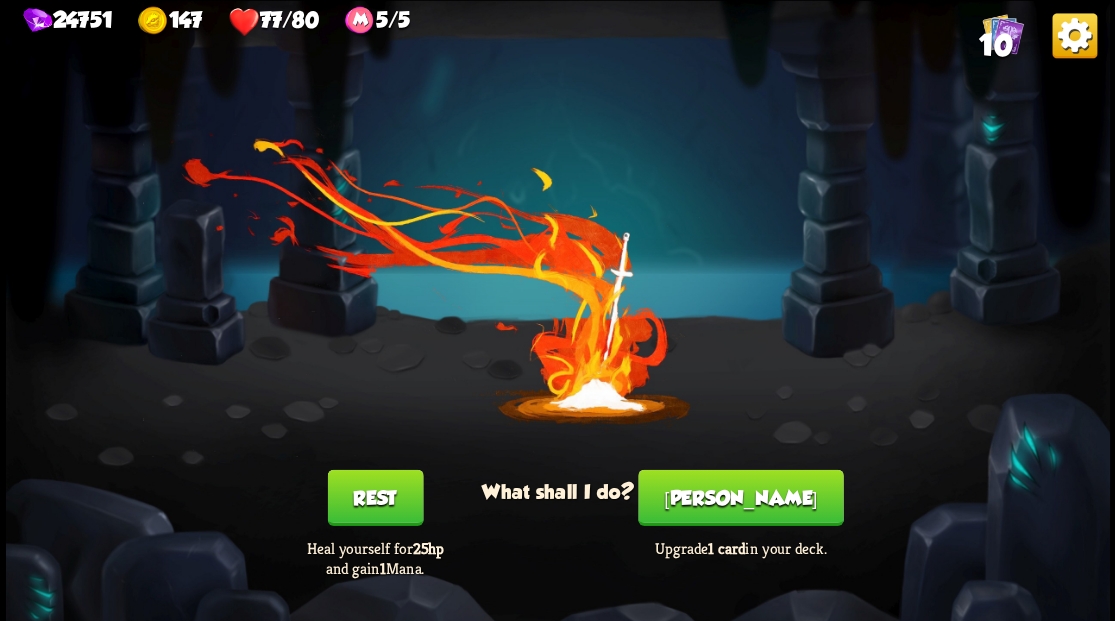 click on "[PERSON_NAME]" at bounding box center [740, 497] 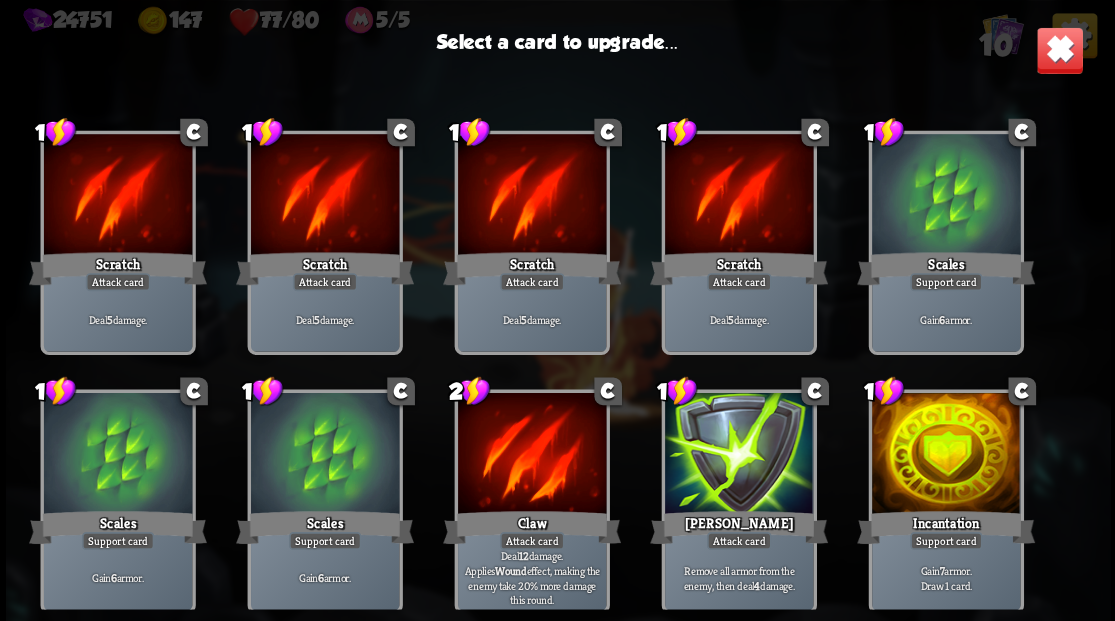 scroll, scrollTop: 29, scrollLeft: 0, axis: vertical 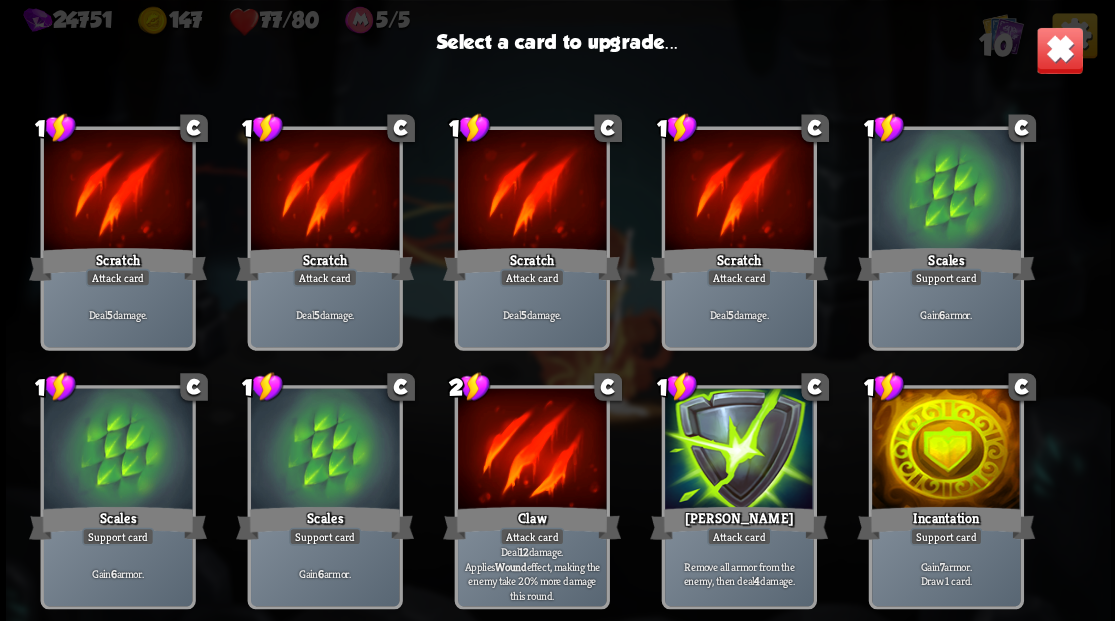 click at bounding box center [738, 450] 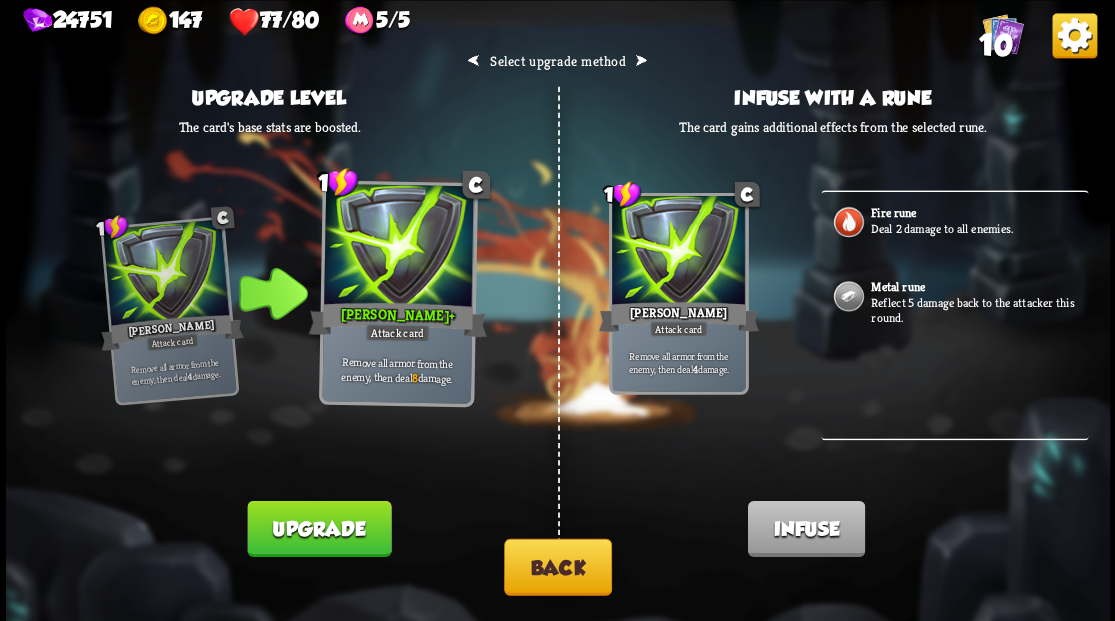 click on "Upgrade" at bounding box center [319, 528] 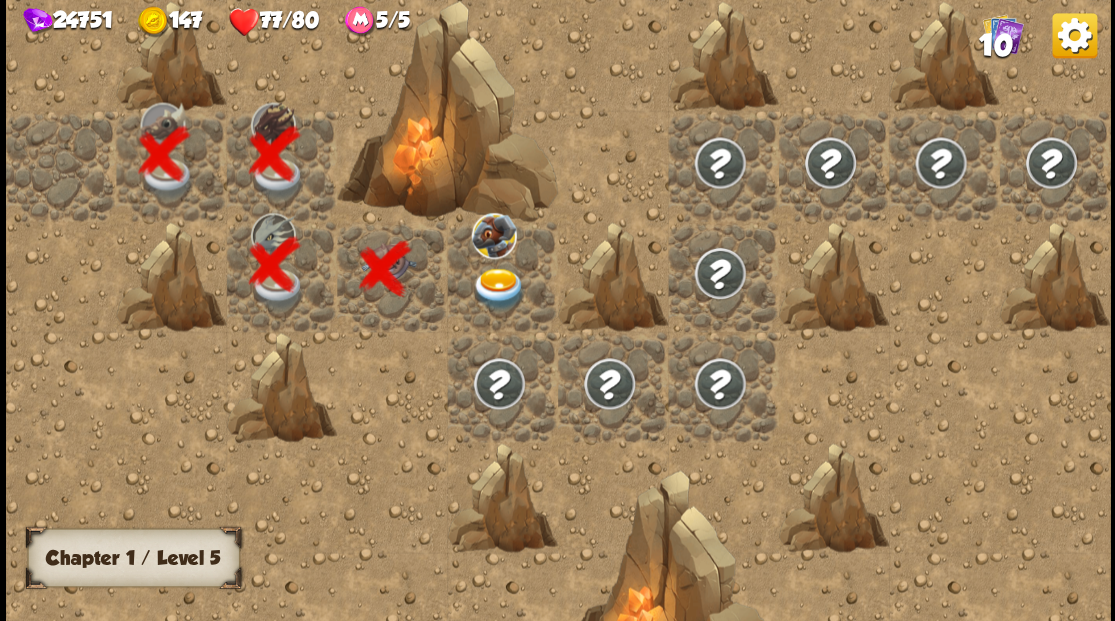 click at bounding box center (498, 288) 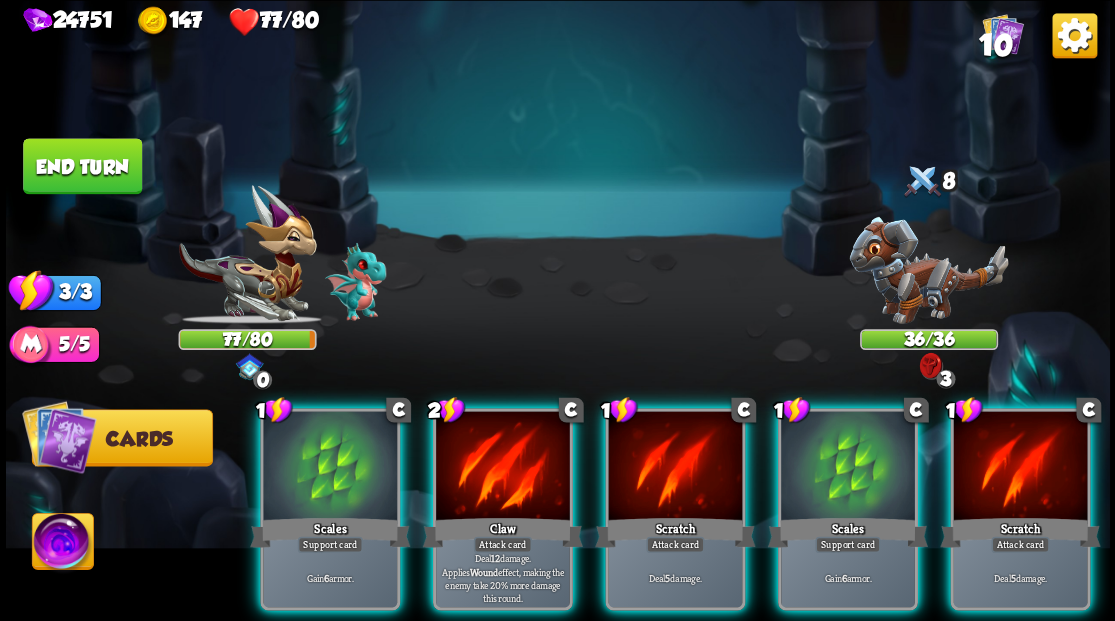 click at bounding box center (928, 263) 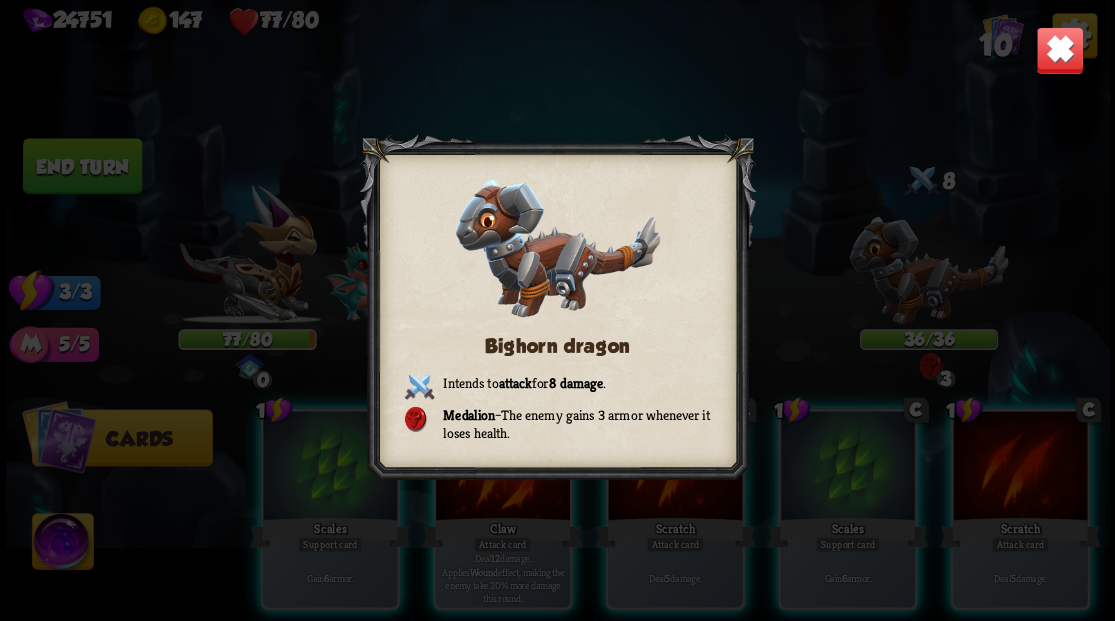 click at bounding box center [1059, 50] 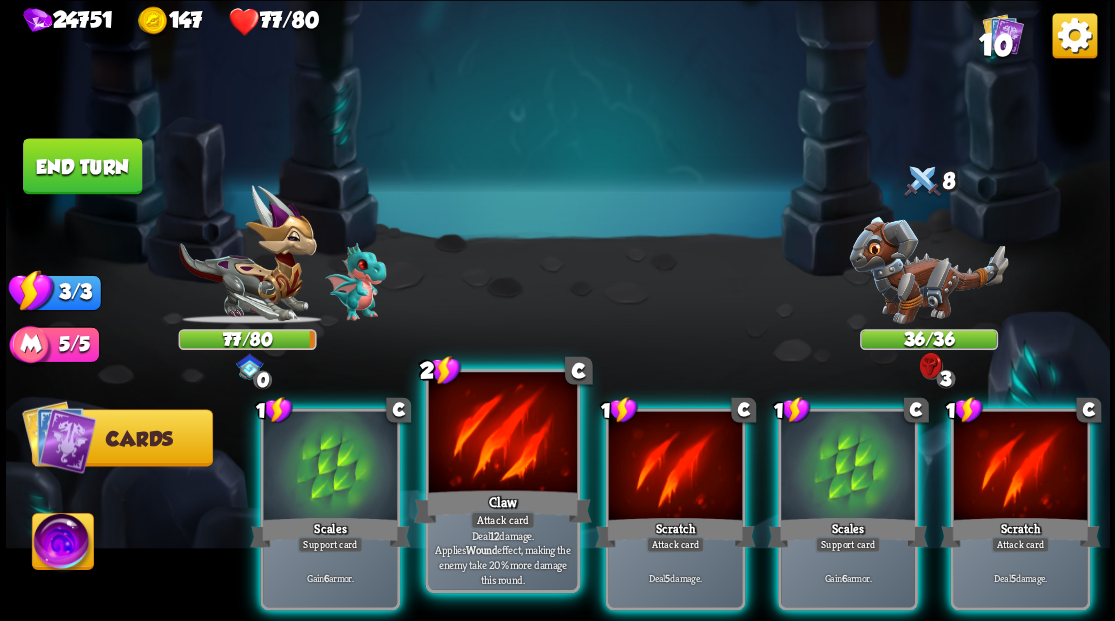click at bounding box center [502, 434] 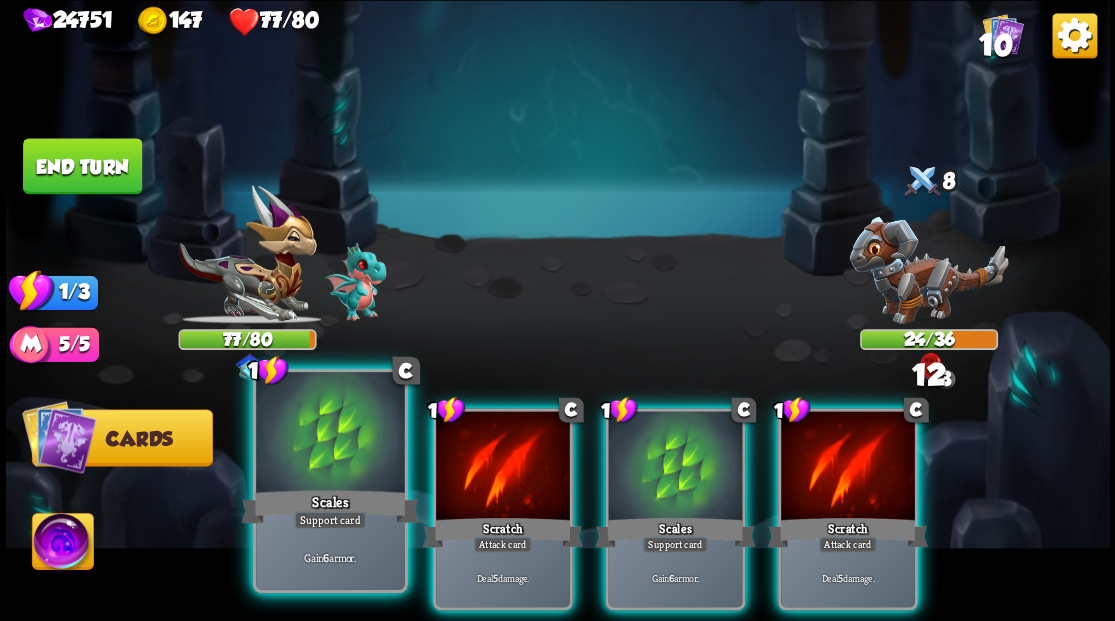 click at bounding box center (330, 434) 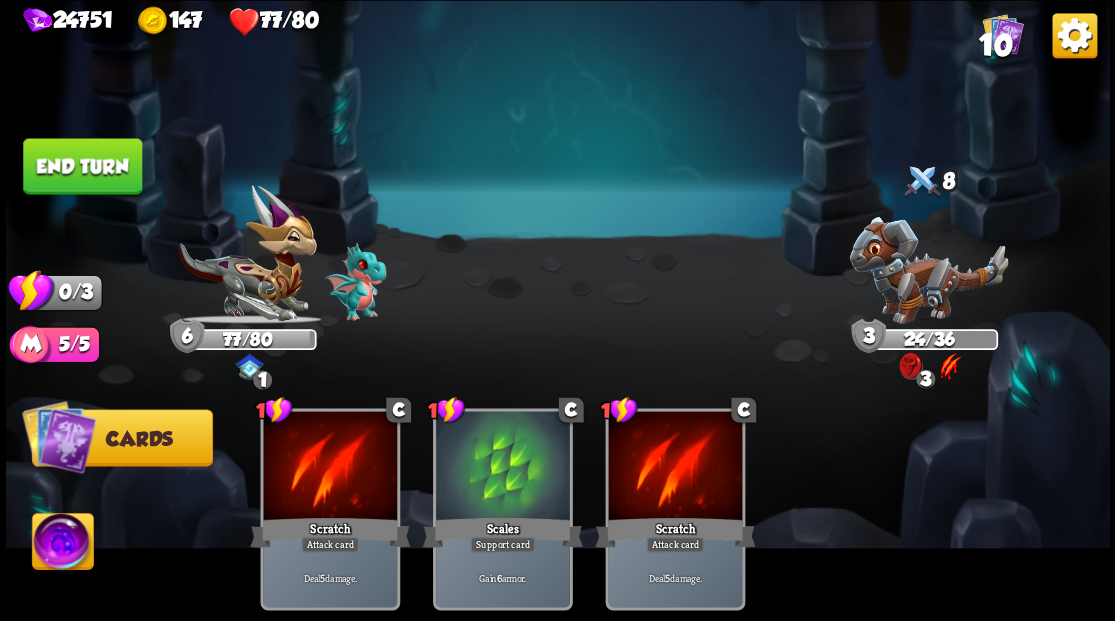 click on "End turn" at bounding box center [82, 166] 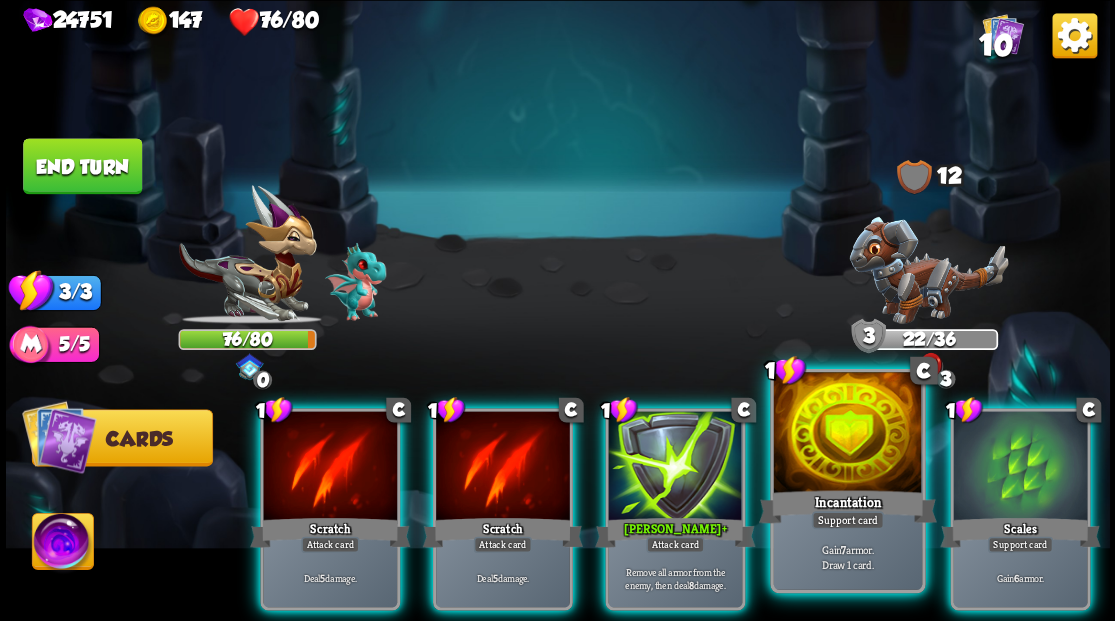 click at bounding box center (847, 434) 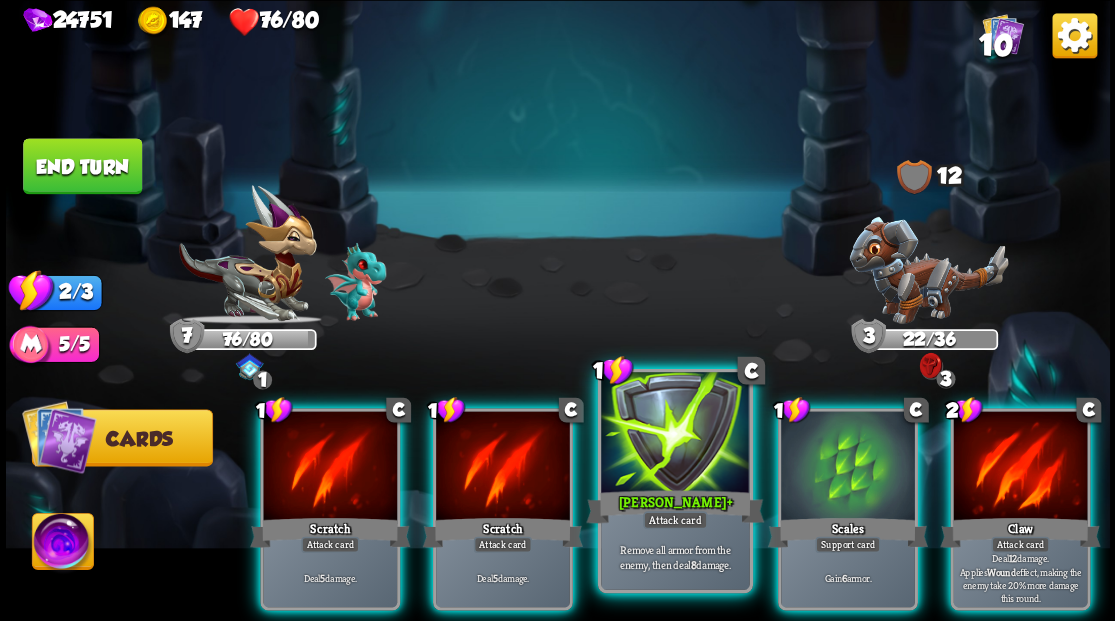 click at bounding box center (675, 434) 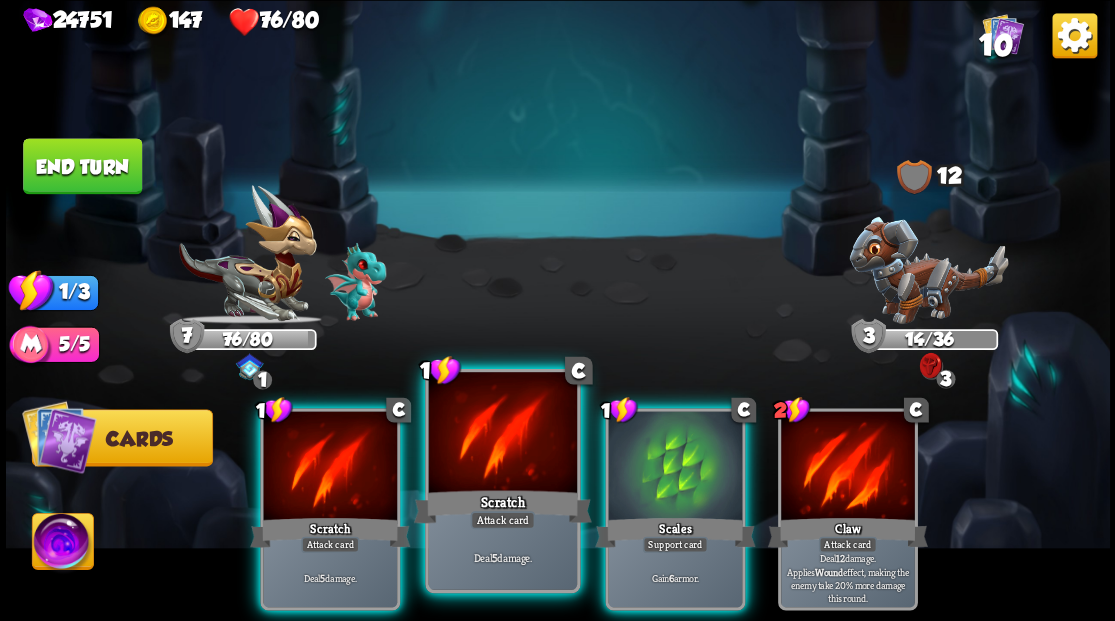 click at bounding box center [502, 434] 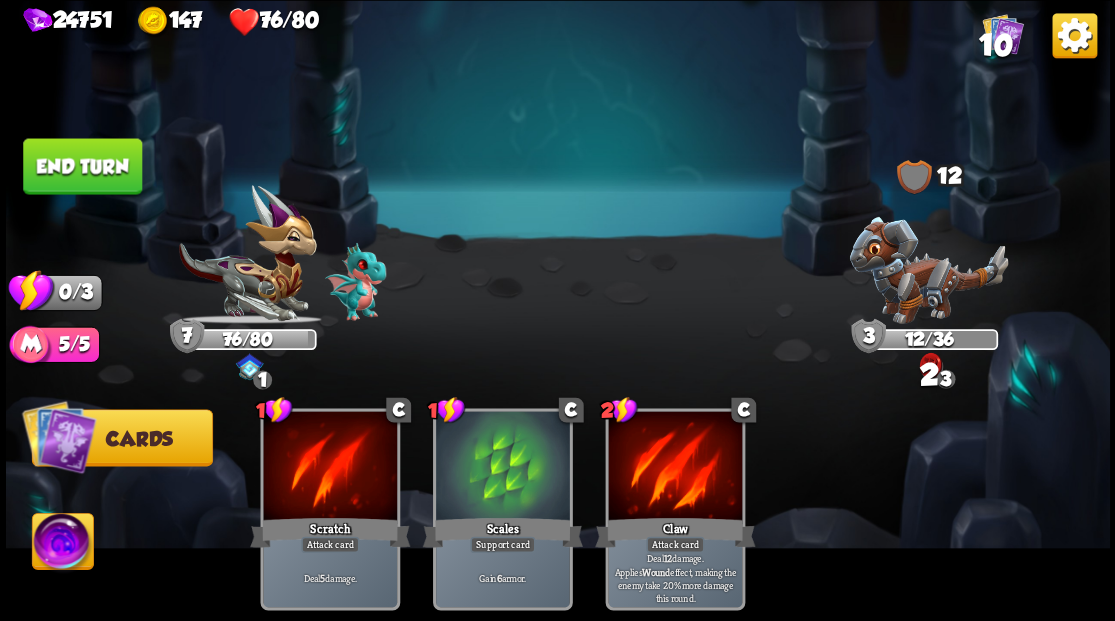 click on "End turn" at bounding box center [82, 166] 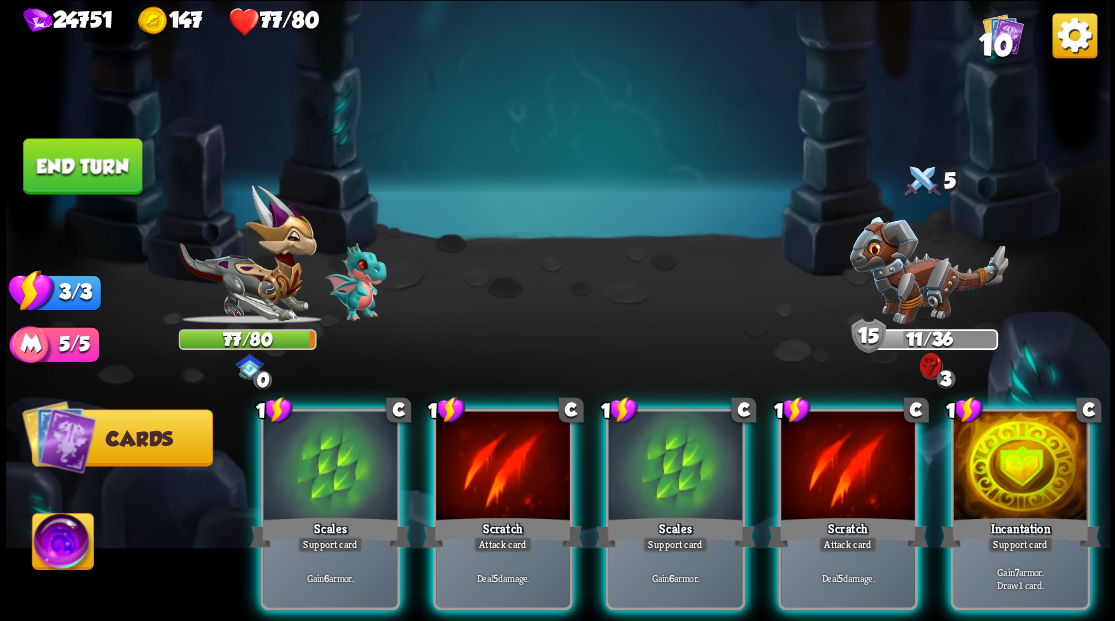 click on "Support card" at bounding box center [1019, 544] 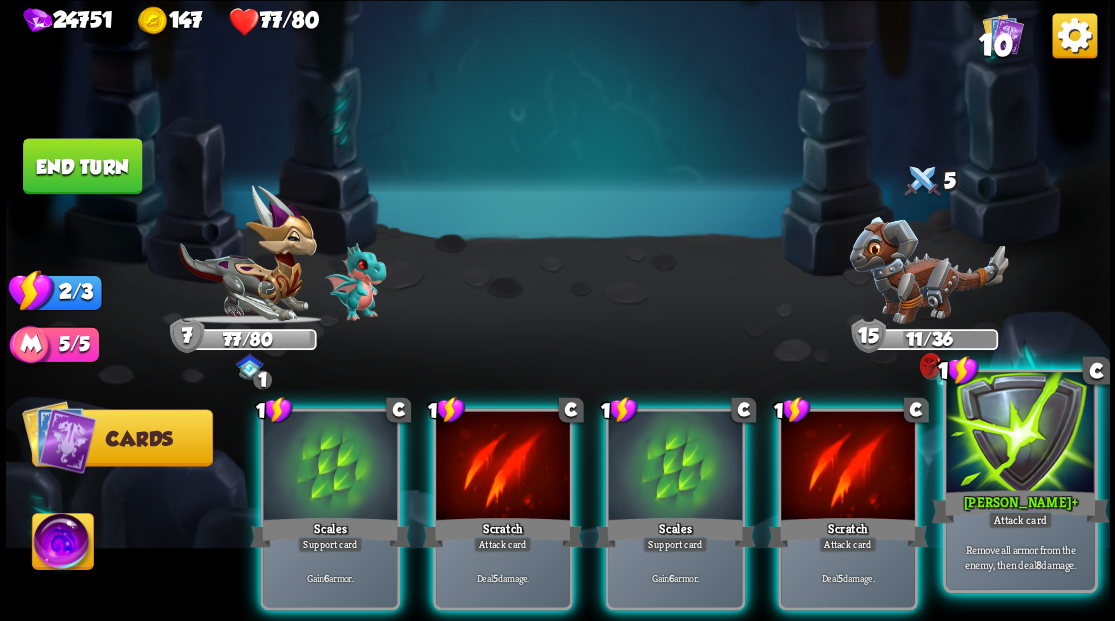 click at bounding box center (1020, 434) 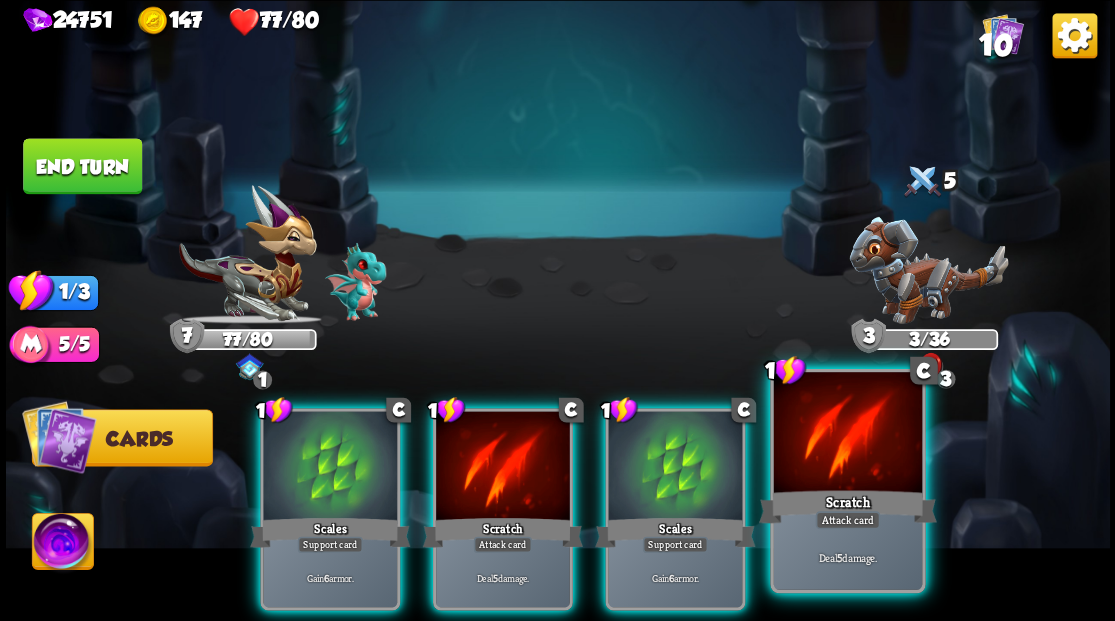 click at bounding box center (847, 434) 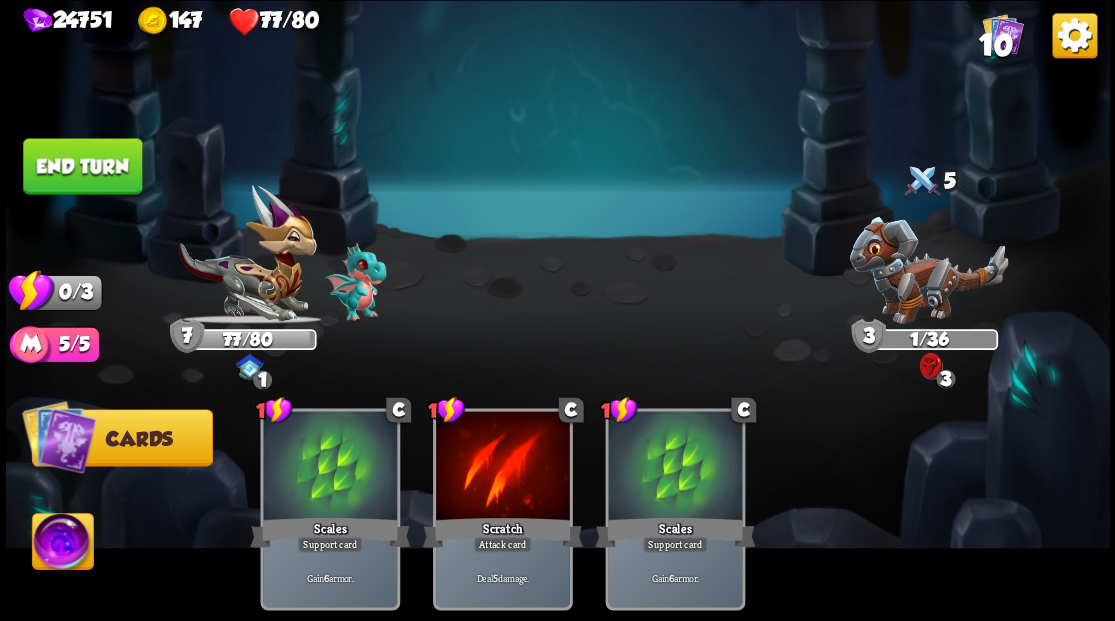 click on "End turn" at bounding box center [82, 166] 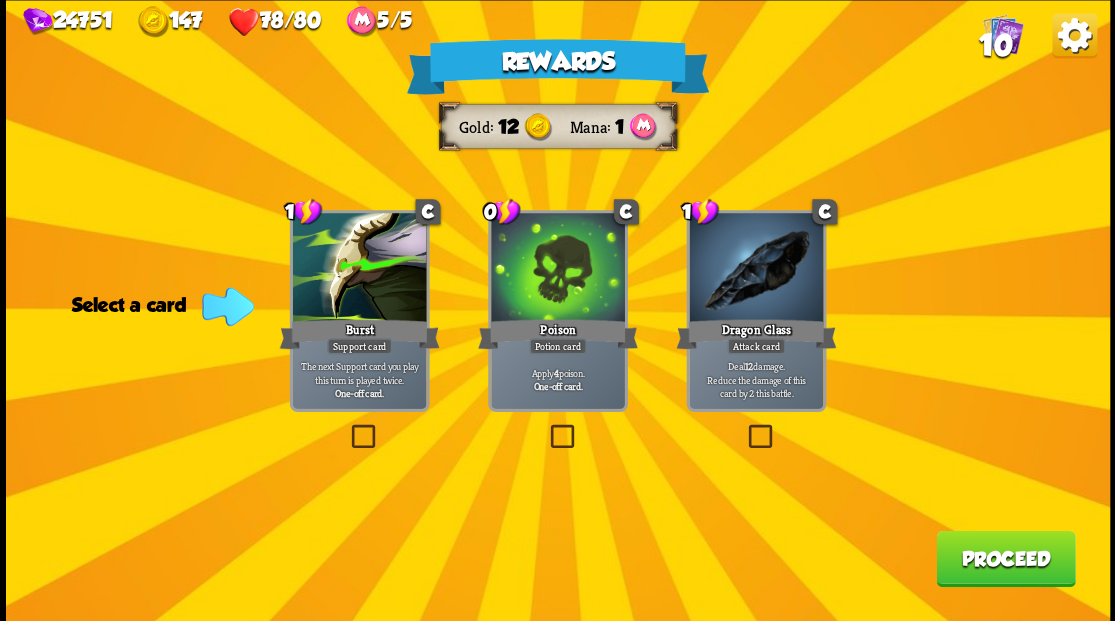 click at bounding box center [744, 427] 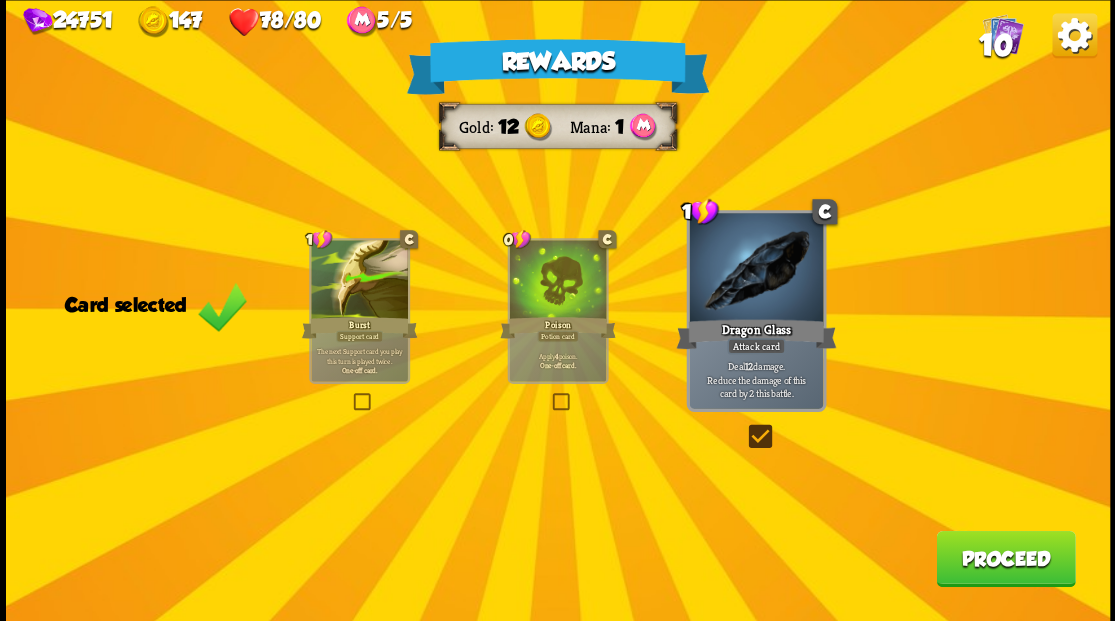 click on "Proceed" at bounding box center (1005, 558) 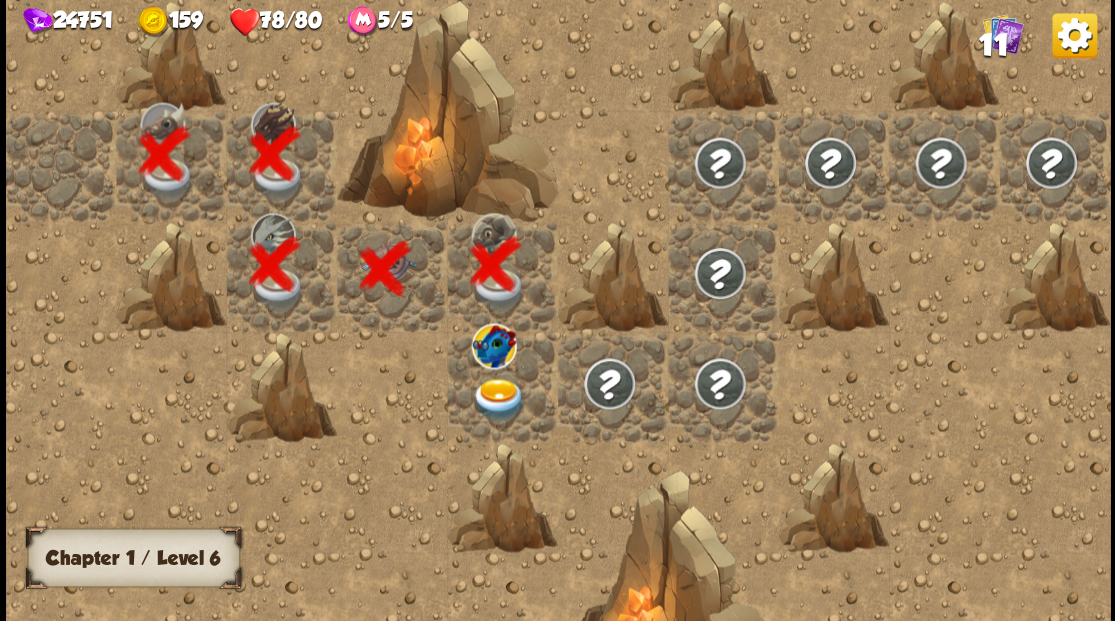 click at bounding box center (498, 399) 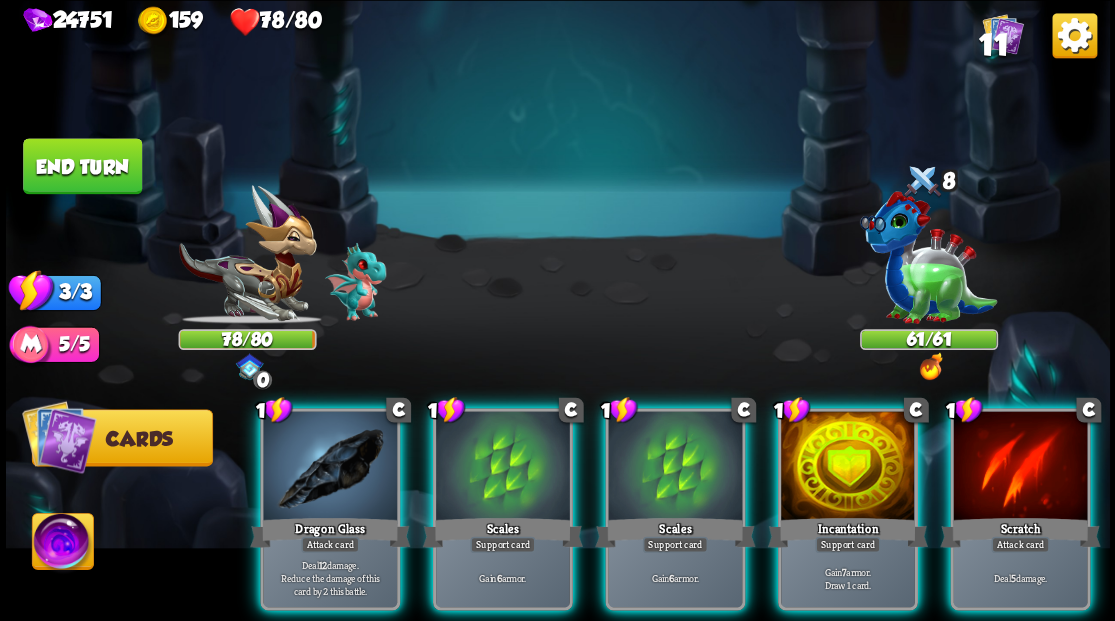 click at bounding box center (928, 263) 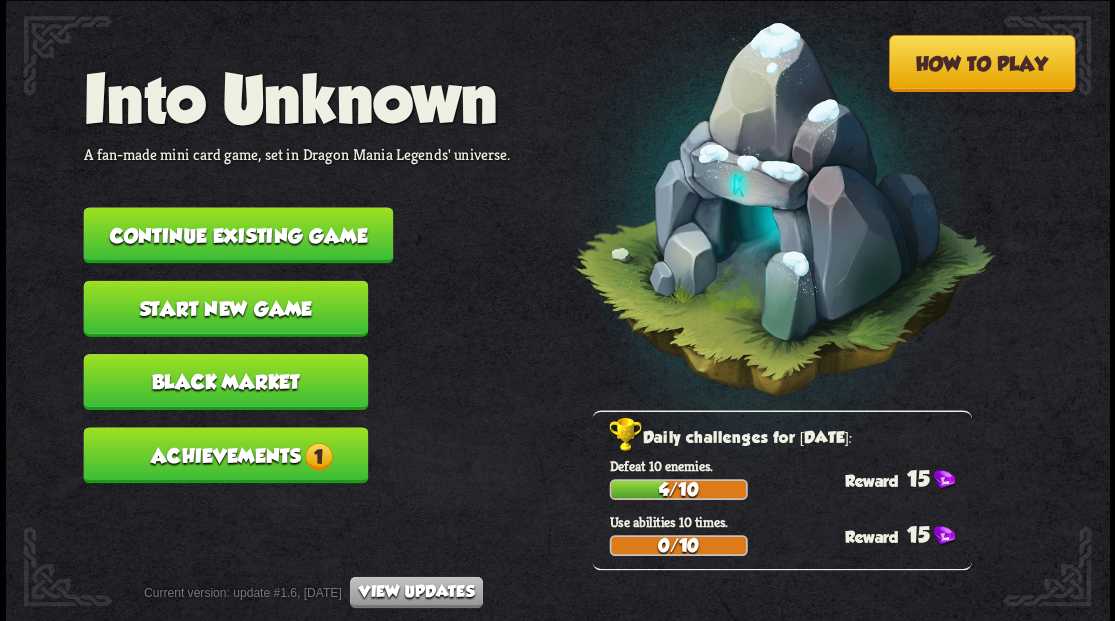 scroll, scrollTop: 0, scrollLeft: 0, axis: both 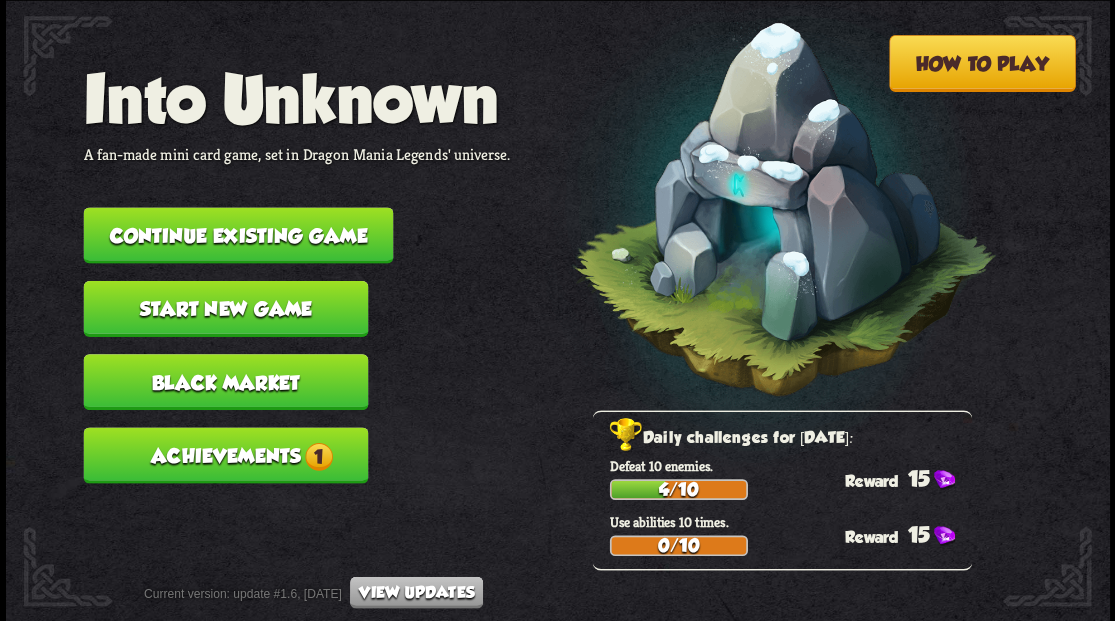 click on "Continue existing game" at bounding box center [238, 235] 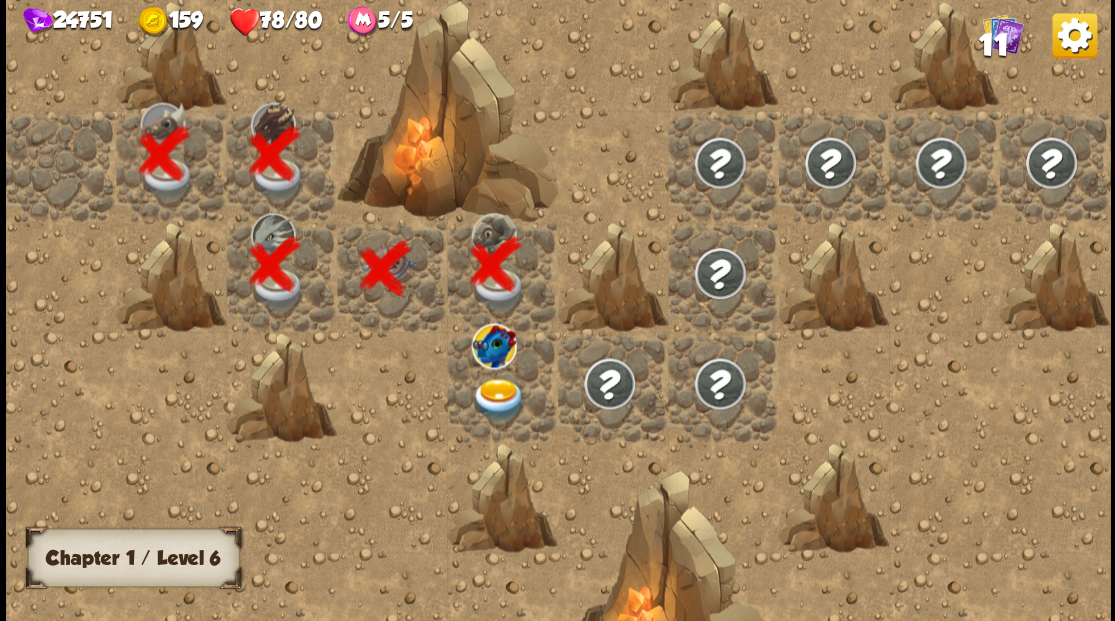 click at bounding box center [498, 399] 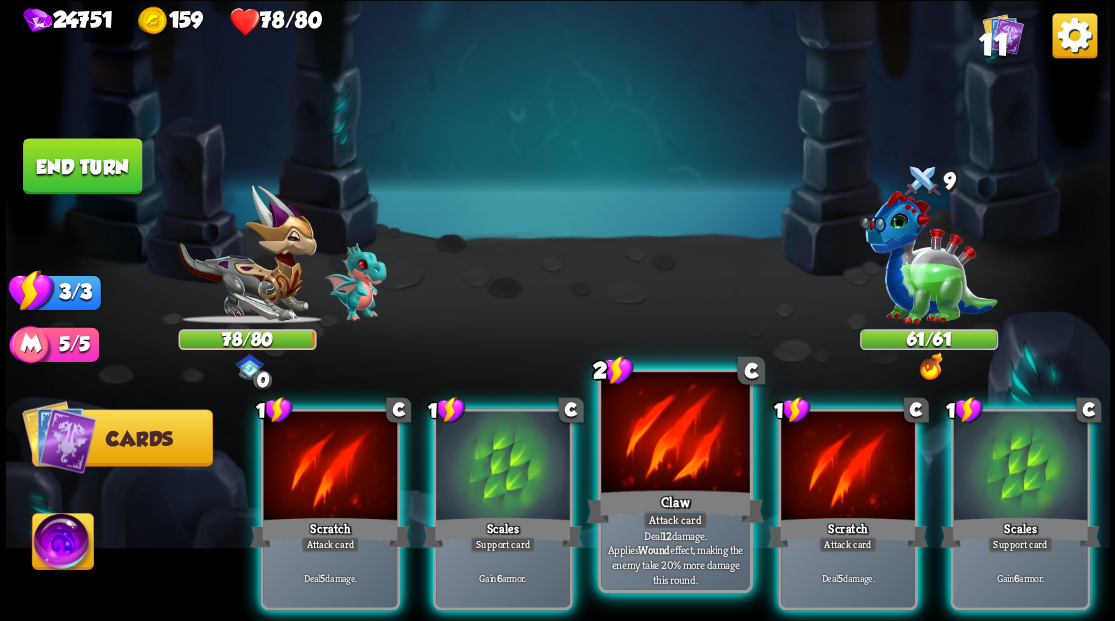 click at bounding box center (675, 434) 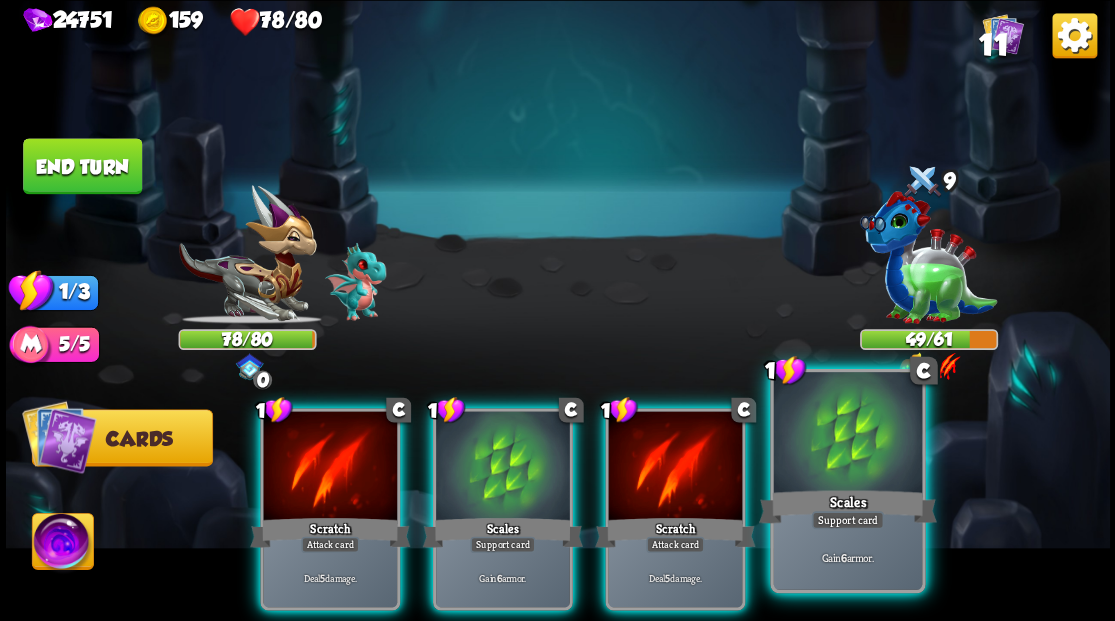 click at bounding box center (847, 434) 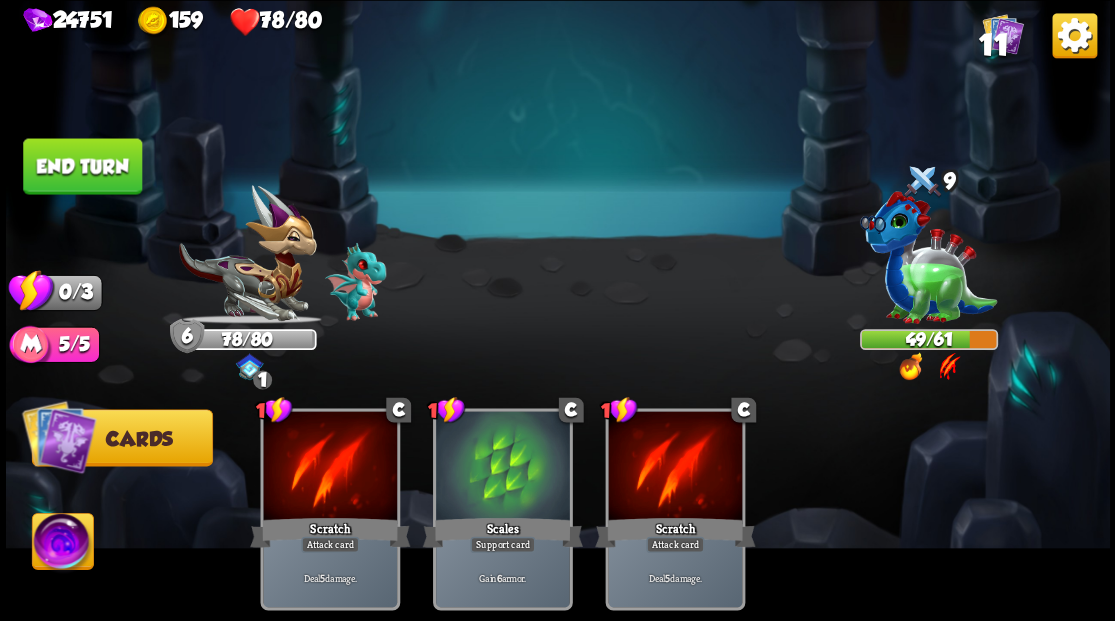 click on "End turn" at bounding box center [82, 166] 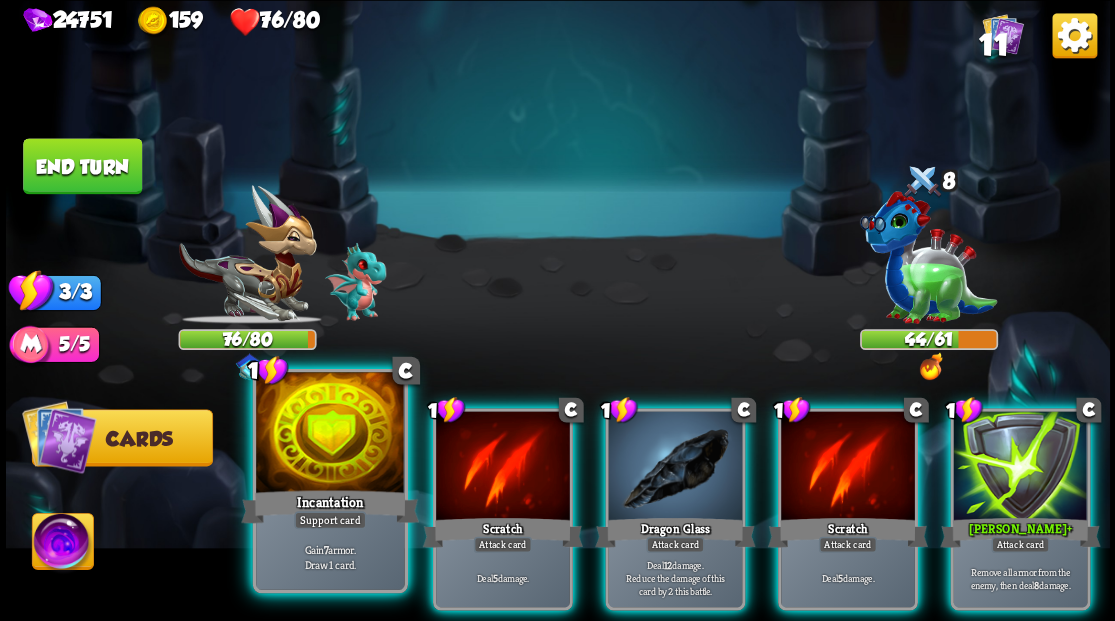 click at bounding box center (330, 434) 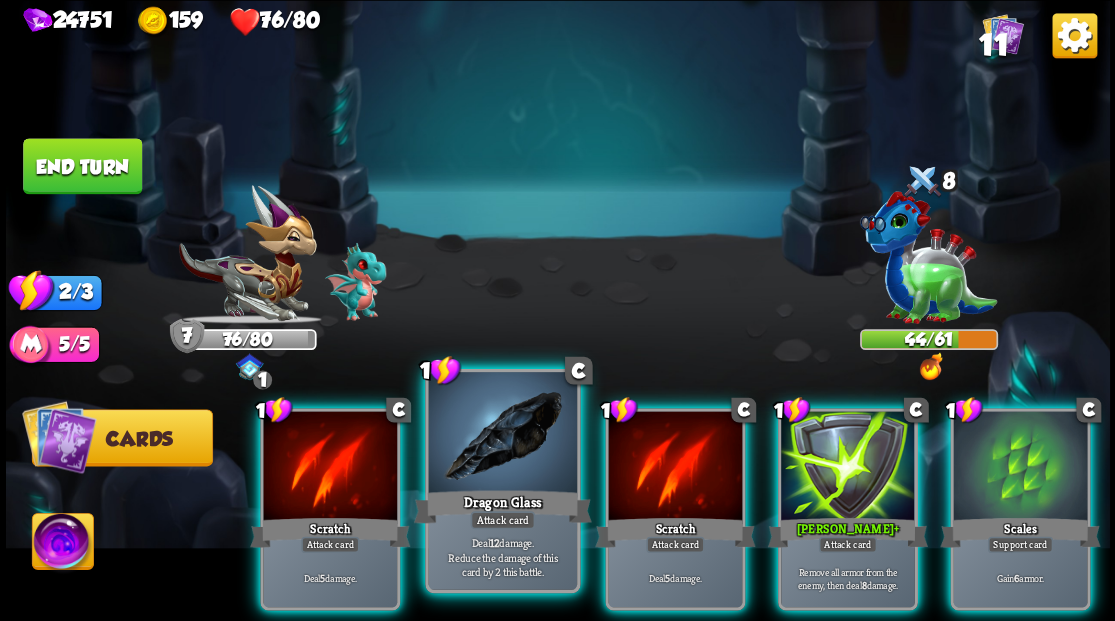 click at bounding box center [502, 434] 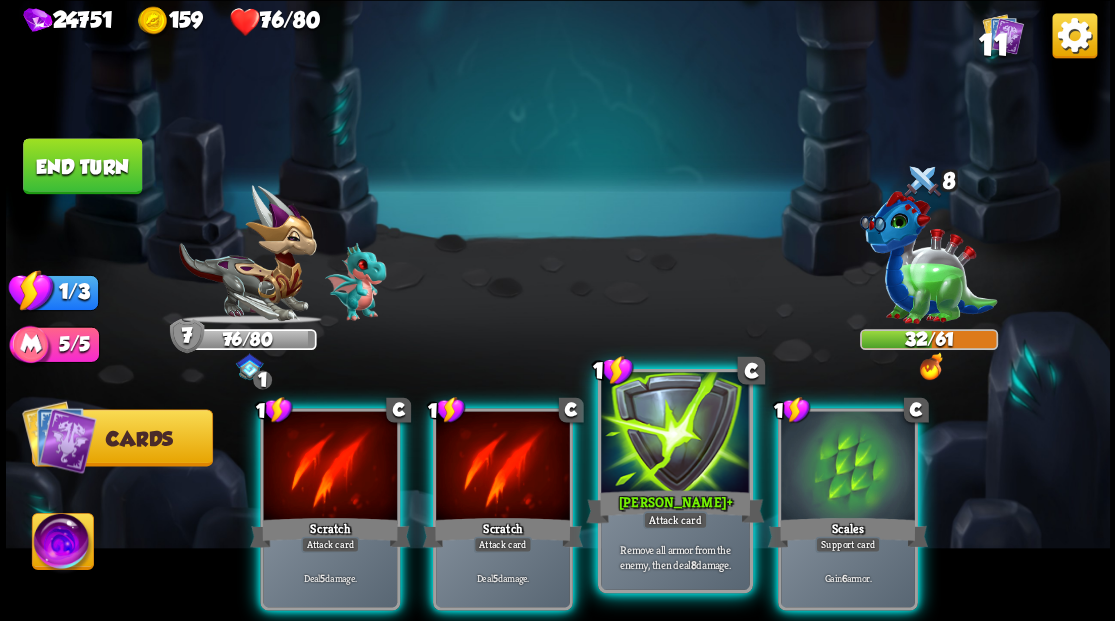 click at bounding box center (675, 434) 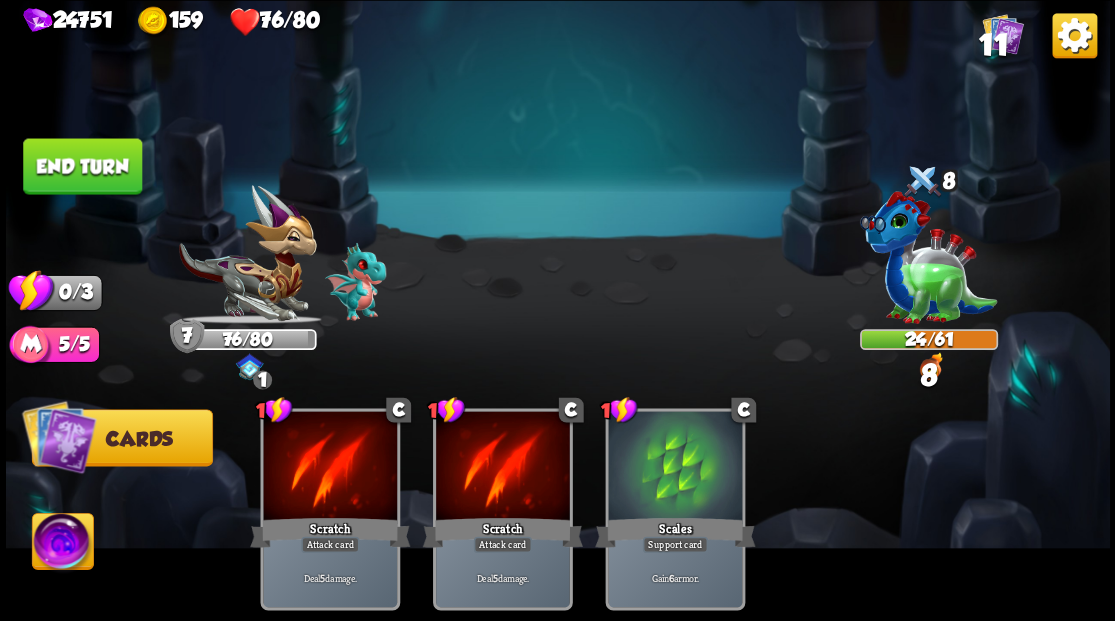 click on "End turn" at bounding box center (82, 166) 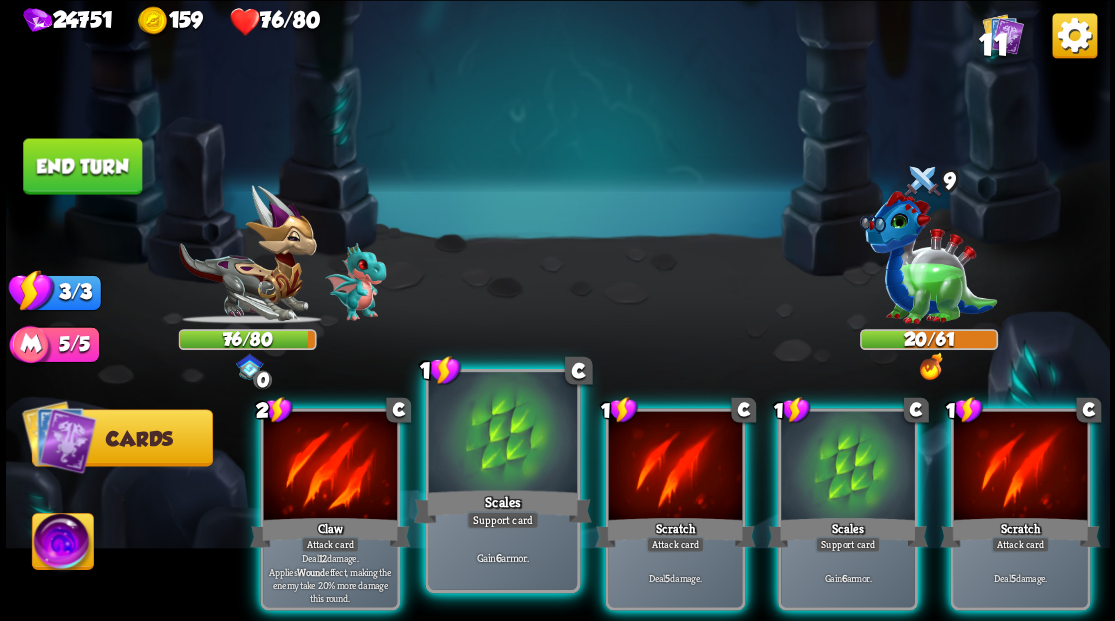 click at bounding box center (502, 434) 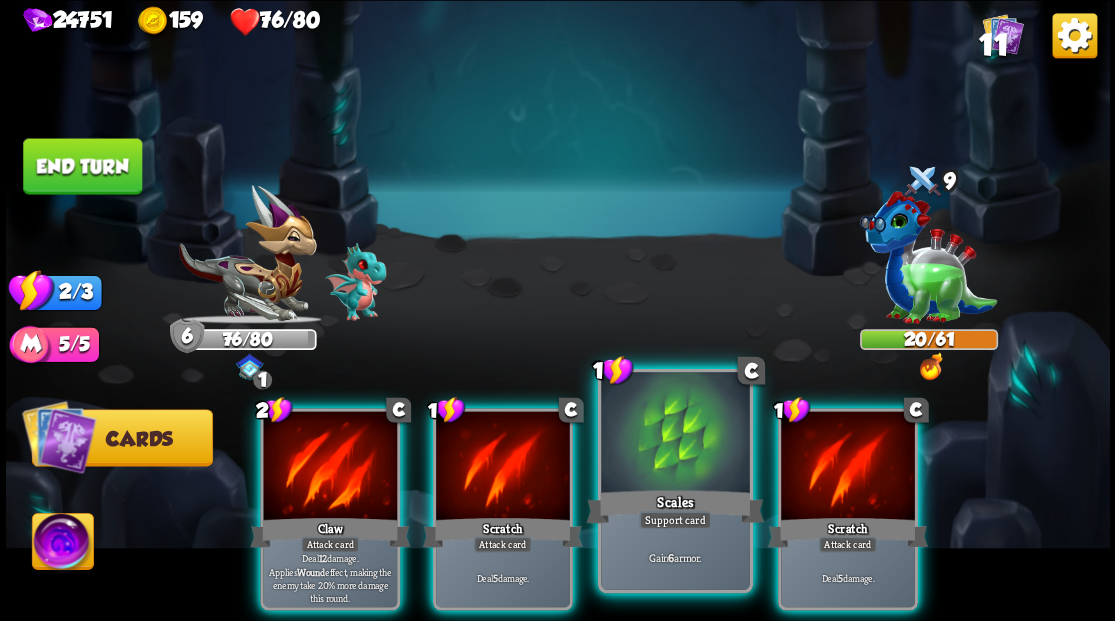 click at bounding box center [675, 434] 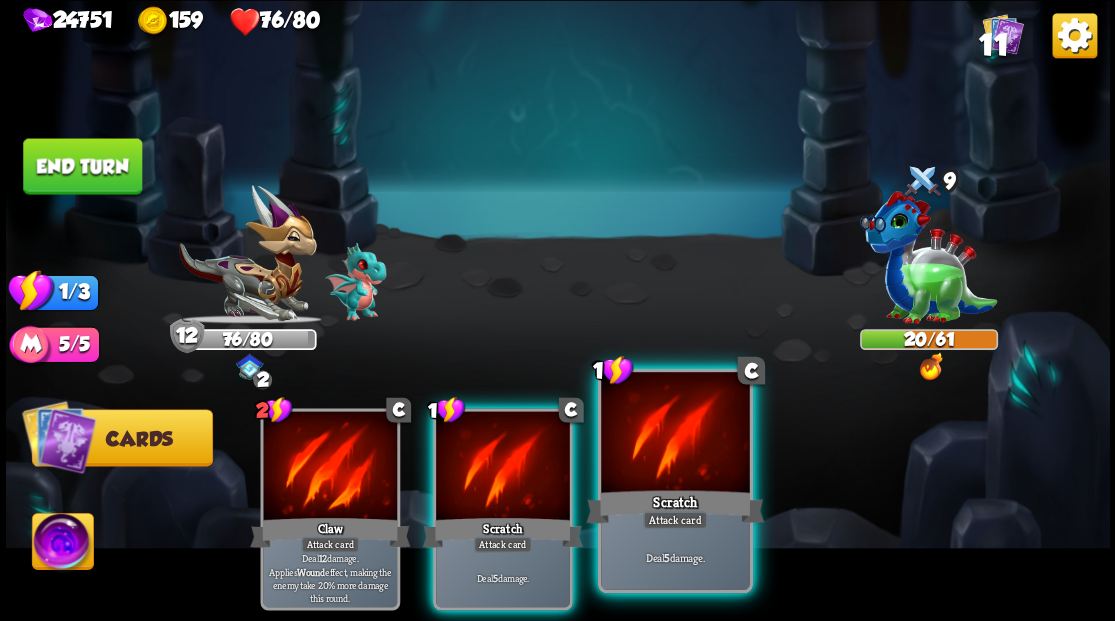 click at bounding box center [675, 434] 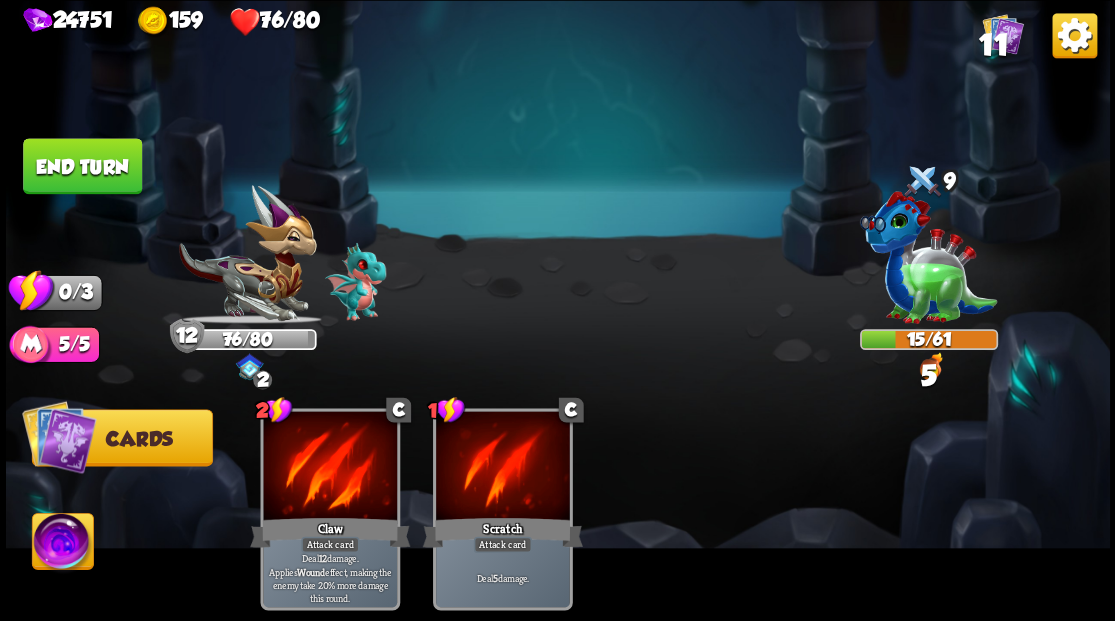 click on "End turn" at bounding box center (82, 166) 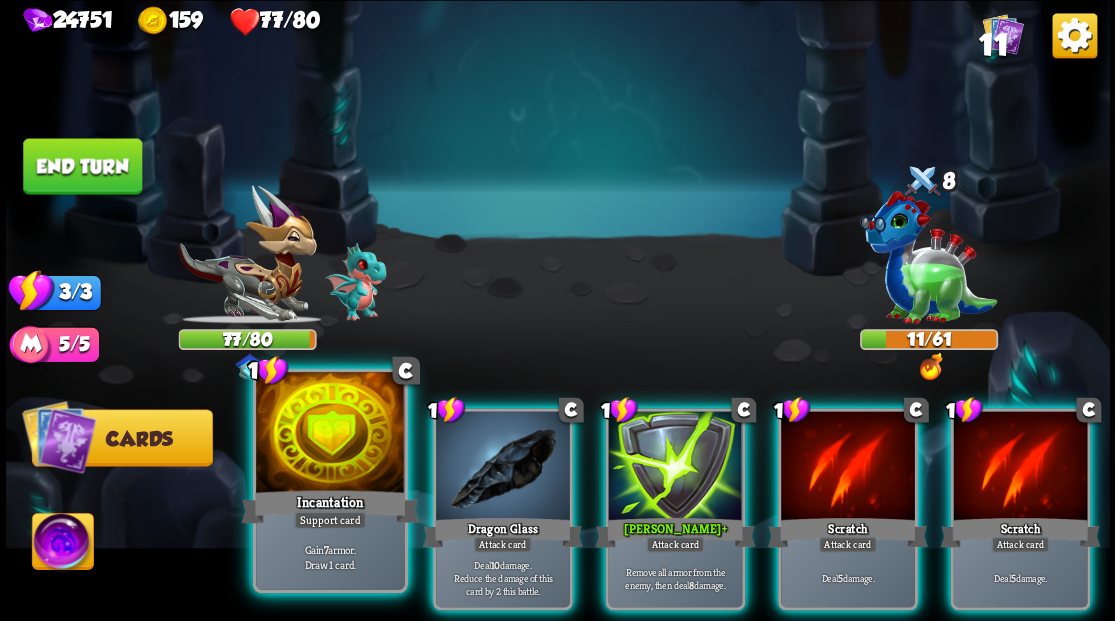 click at bounding box center (330, 434) 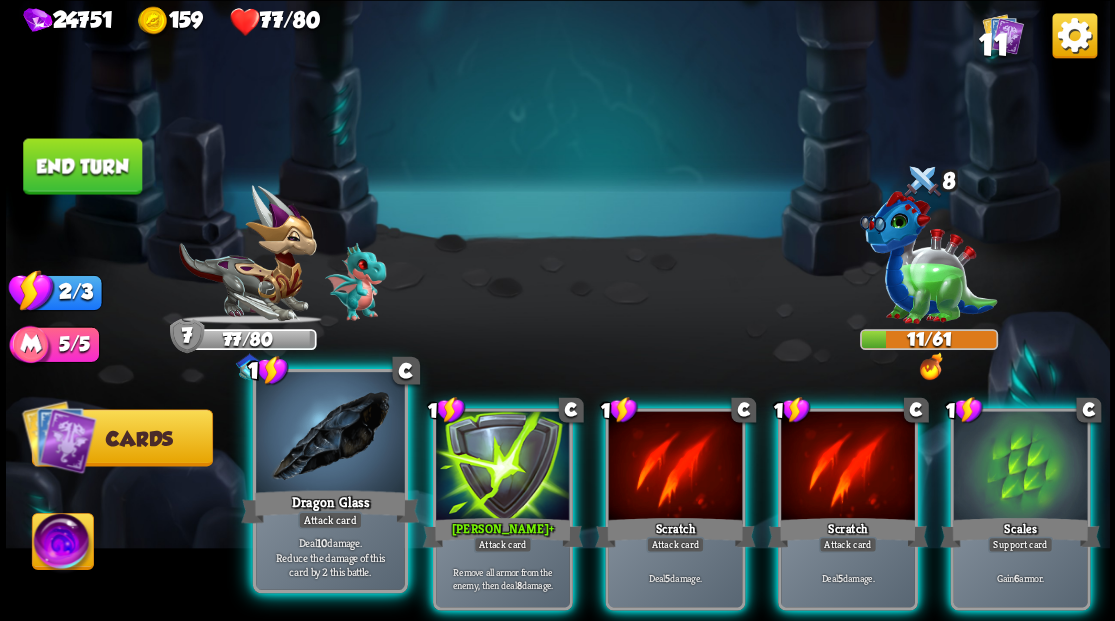 click at bounding box center (330, 434) 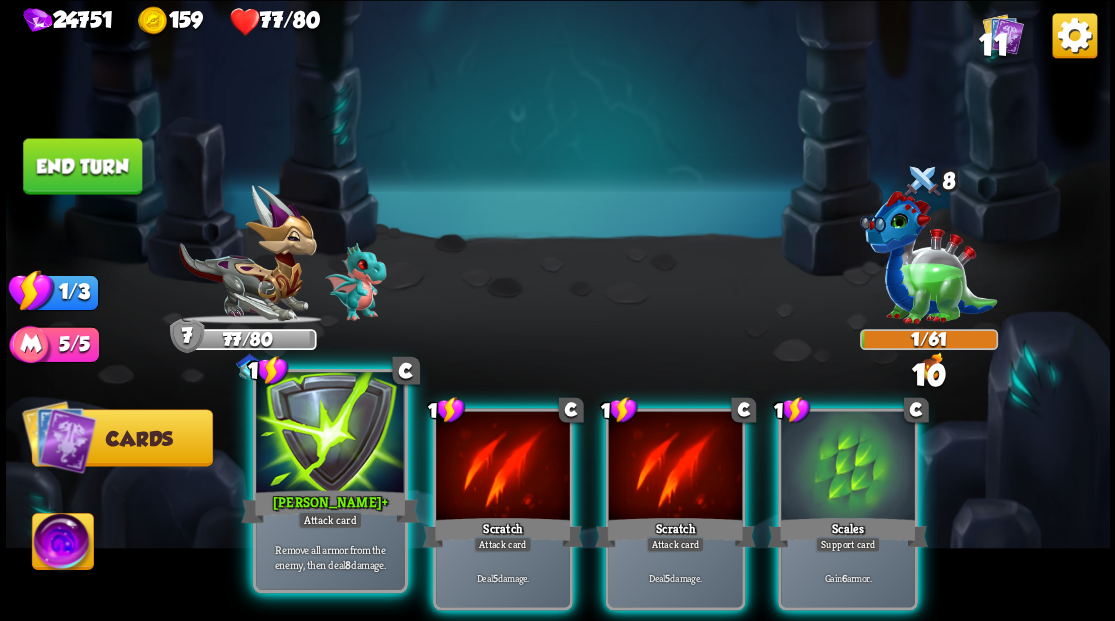 click at bounding box center [330, 434] 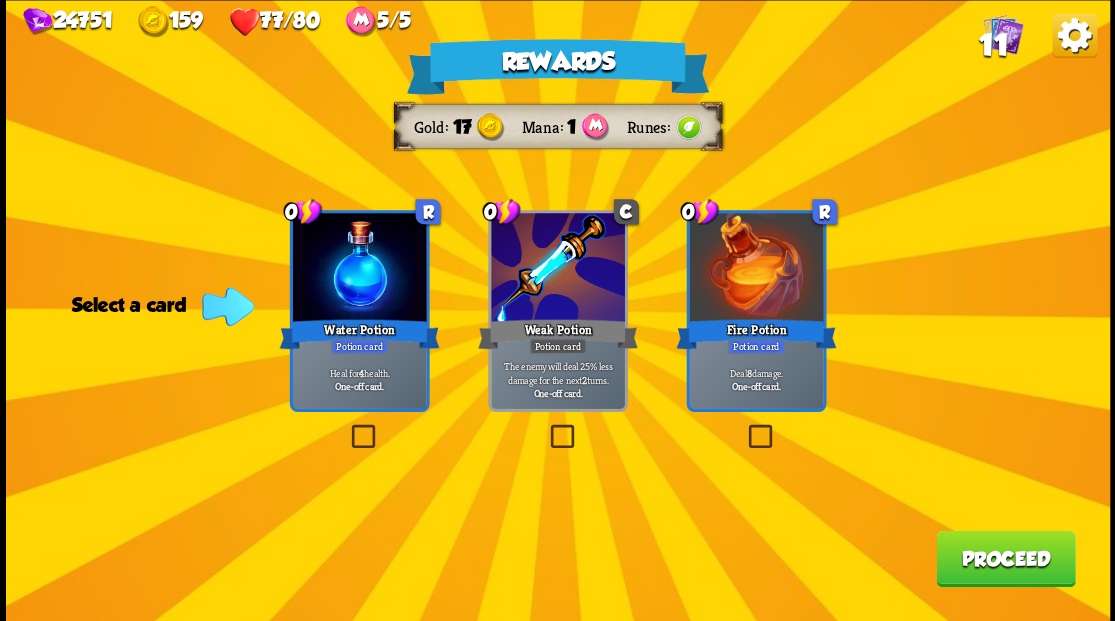 click at bounding box center [347, 427] 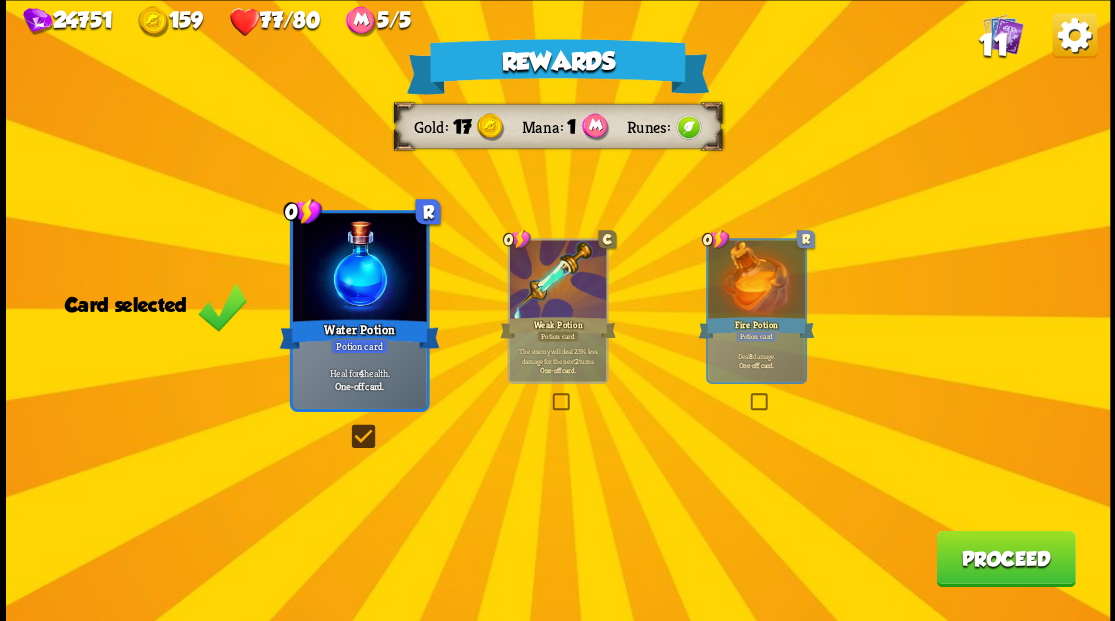 click on "Proceed" at bounding box center [1005, 558] 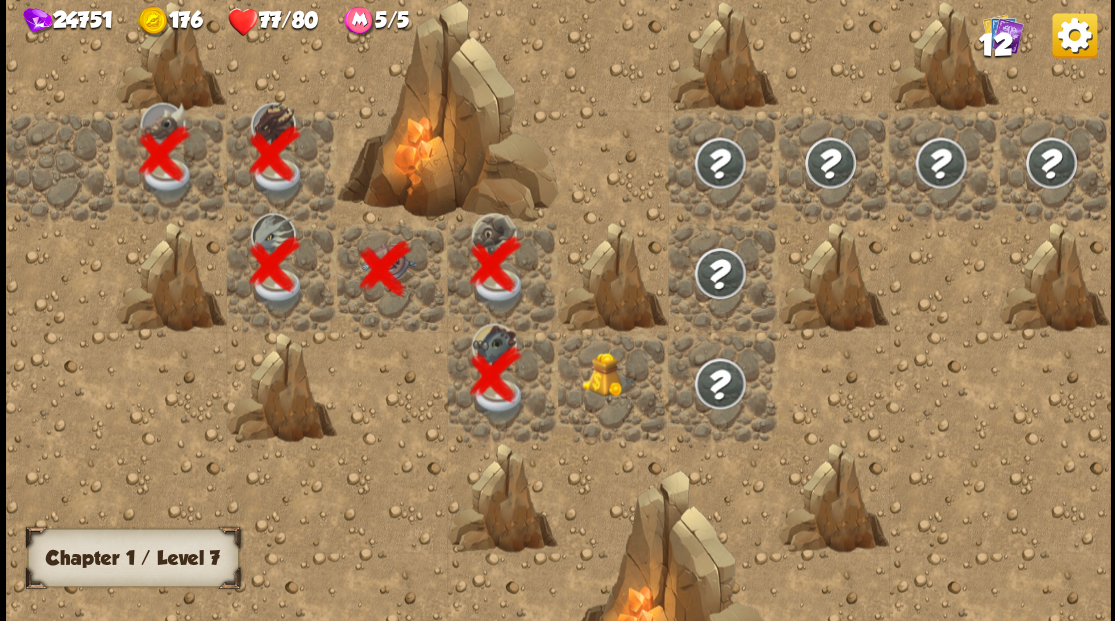 click at bounding box center [609, 374] 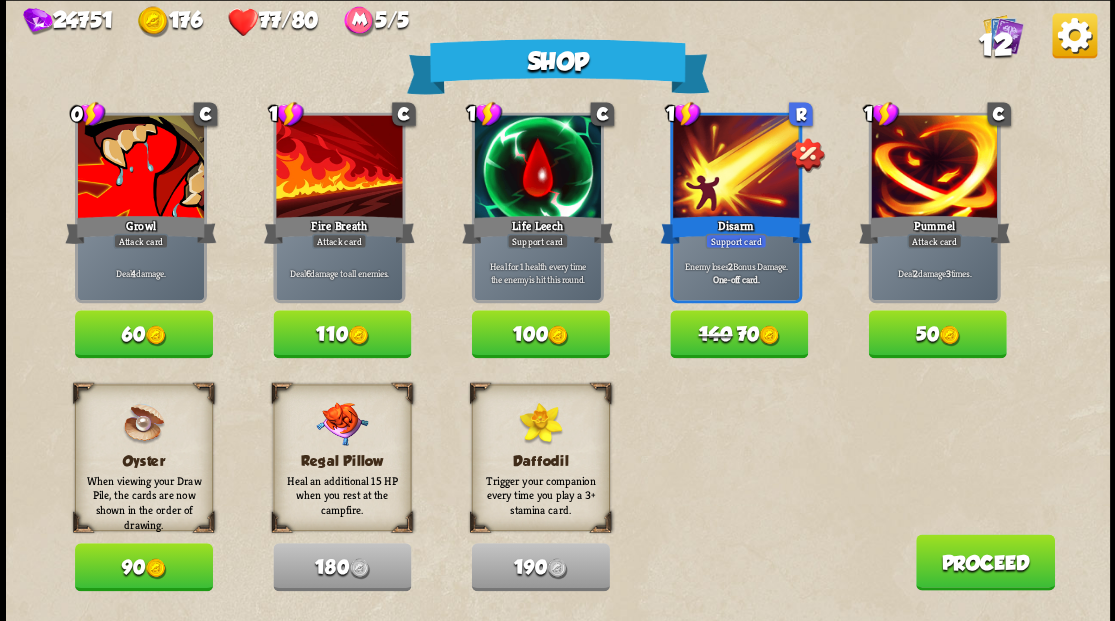 click on "60" at bounding box center [144, 334] 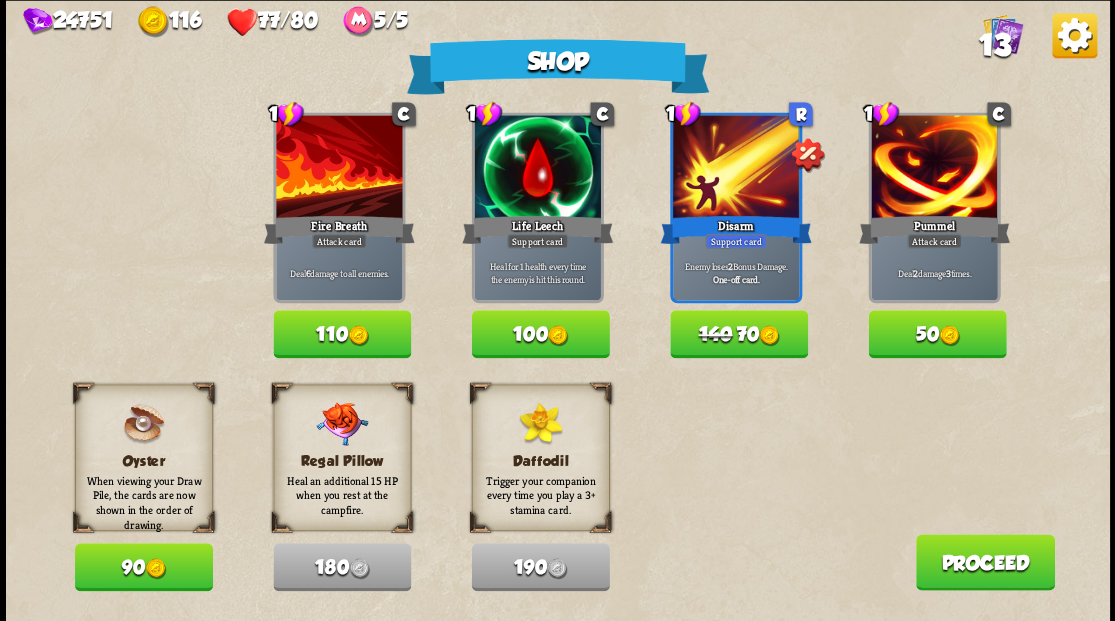 click on "Proceed" at bounding box center (984, 562) 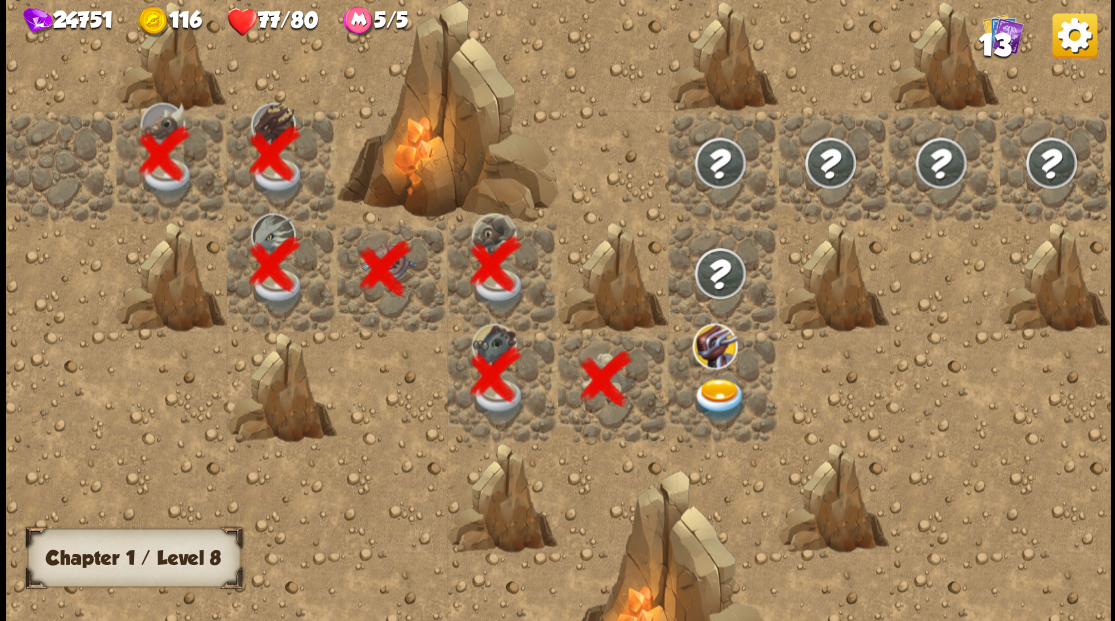 click at bounding box center (719, 399) 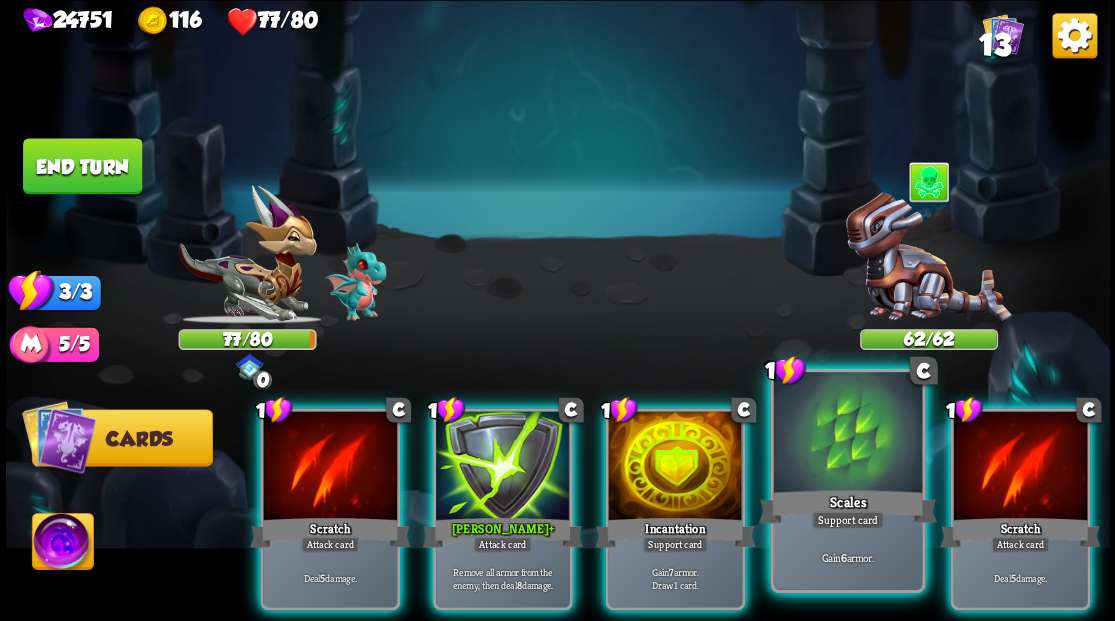 click at bounding box center (847, 434) 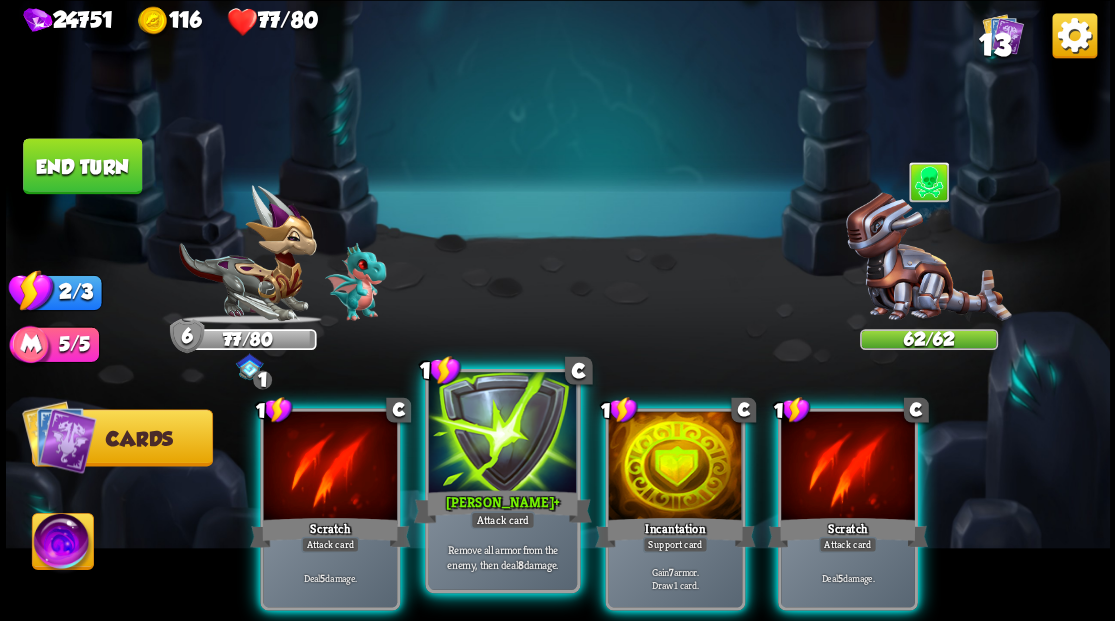 click at bounding box center [502, 434] 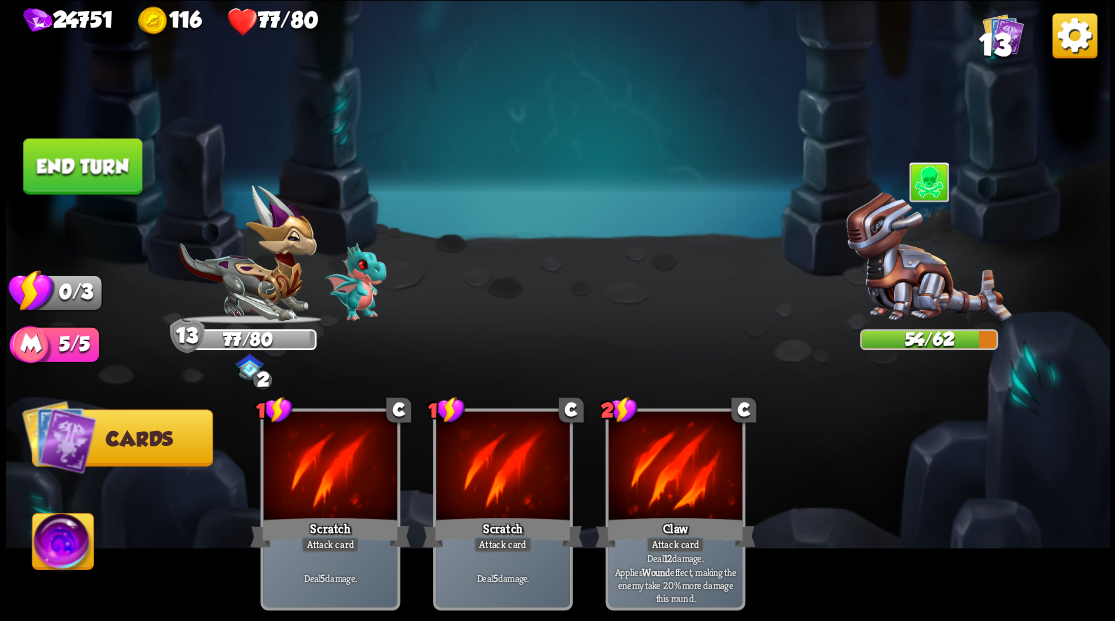click on "End turn" at bounding box center (82, 166) 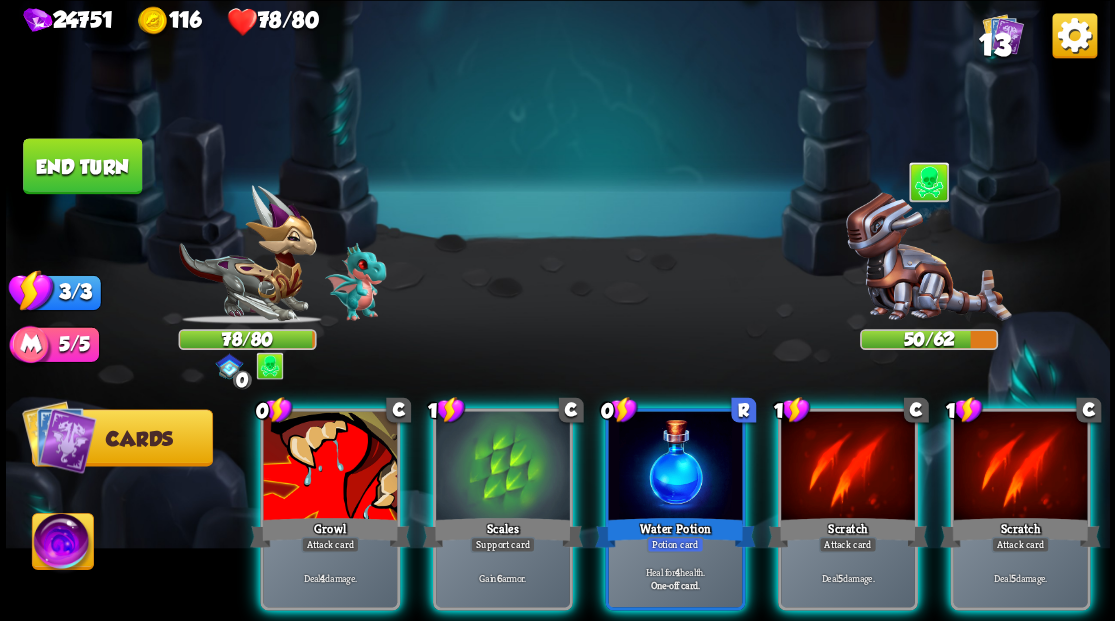 drag, startPoint x: 636, startPoint y: 442, endPoint x: 579, endPoint y: 388, distance: 78.51752 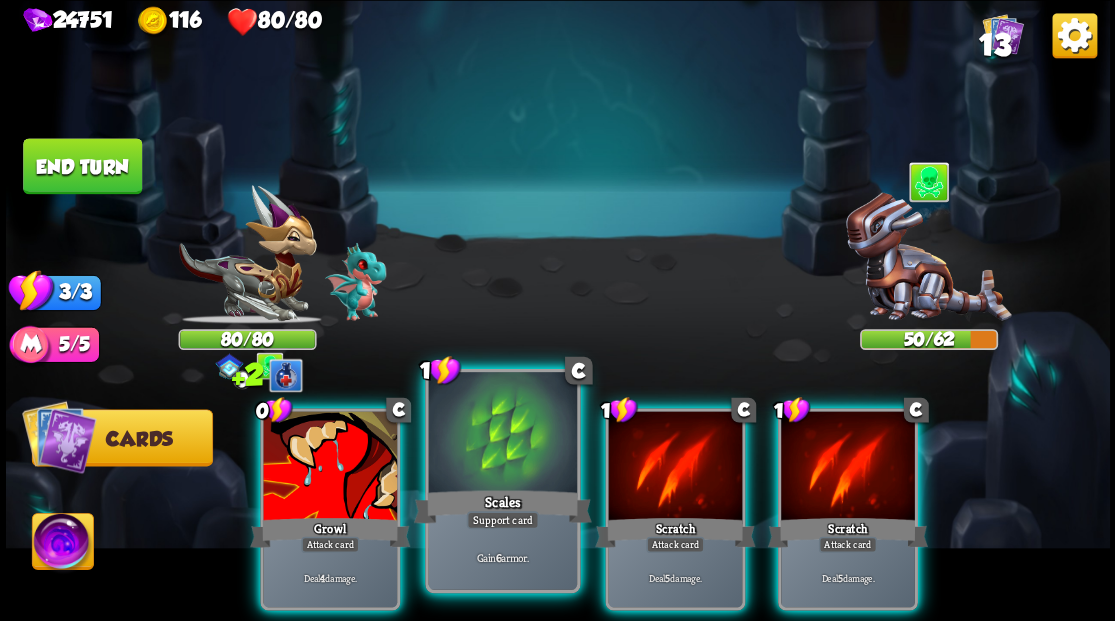 click at bounding box center (502, 434) 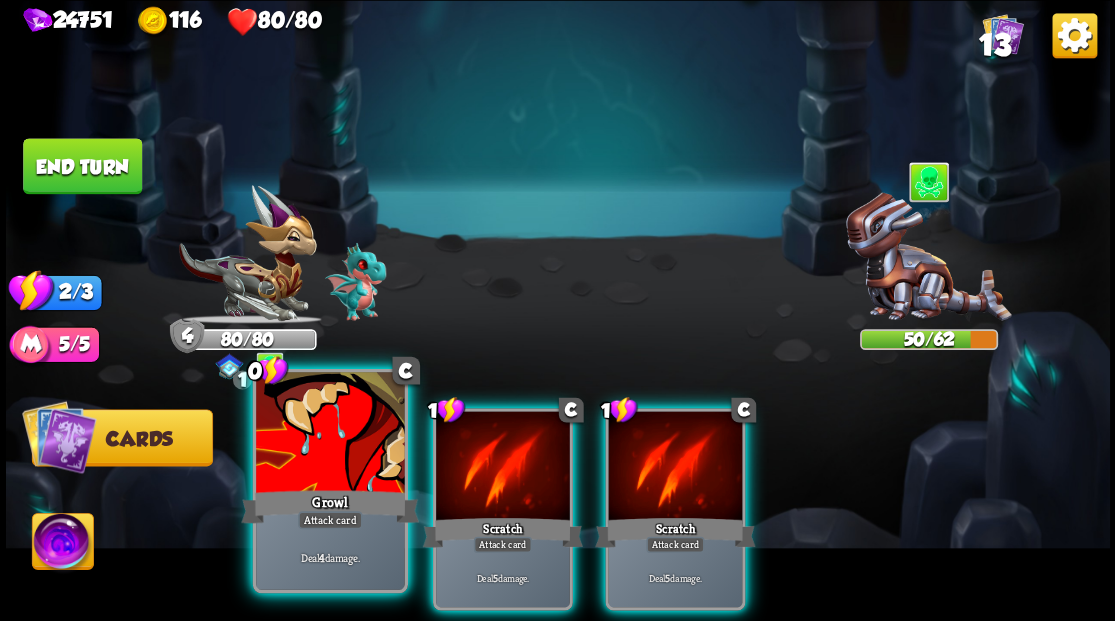 click at bounding box center (330, 434) 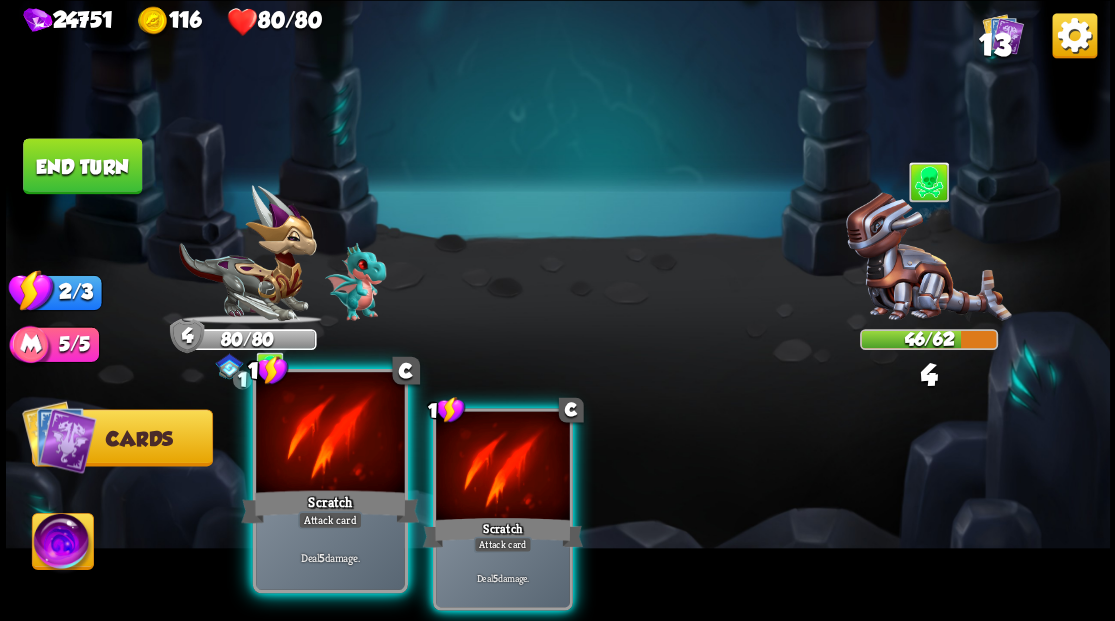 click at bounding box center (330, 434) 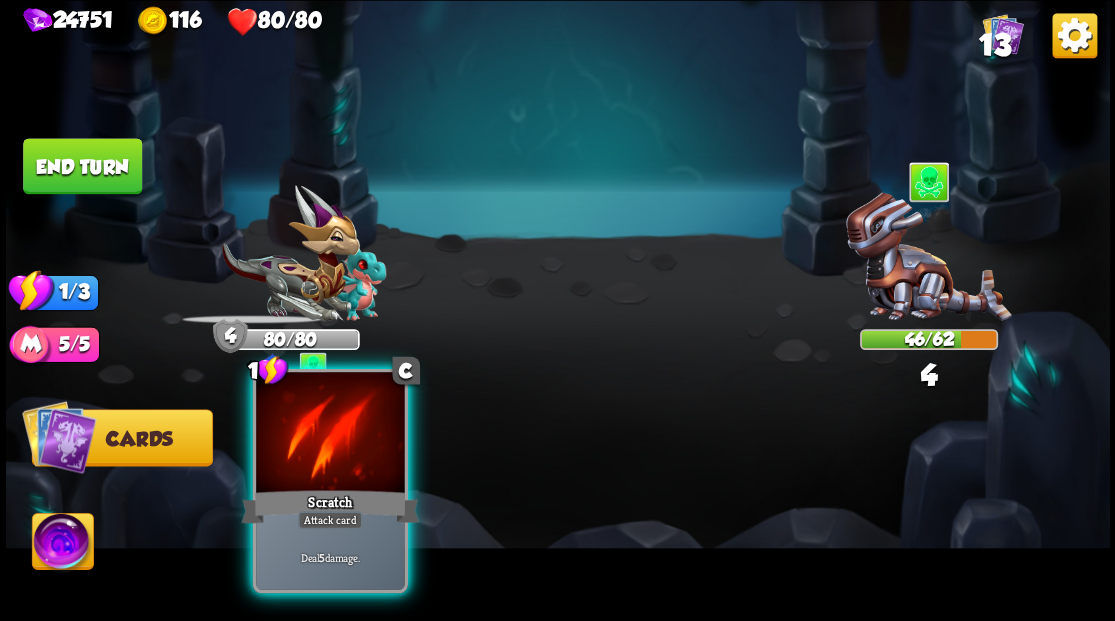 click at bounding box center [330, 434] 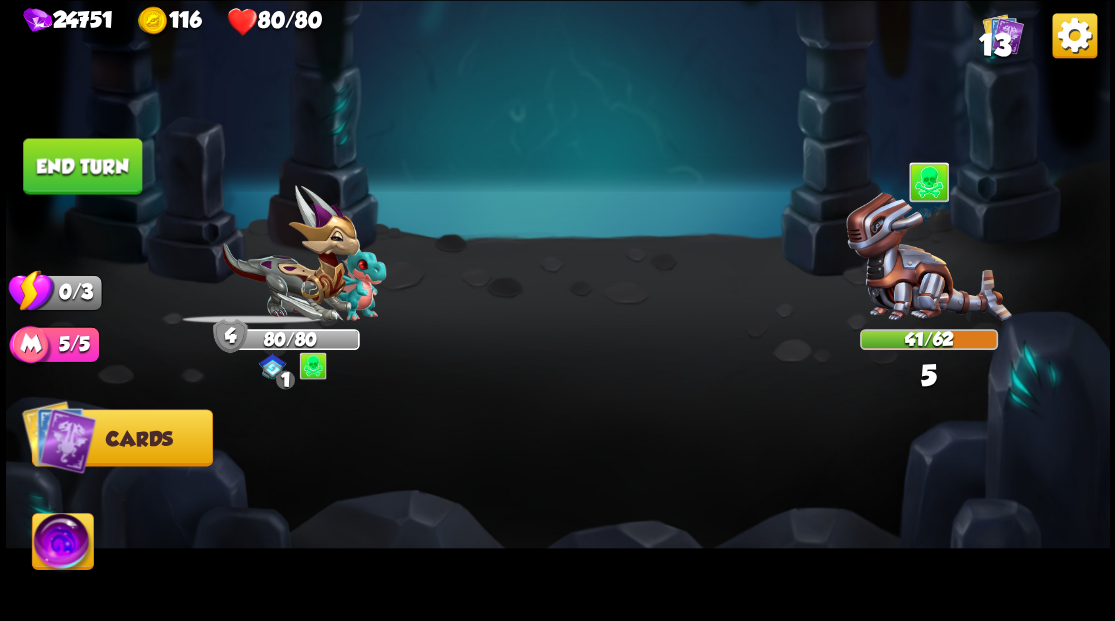 click on "End turn" at bounding box center (82, 166) 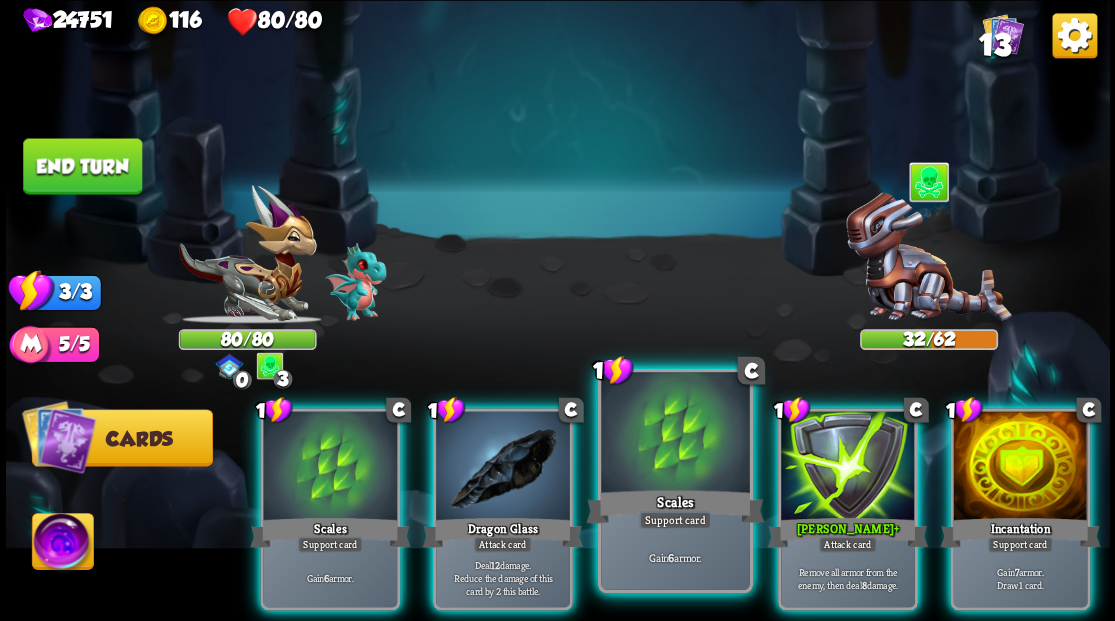 click at bounding box center [675, 434] 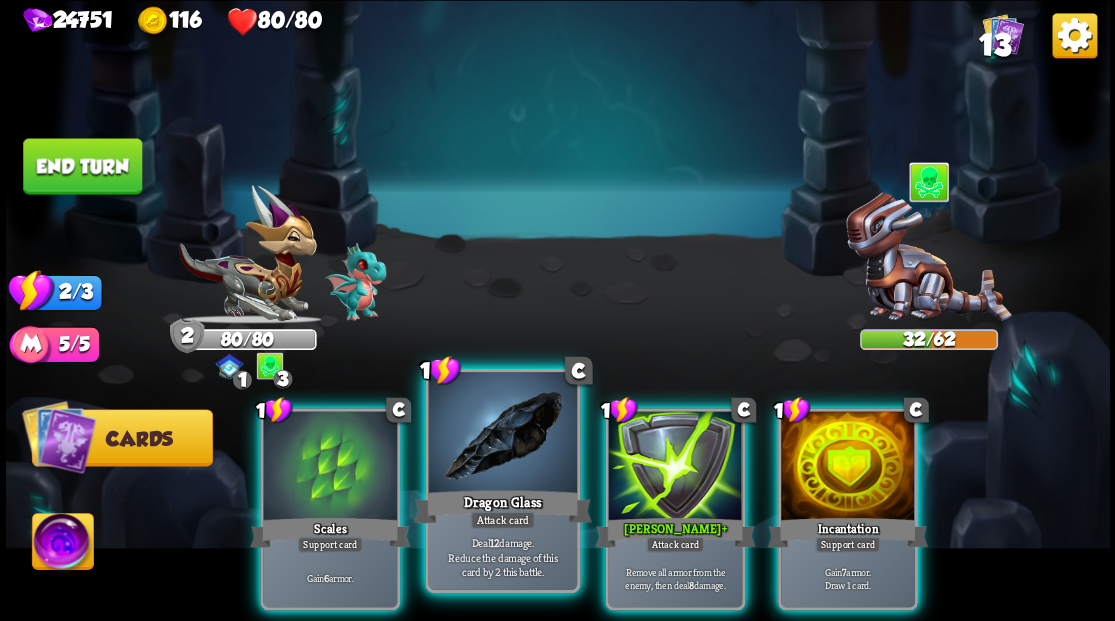 click at bounding box center [502, 434] 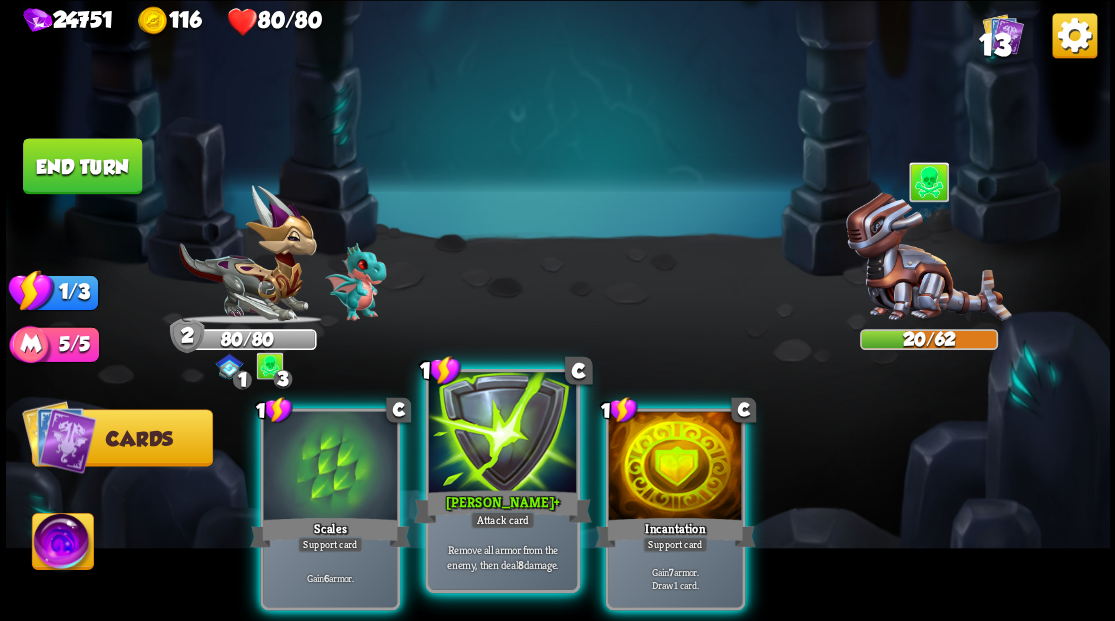 click at bounding box center (502, 434) 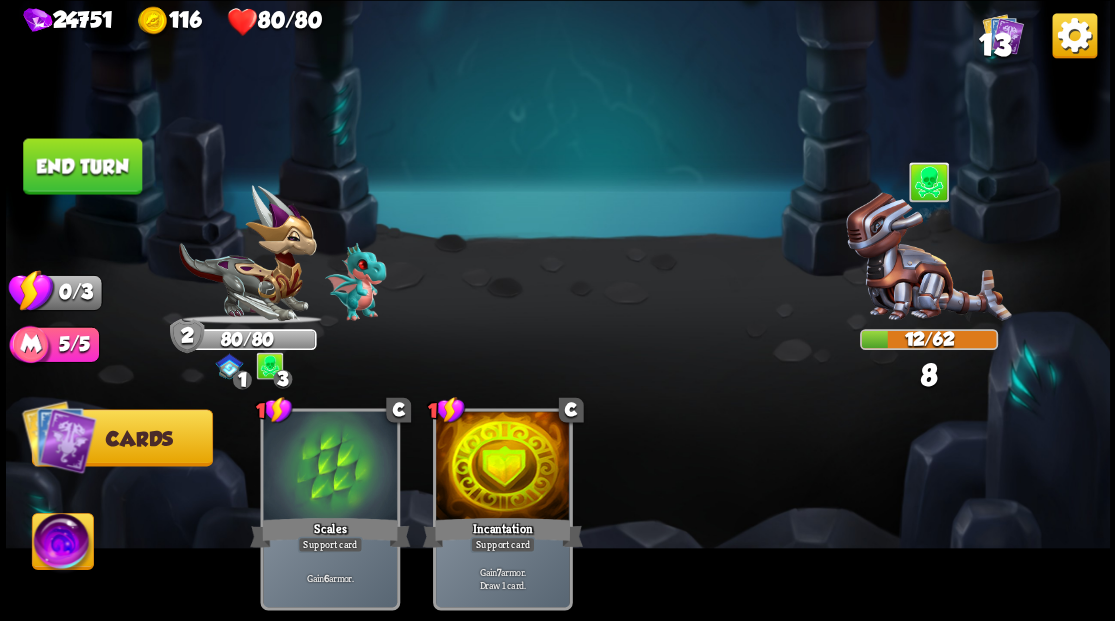 click on "End turn" at bounding box center (82, 166) 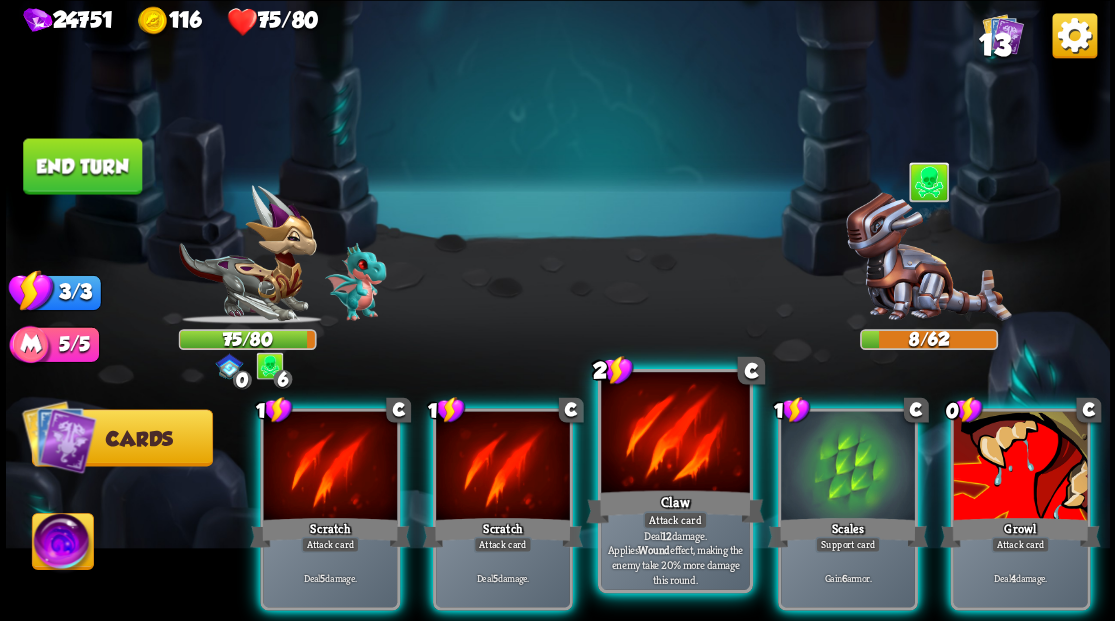 click at bounding box center [675, 434] 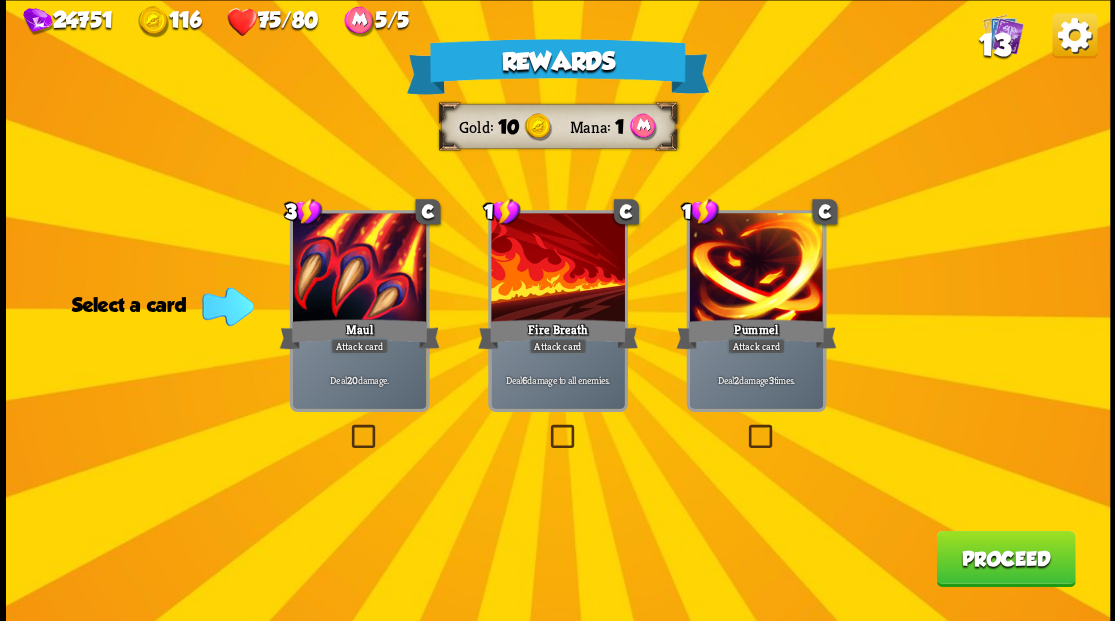click at bounding box center [546, 427] 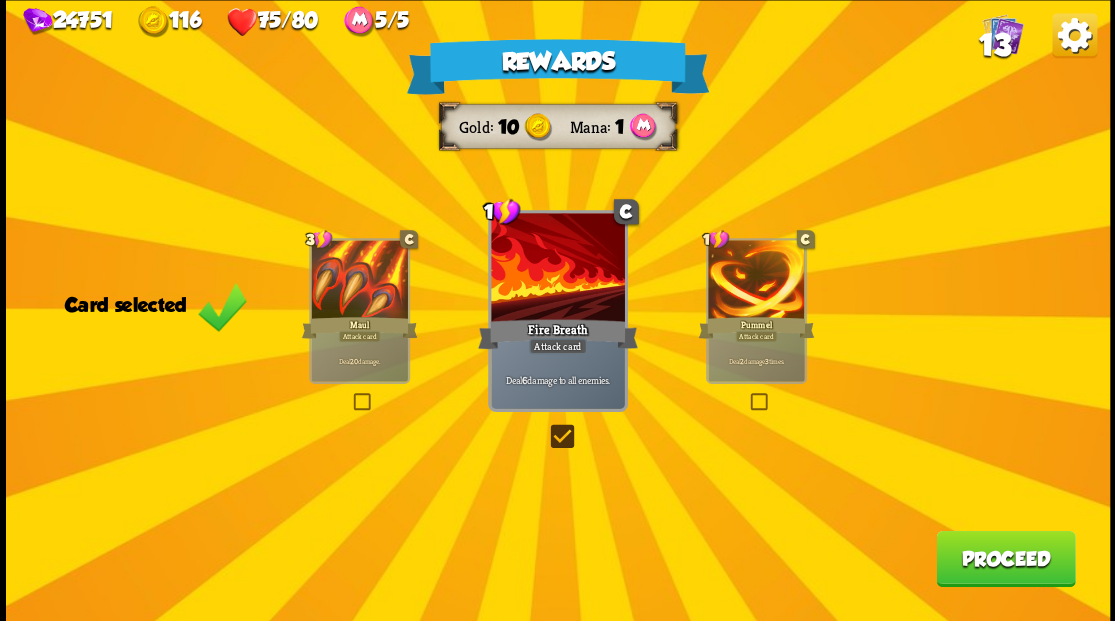 click on "Proceed" at bounding box center [1005, 558] 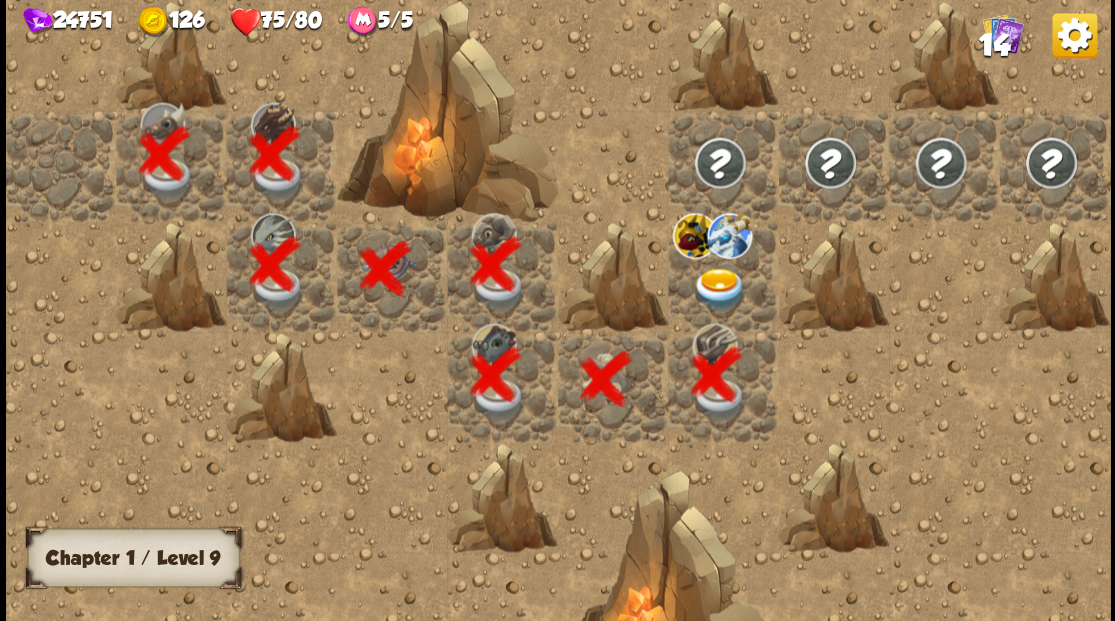 click at bounding box center (719, 288) 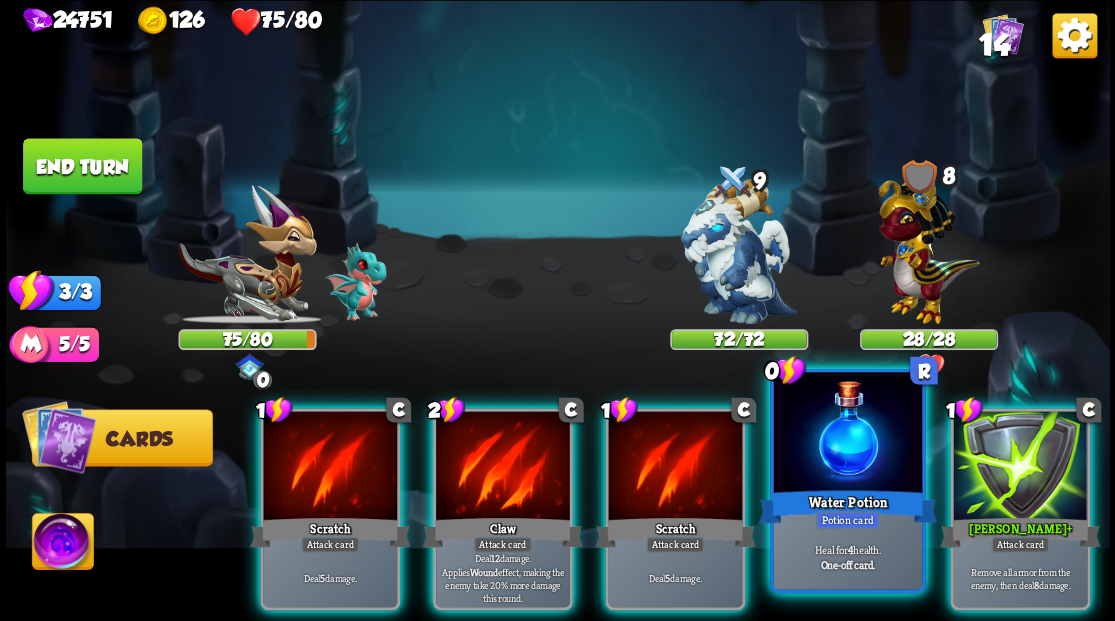click at bounding box center [847, 434] 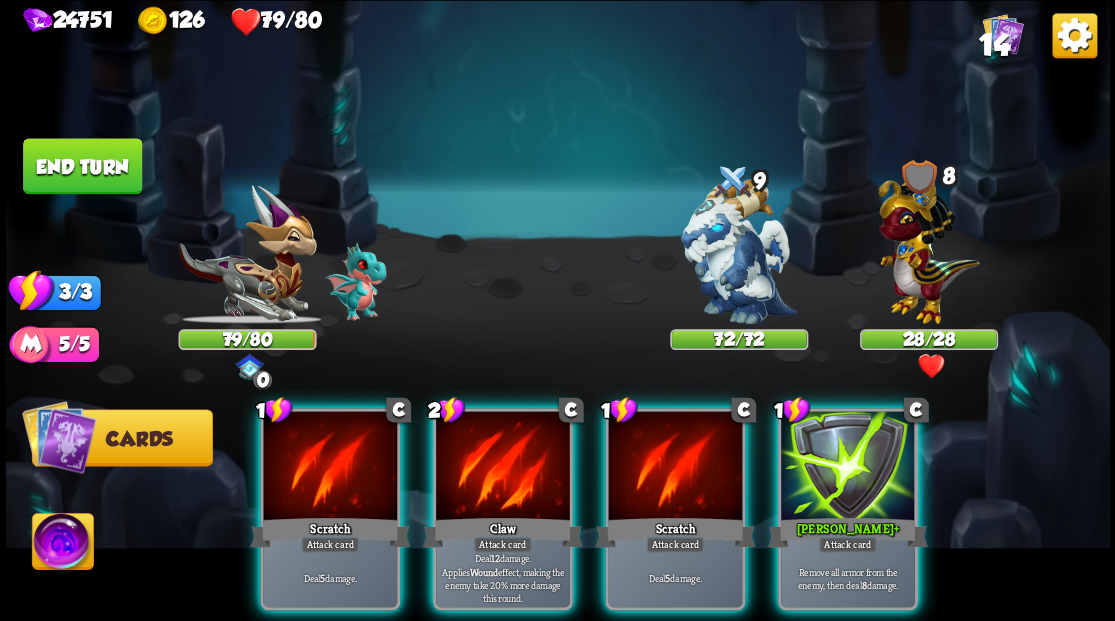 click at bounding box center [62, 544] 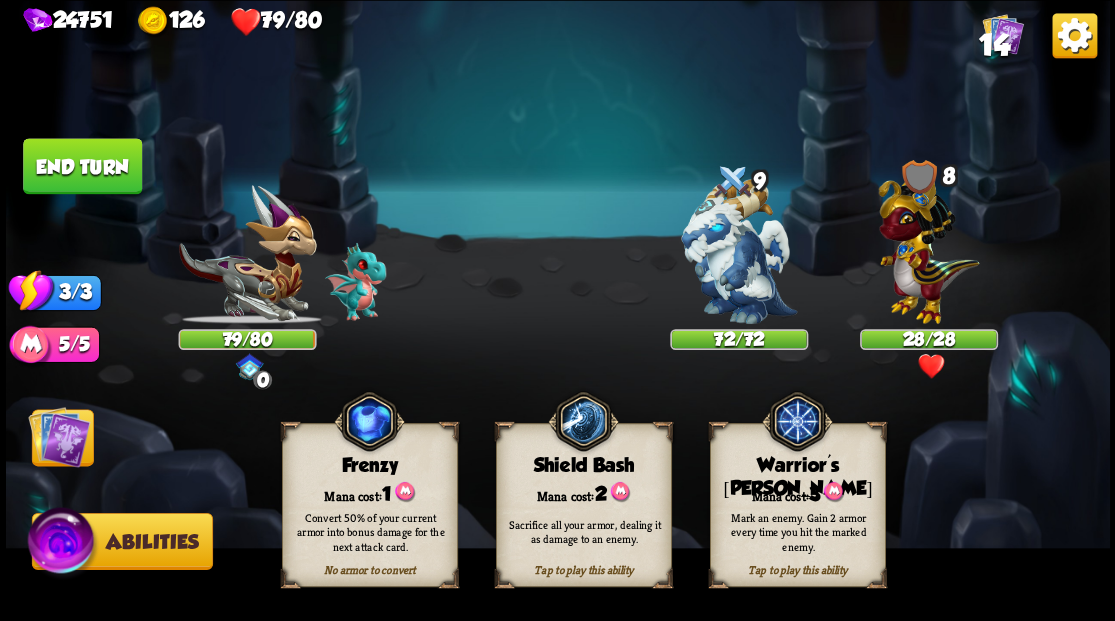click on "Mana cost:  3" at bounding box center [797, 492] 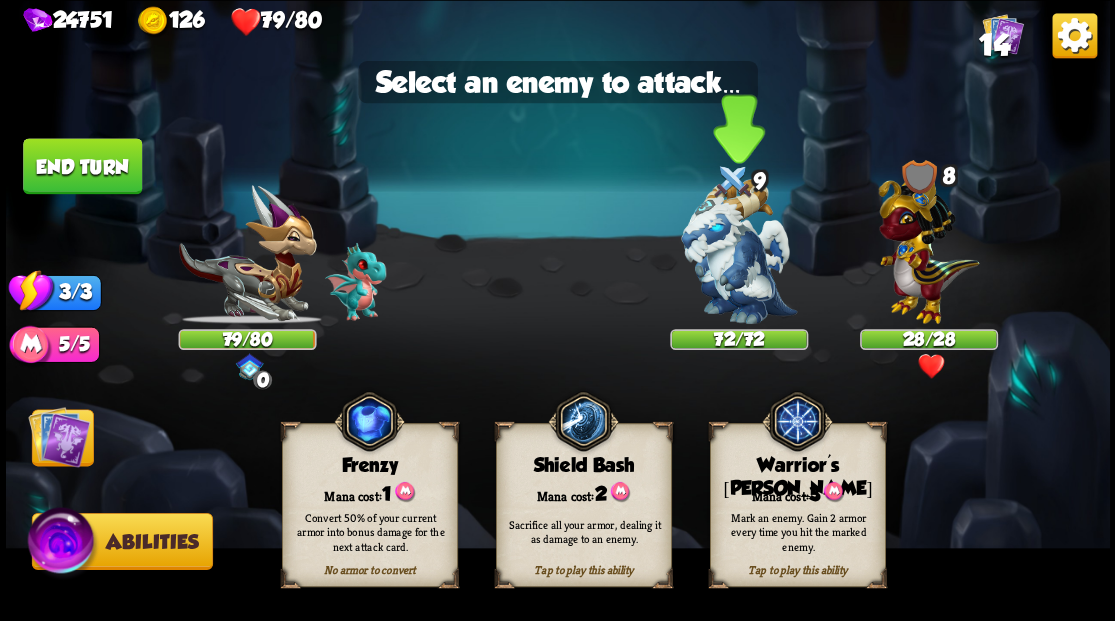 click at bounding box center [739, 251] 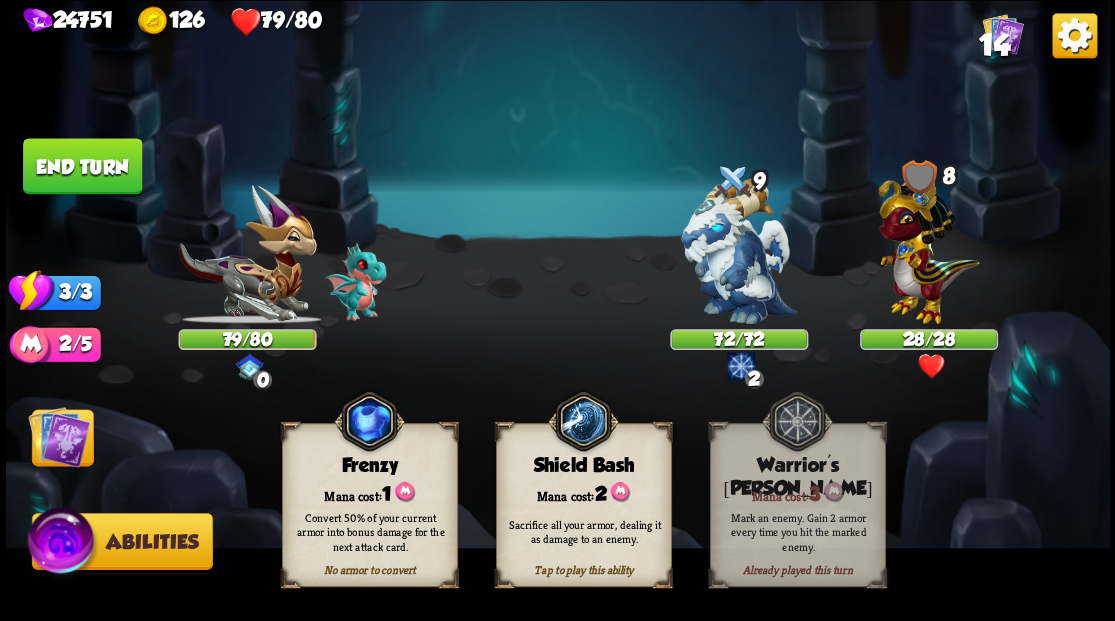 click at bounding box center [739, 251] 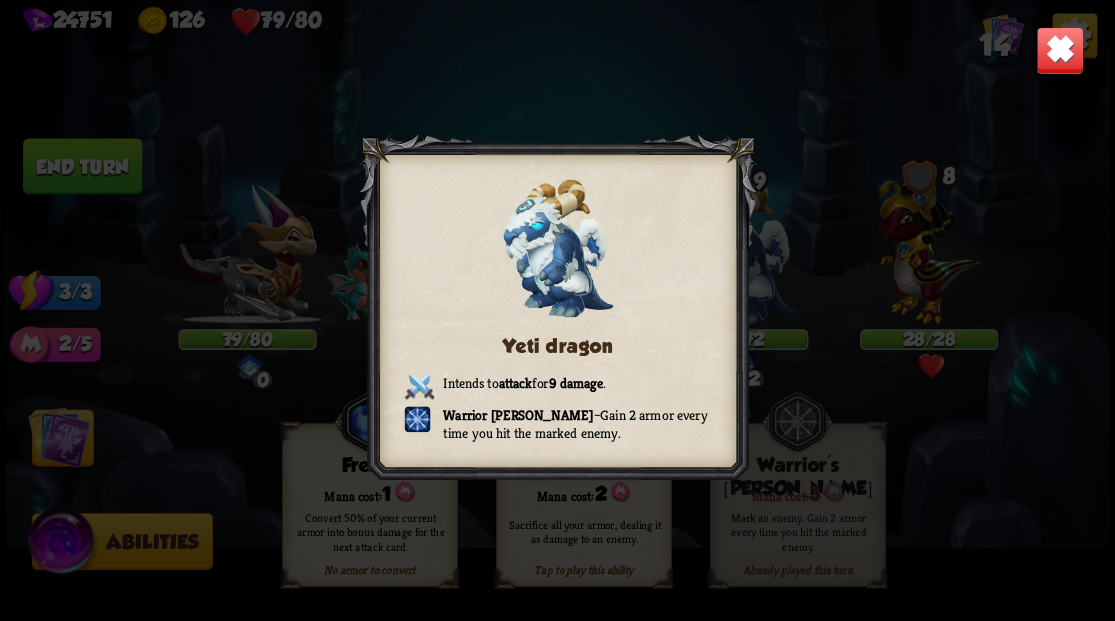 click at bounding box center [1059, 50] 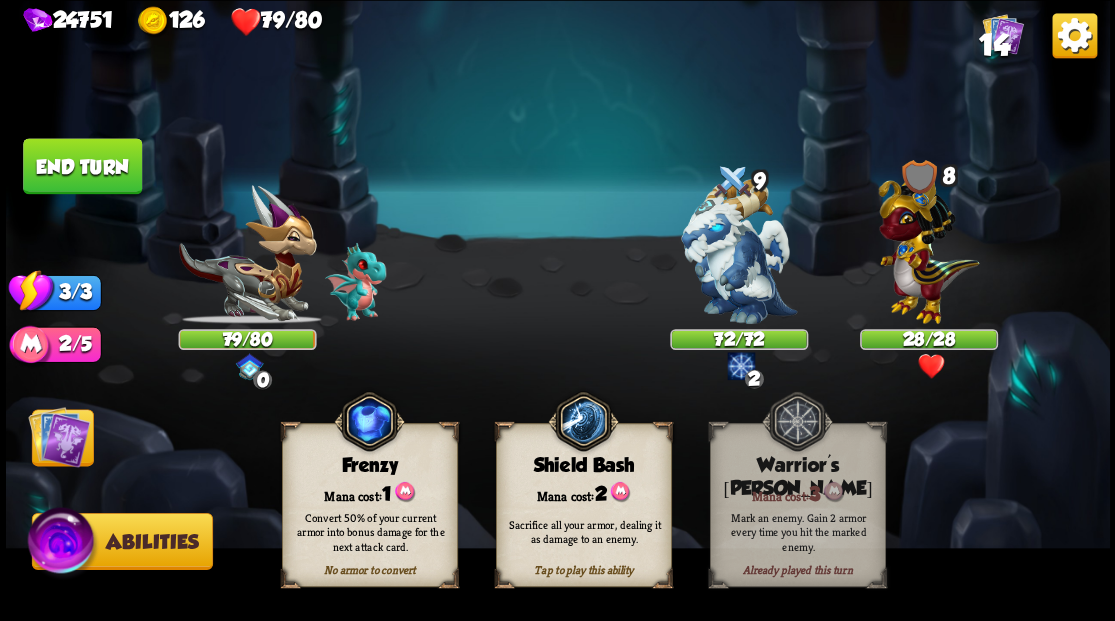 click at bounding box center (59, 436) 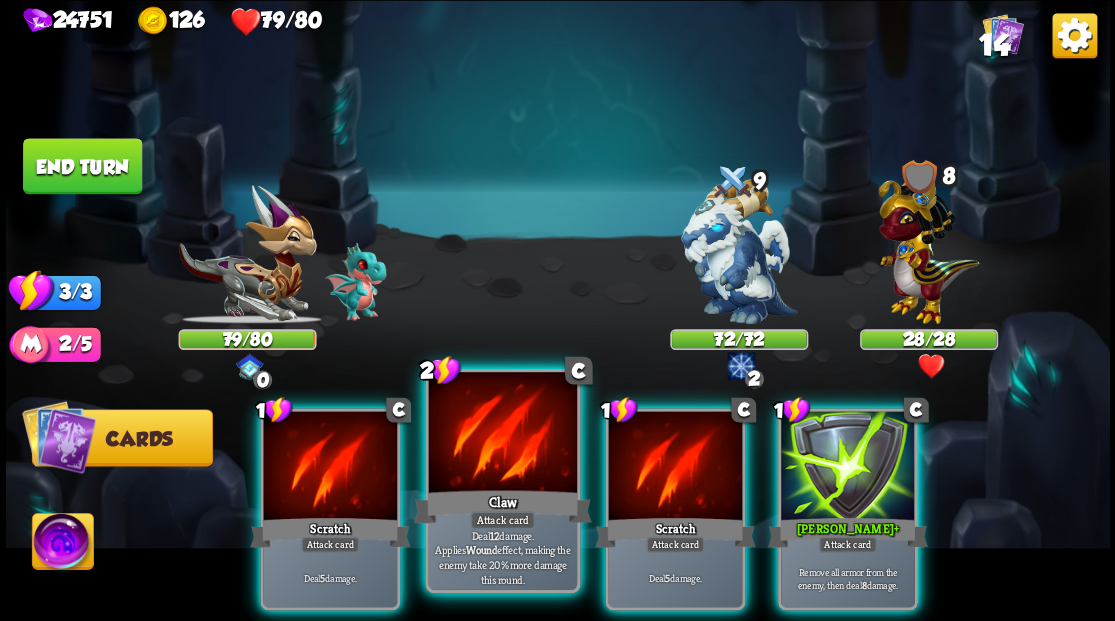 click at bounding box center [502, 434] 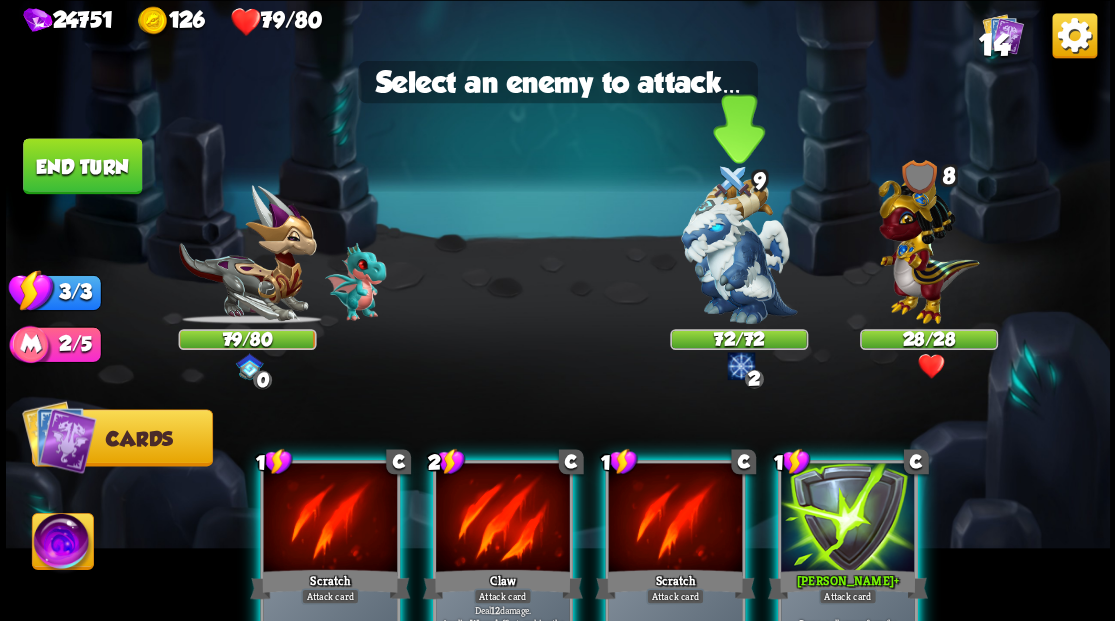 click at bounding box center [739, 251] 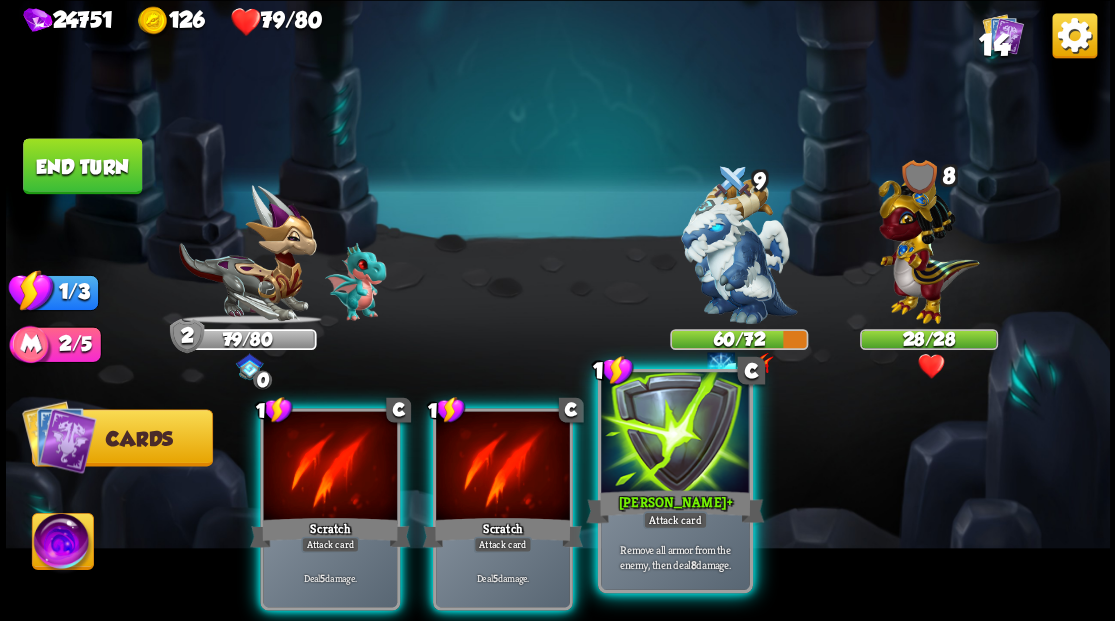 click at bounding box center (675, 434) 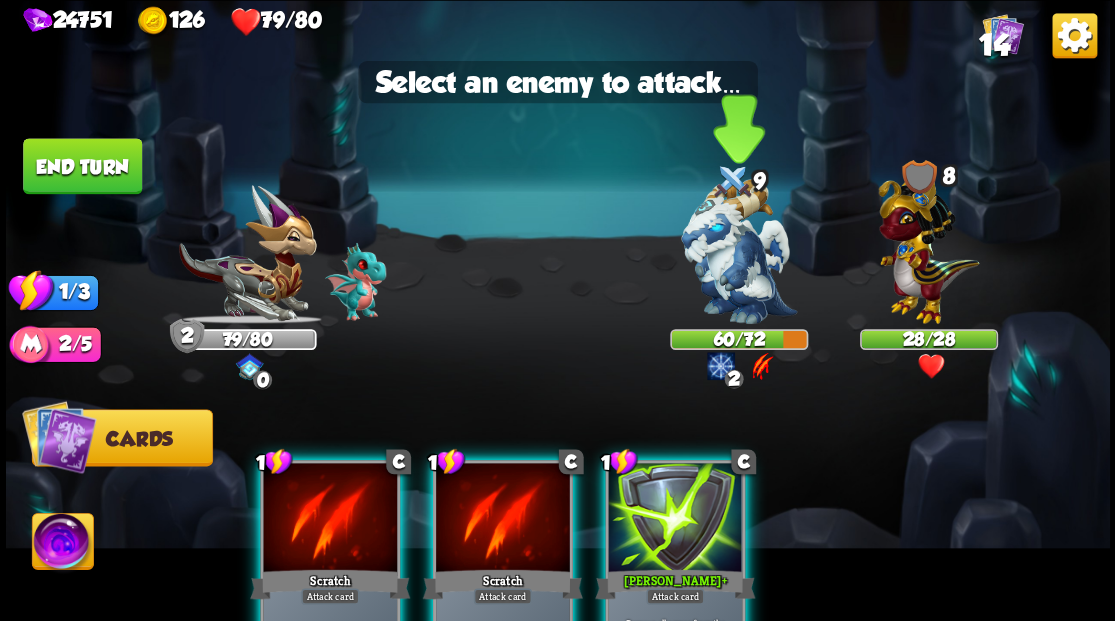 click at bounding box center [739, 251] 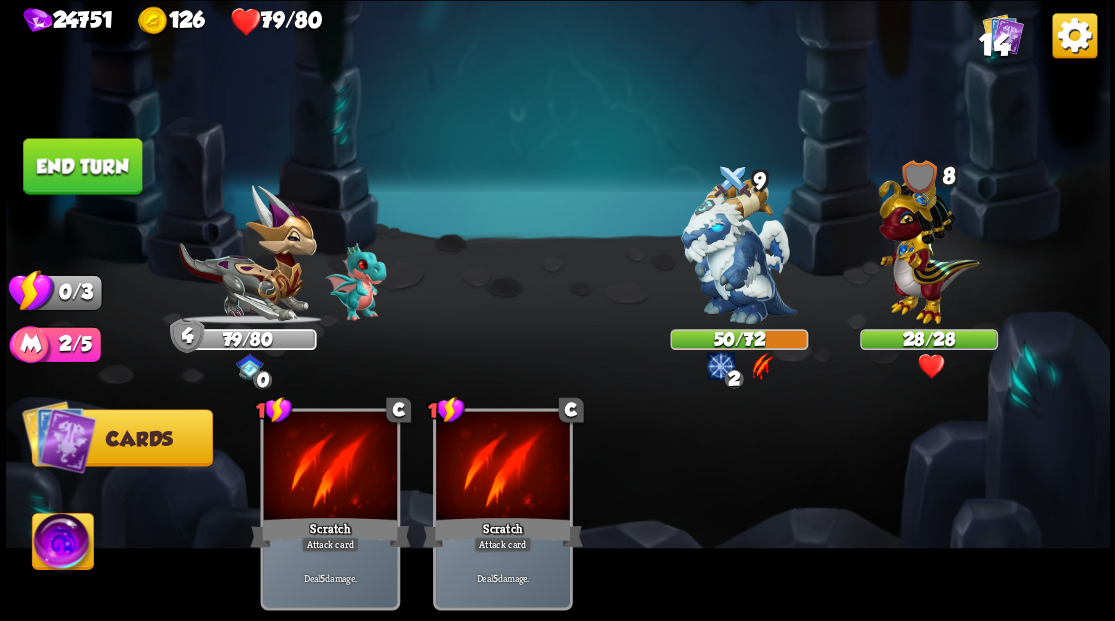 click on "End turn" at bounding box center [82, 166] 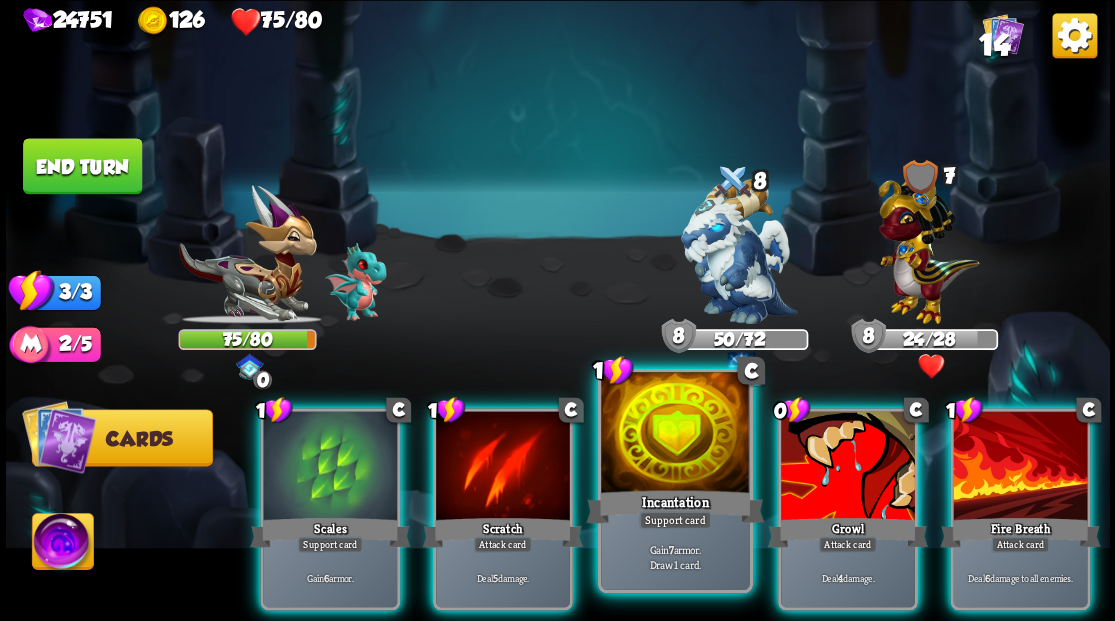 click at bounding box center [675, 434] 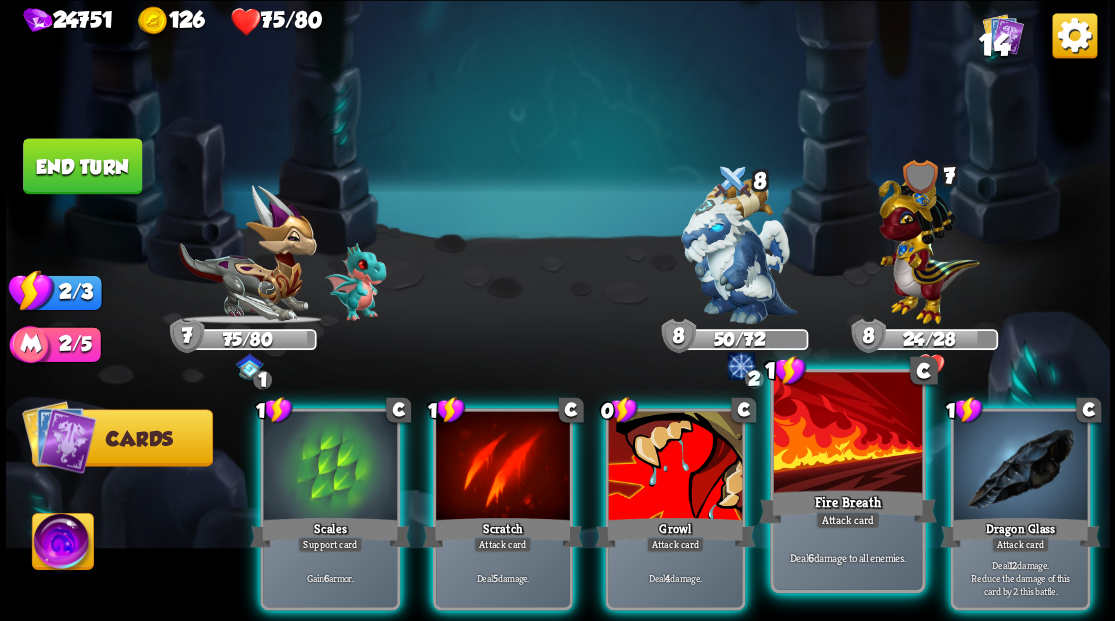 click at bounding box center [847, 434] 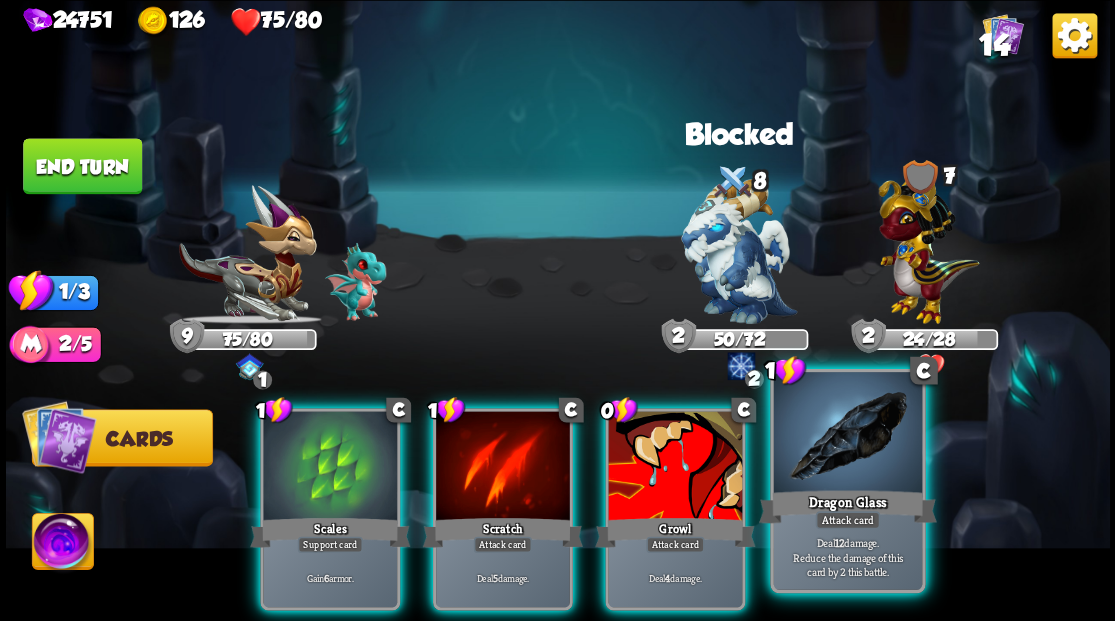 click at bounding box center [847, 434] 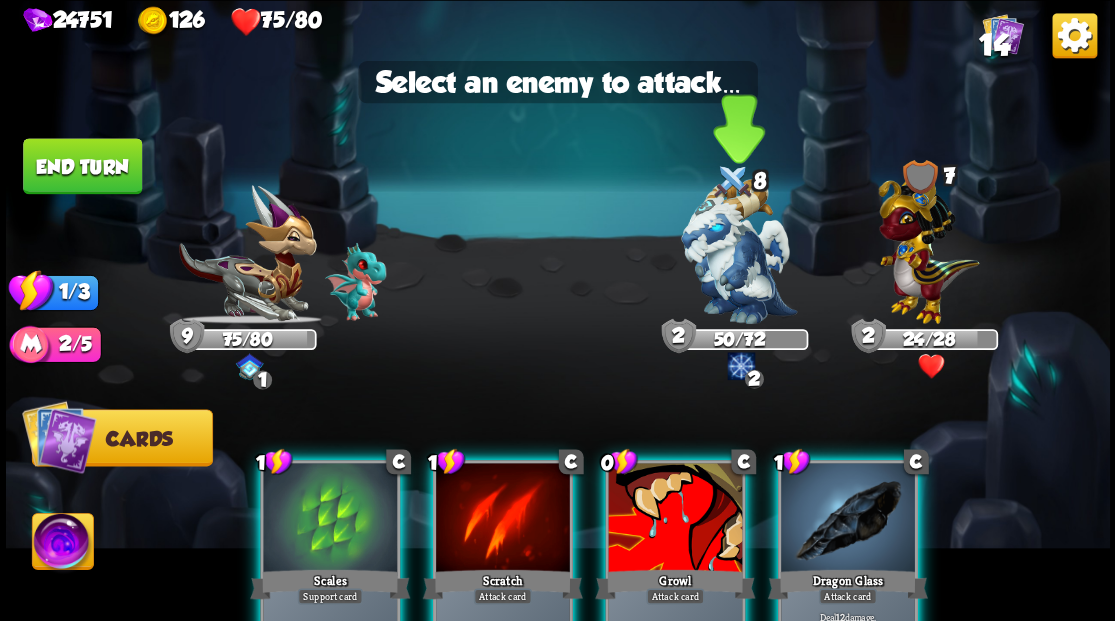 click at bounding box center (739, 251) 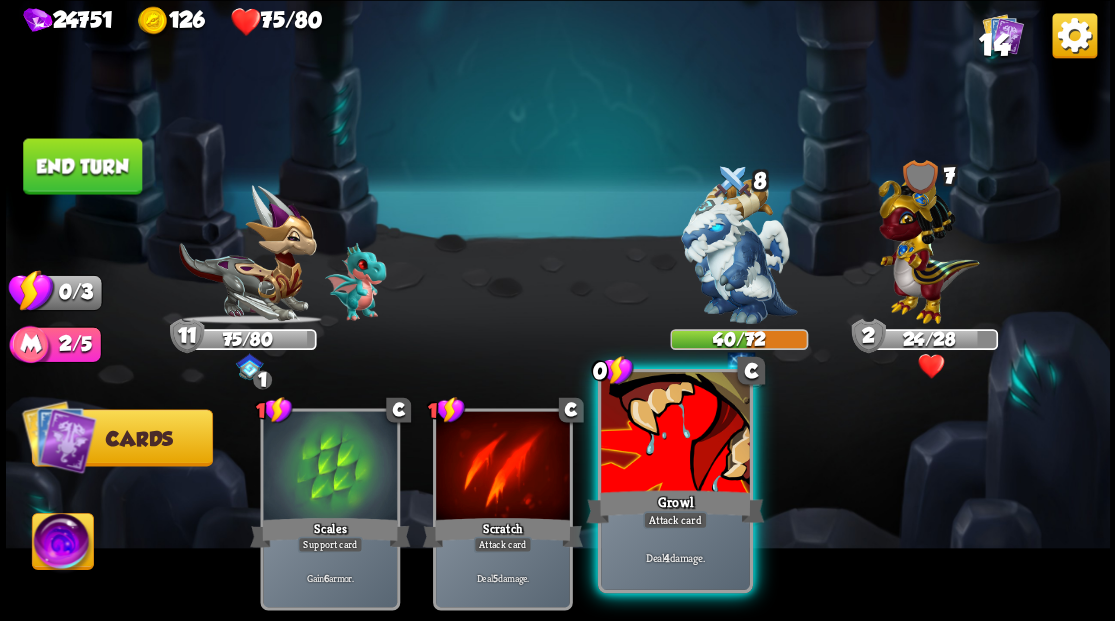 click at bounding box center [675, 434] 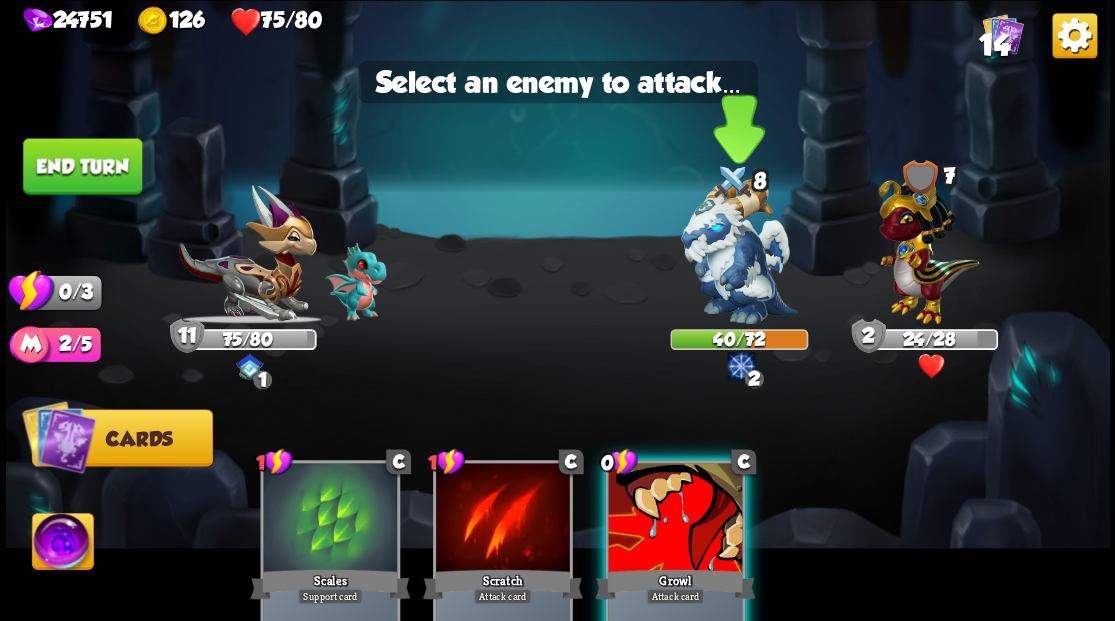 click at bounding box center (739, 251) 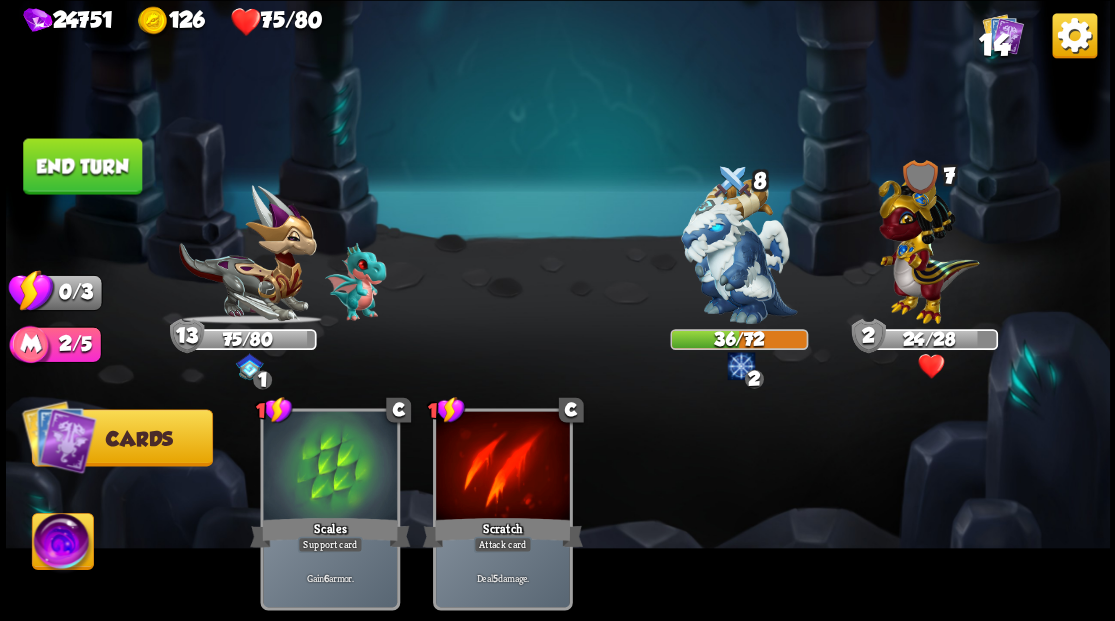 click on "End turn" at bounding box center [82, 166] 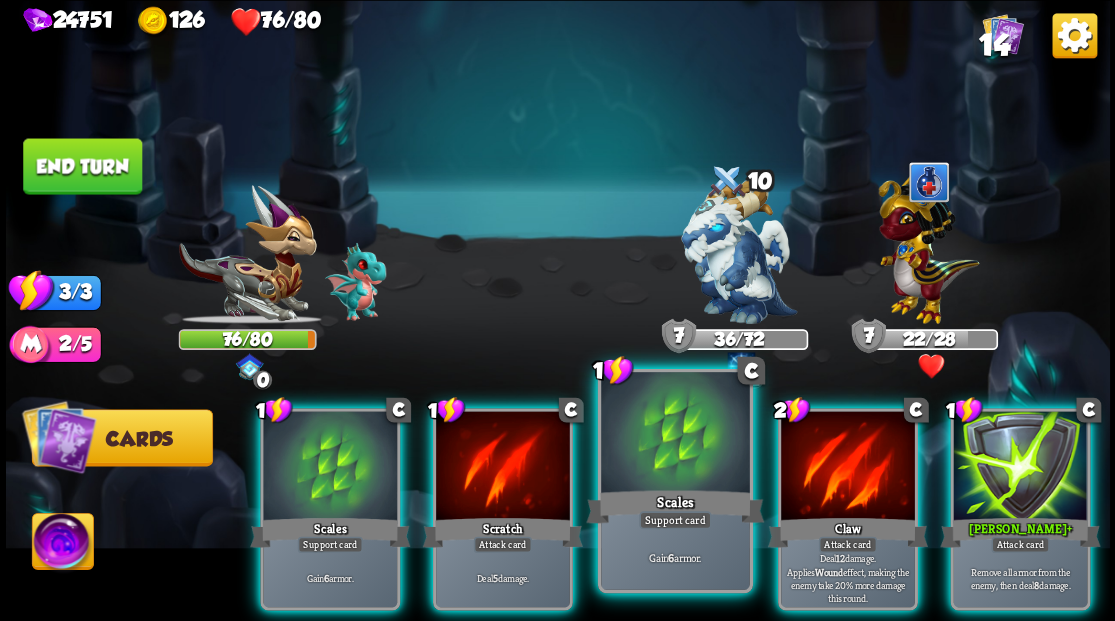 click at bounding box center [675, 434] 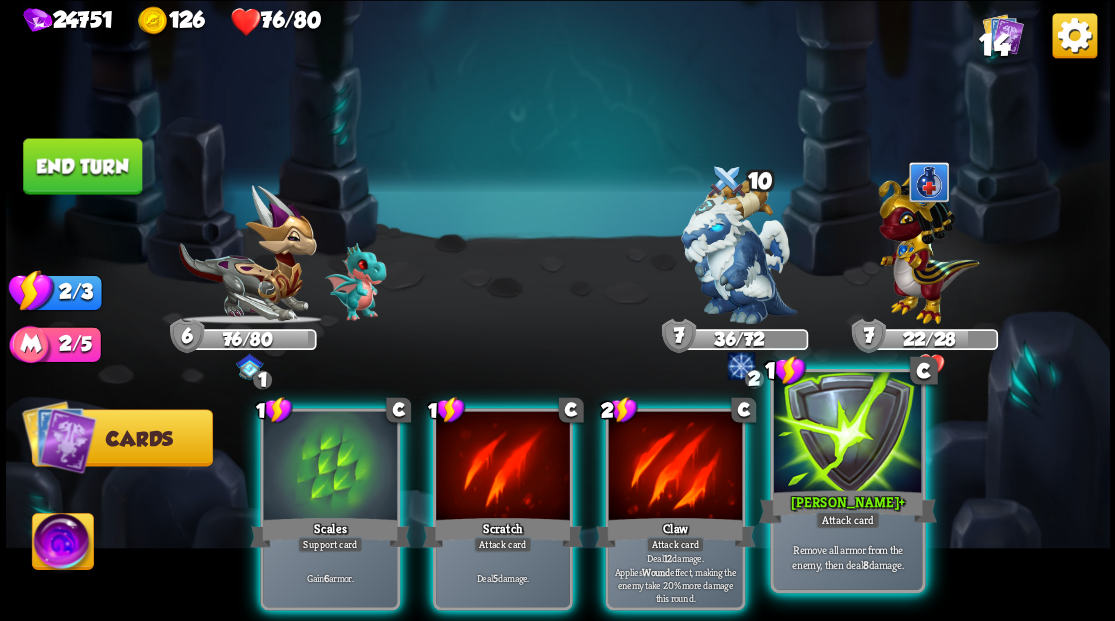 click at bounding box center [847, 434] 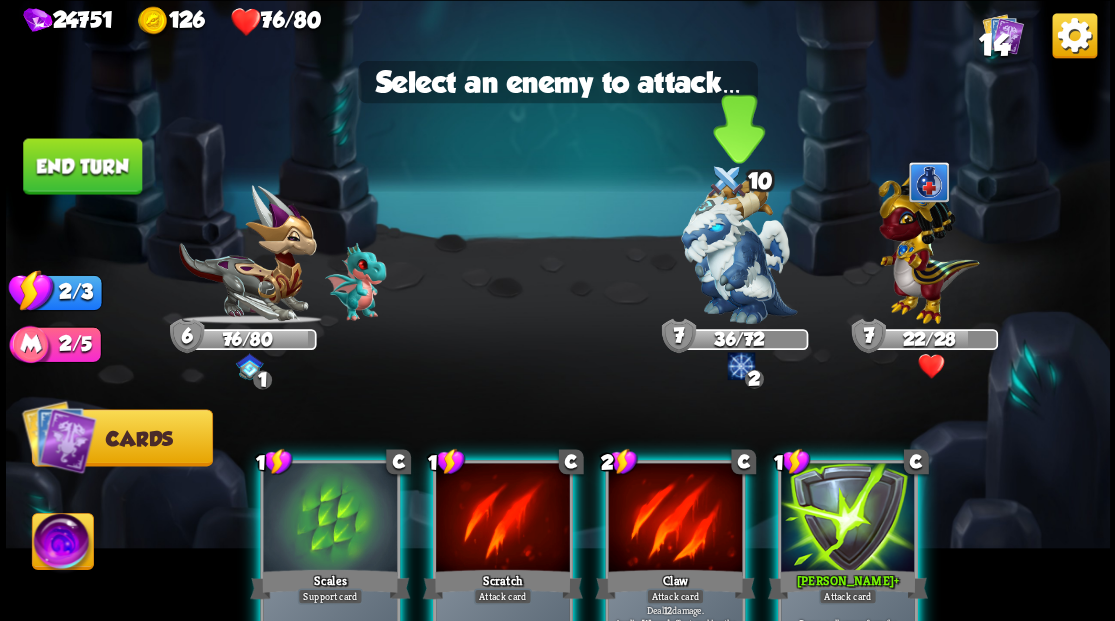 click at bounding box center [739, 251] 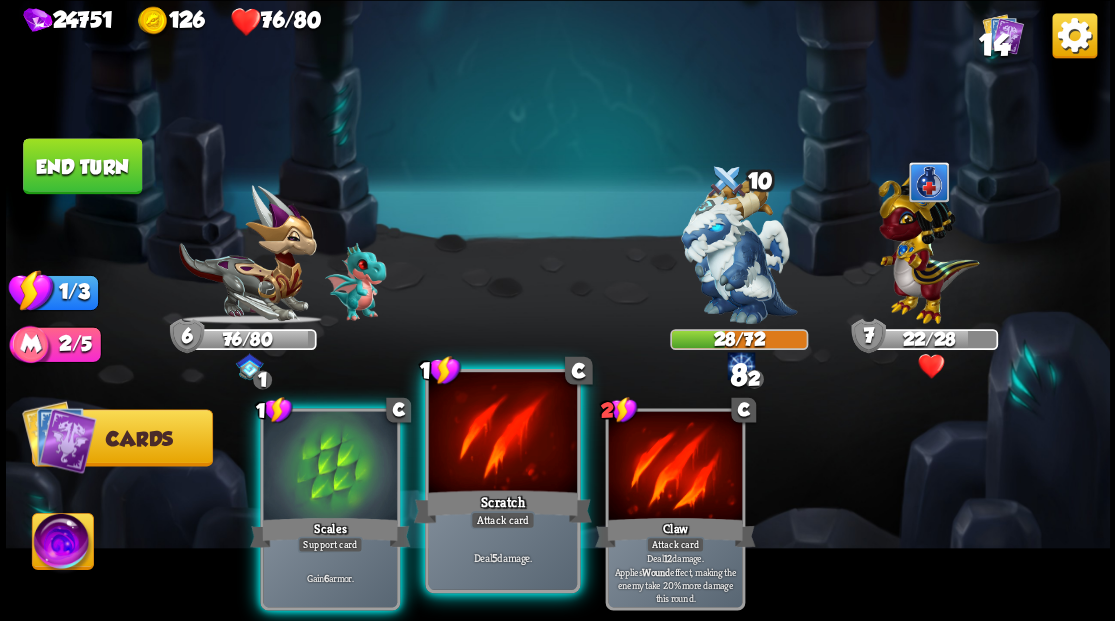 click at bounding box center (502, 434) 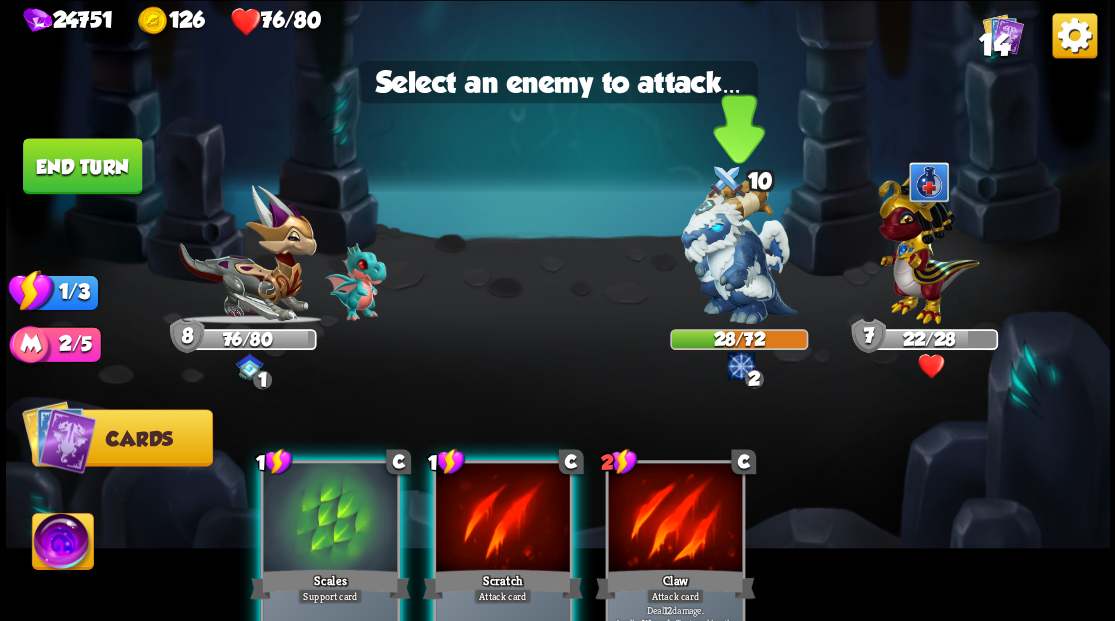 click at bounding box center [739, 251] 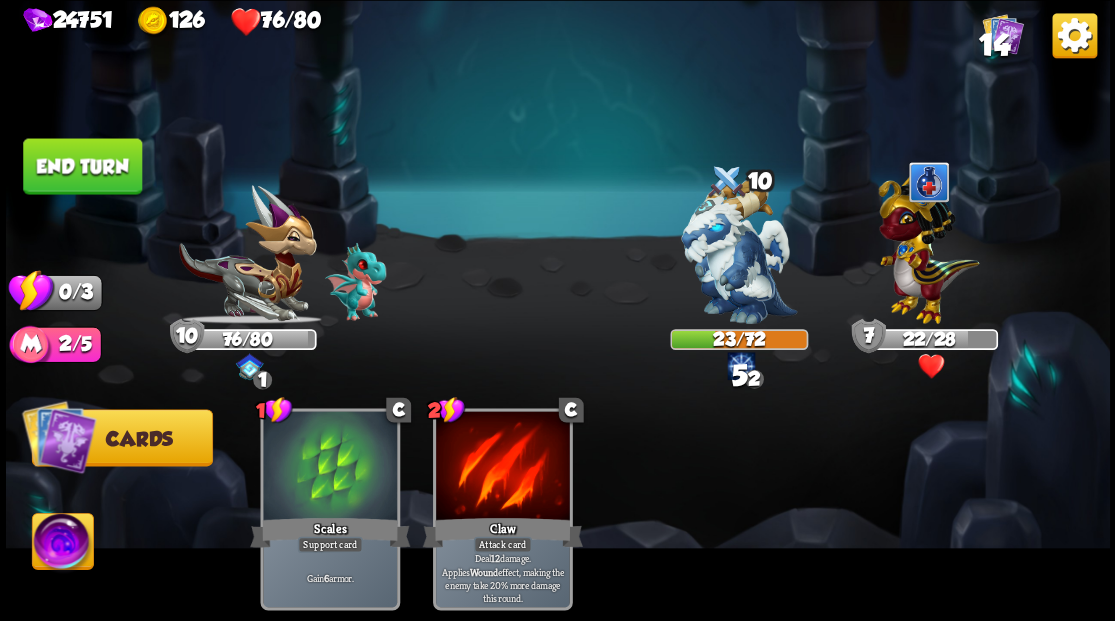 click on "End turn" at bounding box center (82, 166) 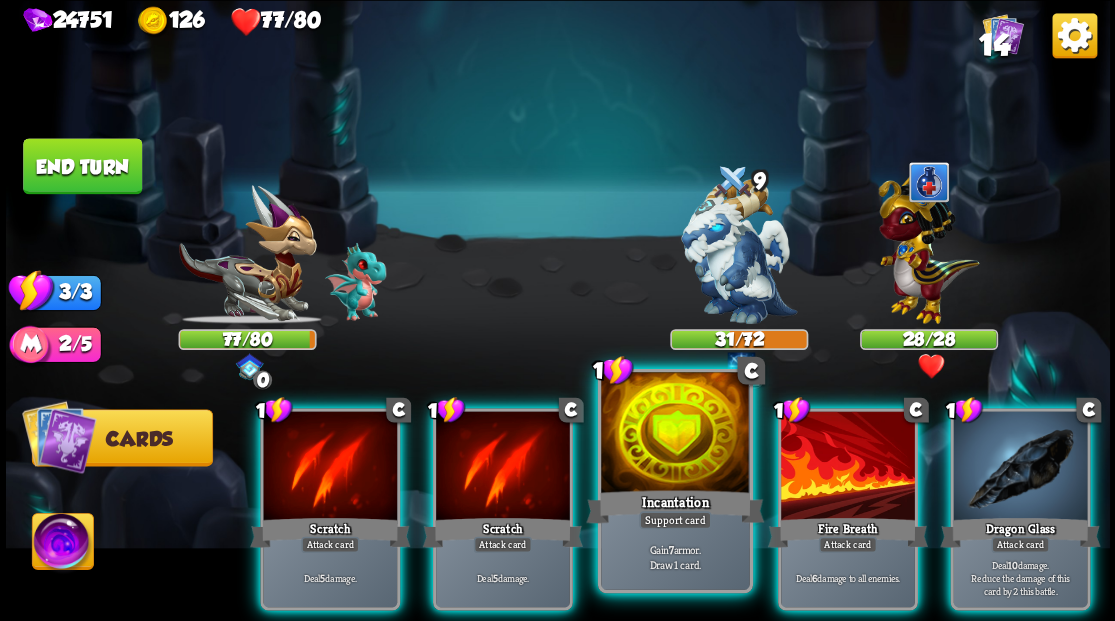 click at bounding box center (675, 434) 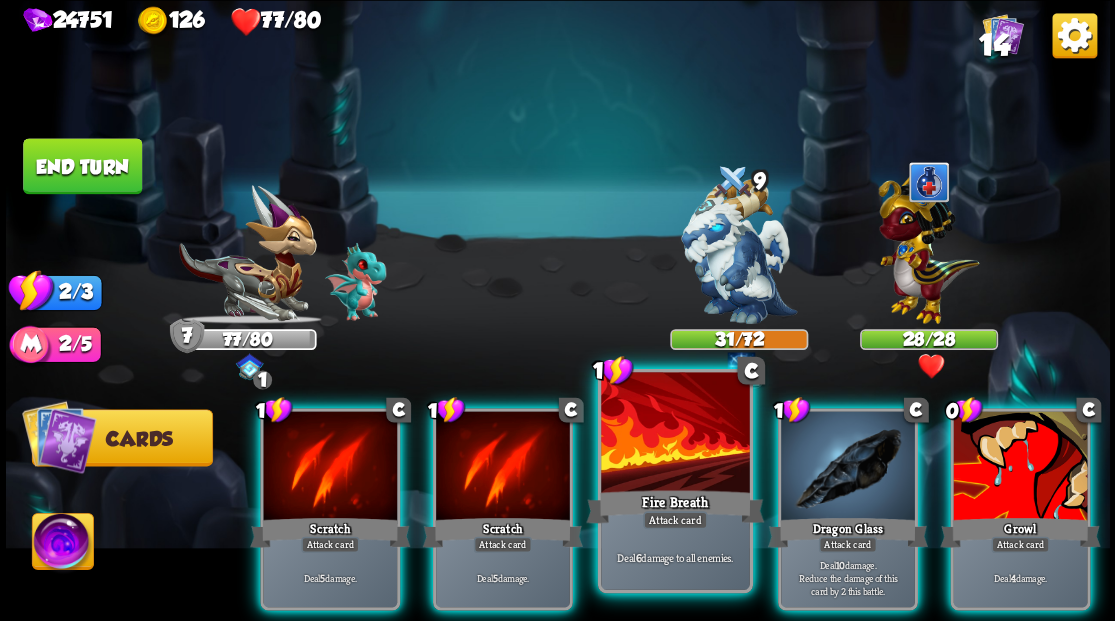 click at bounding box center (675, 434) 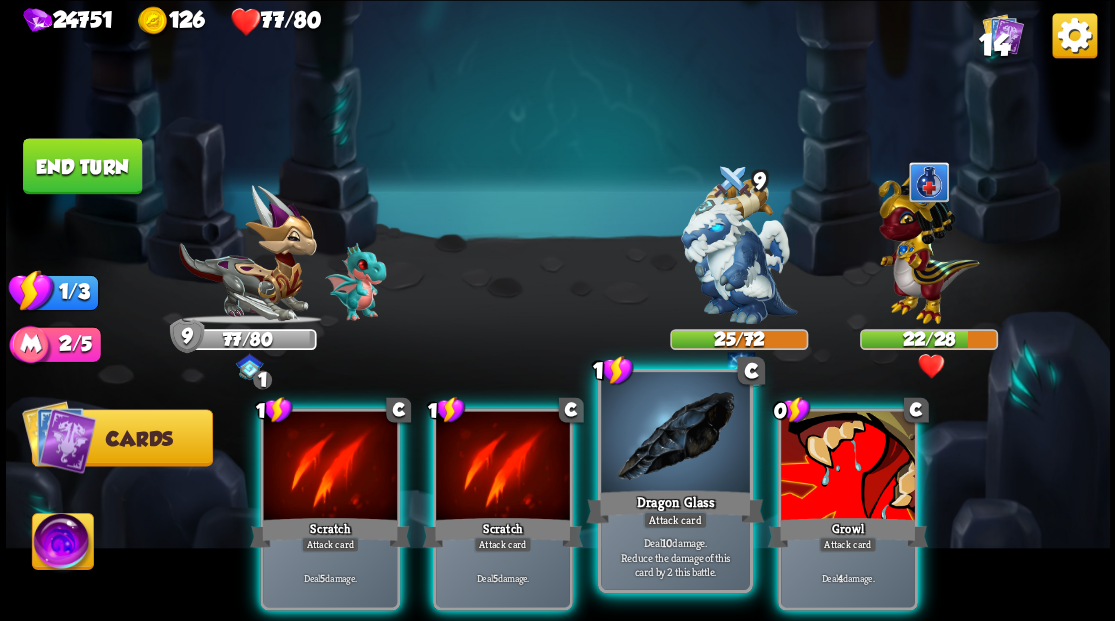 click at bounding box center (675, 434) 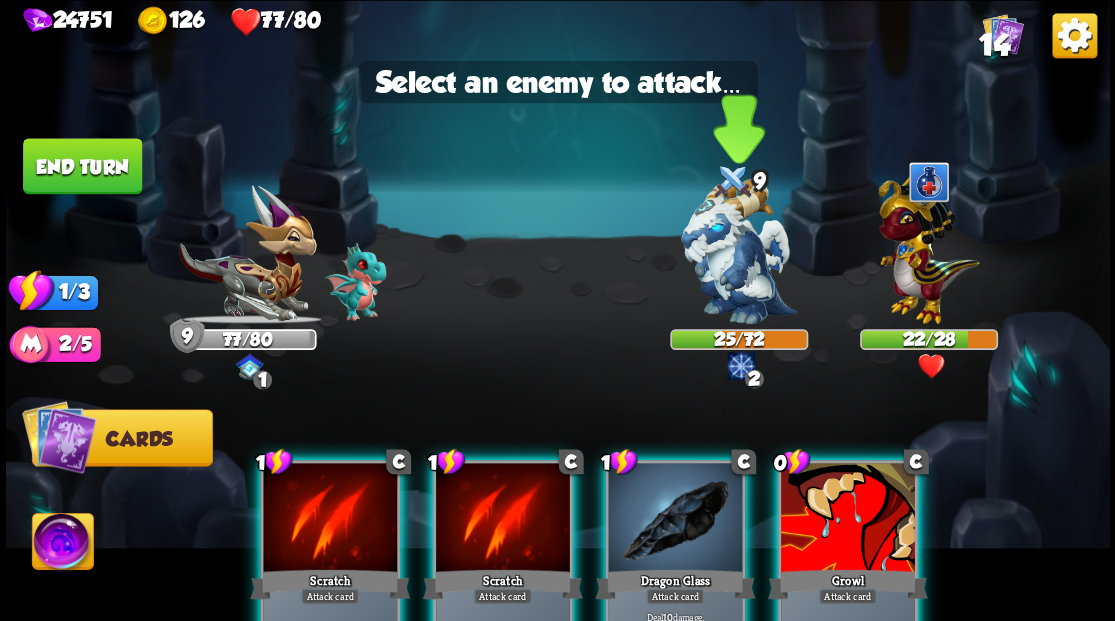 click at bounding box center (739, 251) 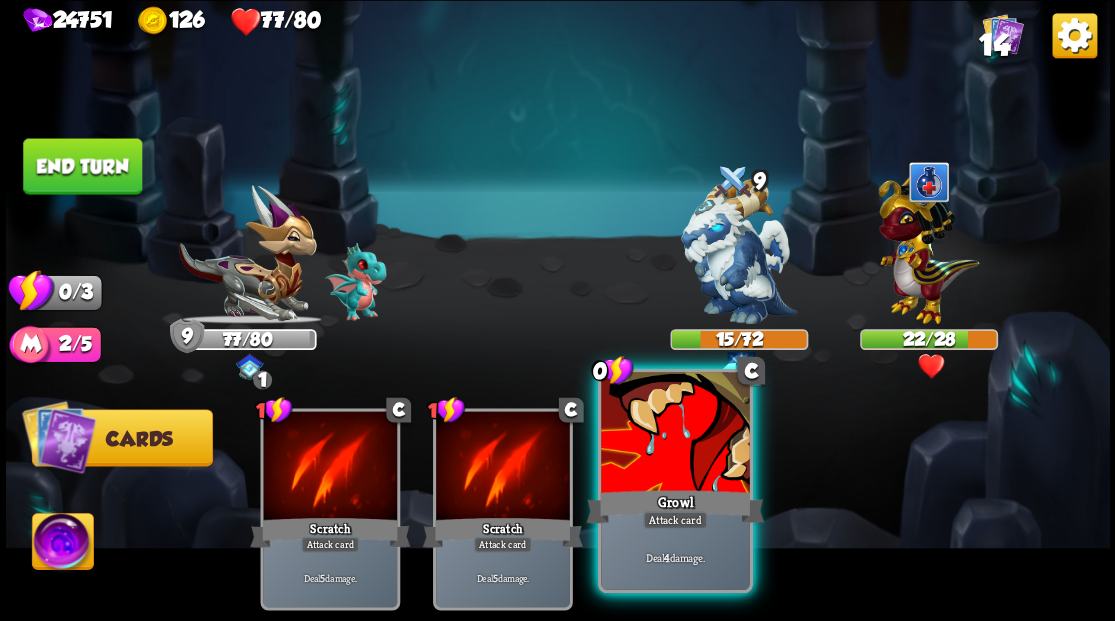 click at bounding box center (675, 434) 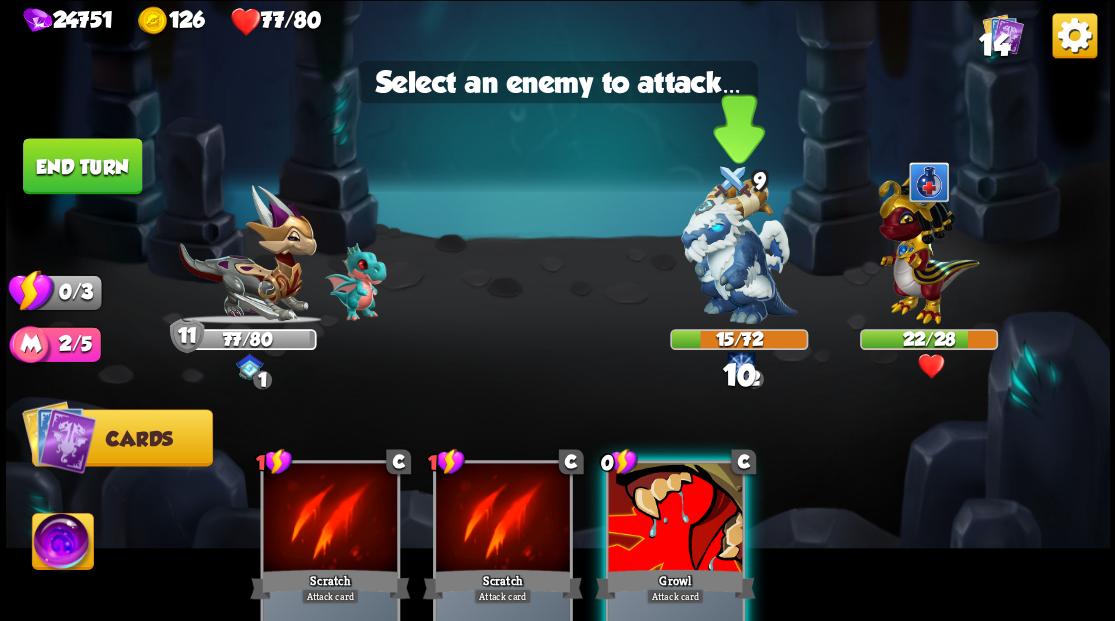 click at bounding box center (739, 251) 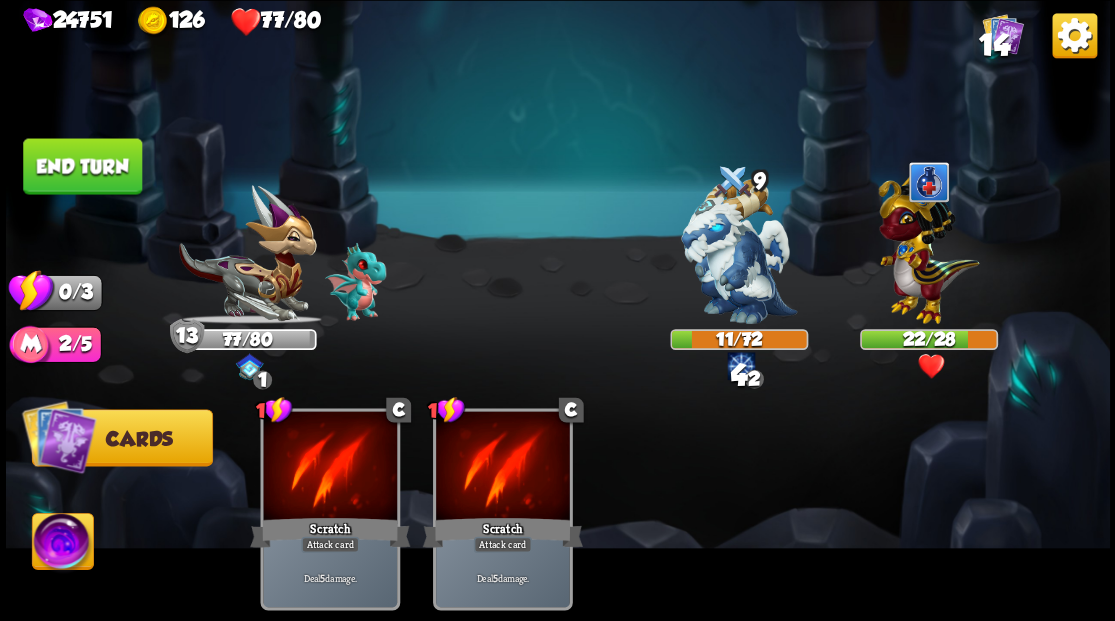 click on "End turn" at bounding box center [82, 166] 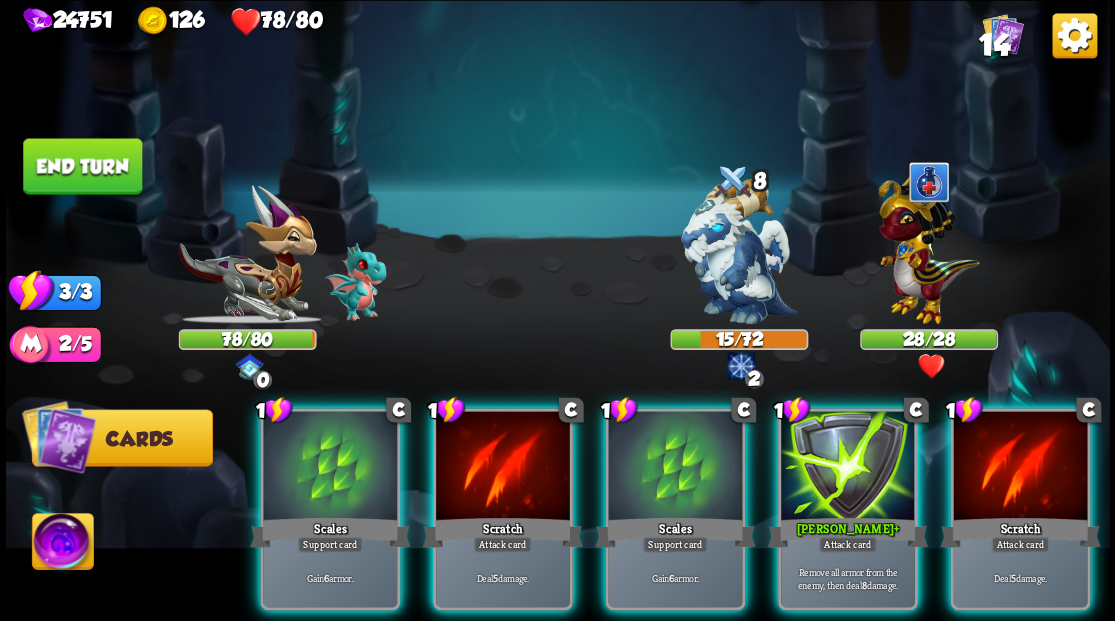 drag, startPoint x: 642, startPoint y: 418, endPoint x: 615, endPoint y: 388, distance: 40.36087 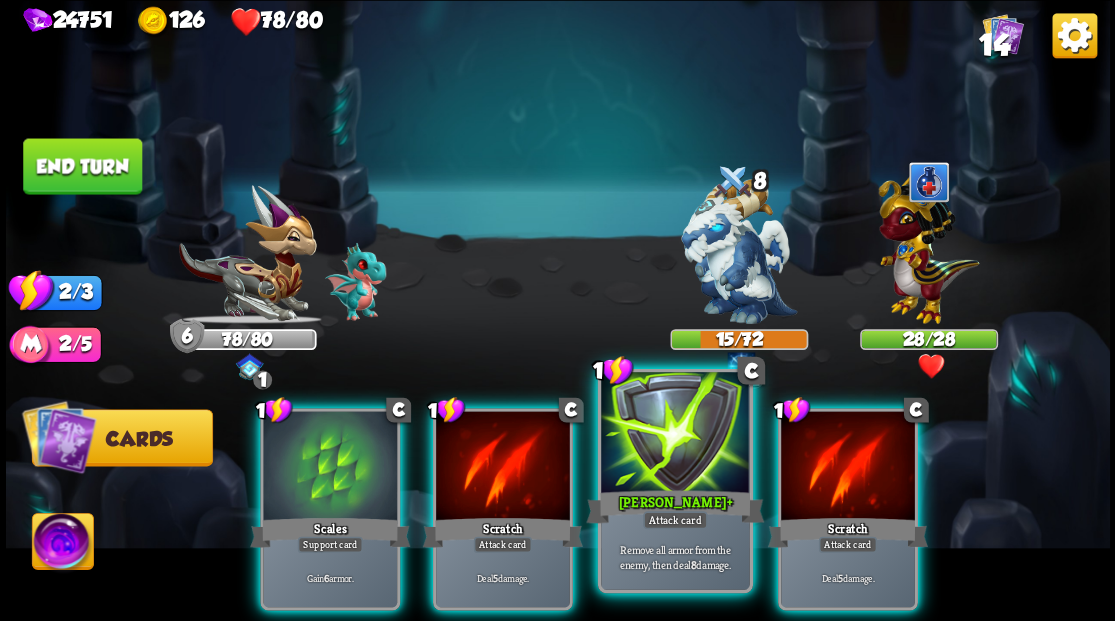 drag, startPoint x: 673, startPoint y: 430, endPoint x: 658, endPoint y: 412, distance: 23.43075 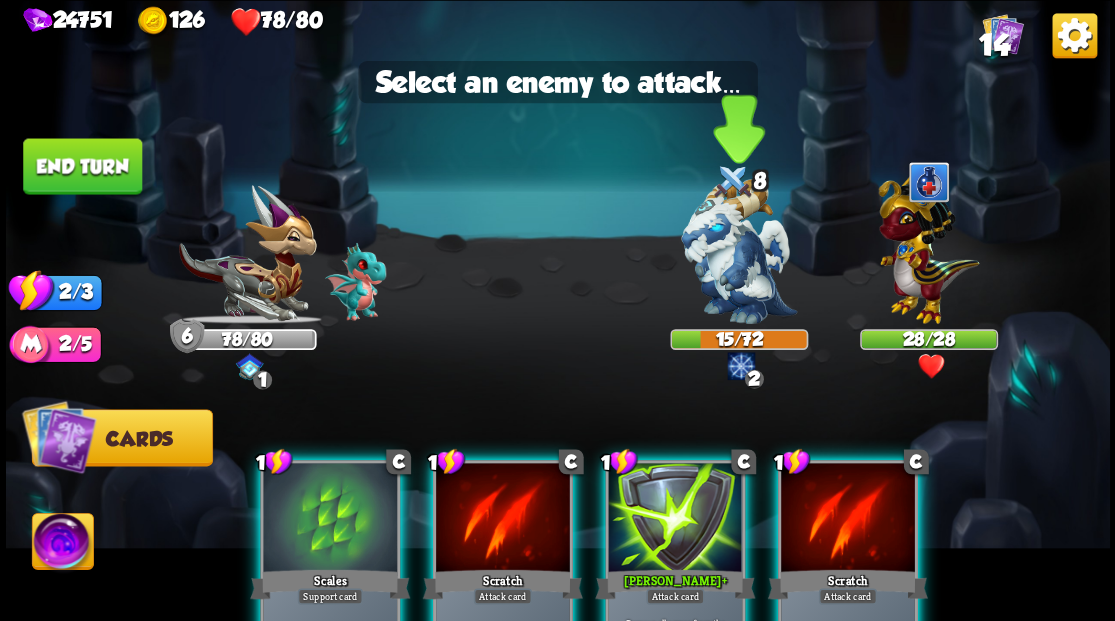click at bounding box center [739, 251] 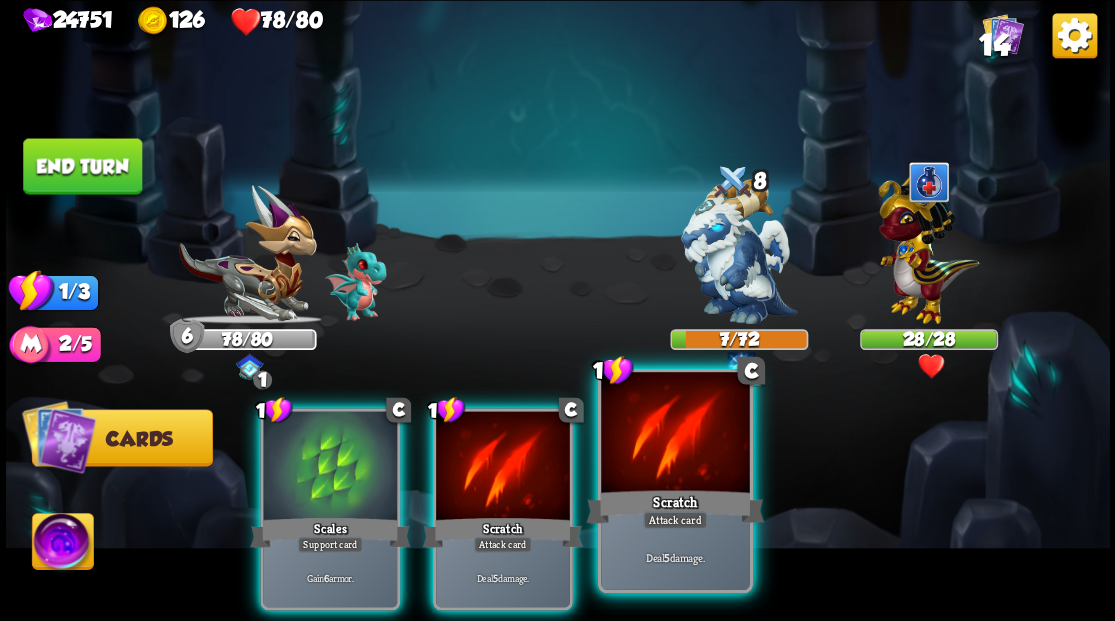 click at bounding box center [675, 434] 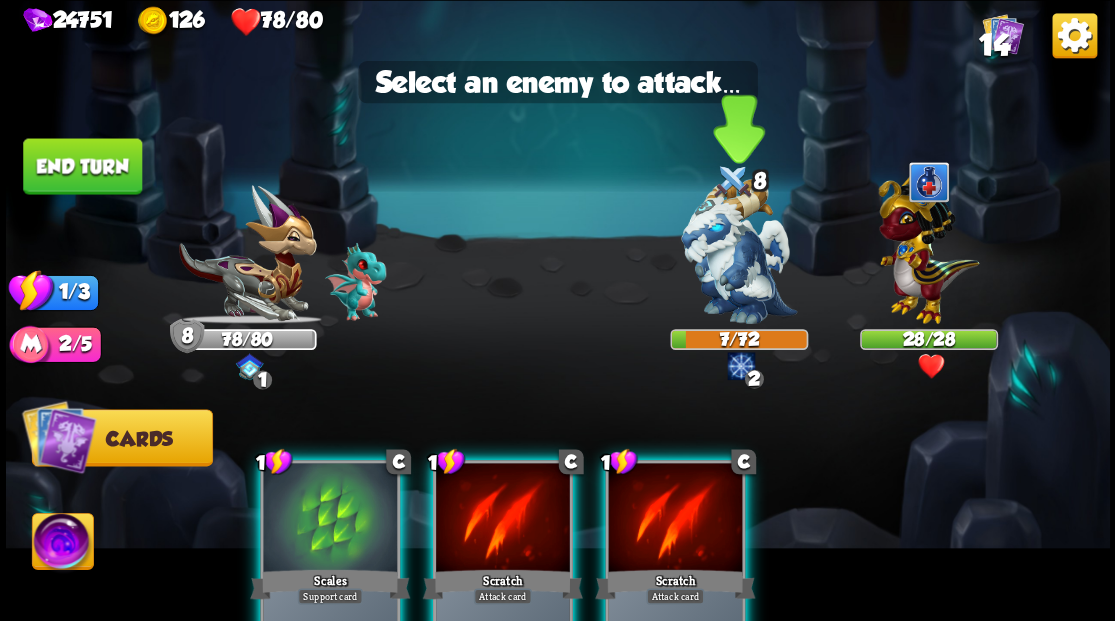 click at bounding box center (739, 251) 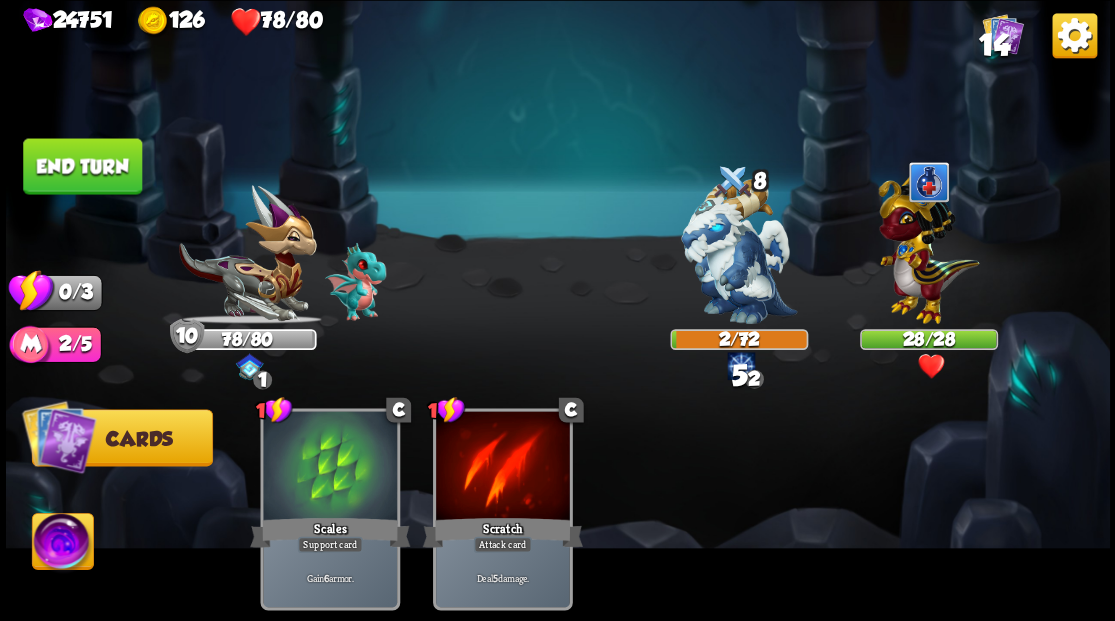click on "End turn" at bounding box center [82, 166] 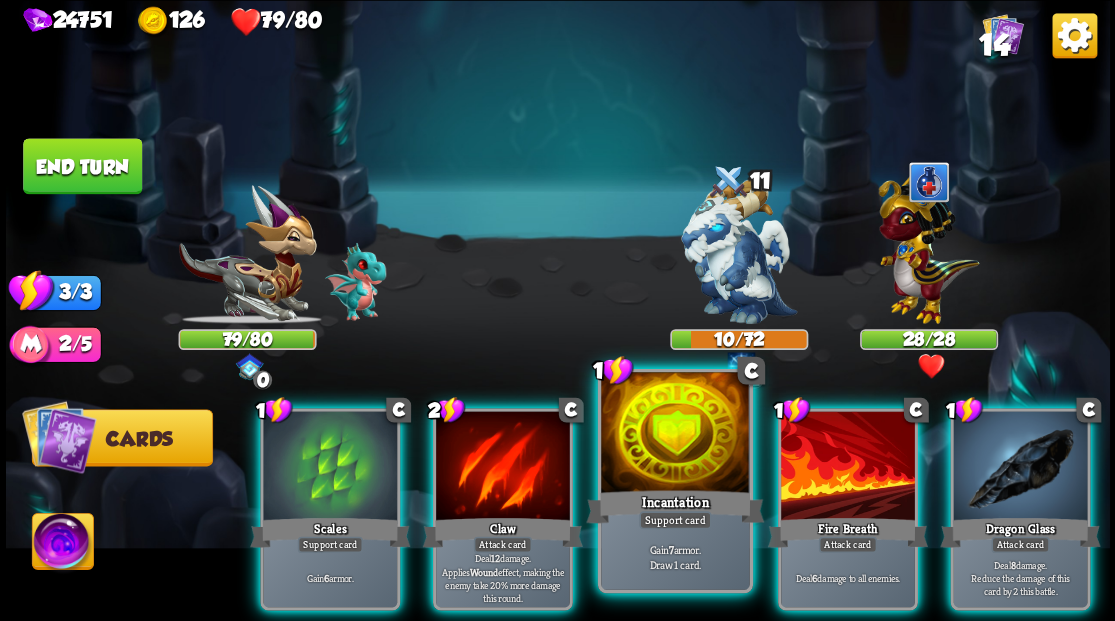 click at bounding box center [675, 434] 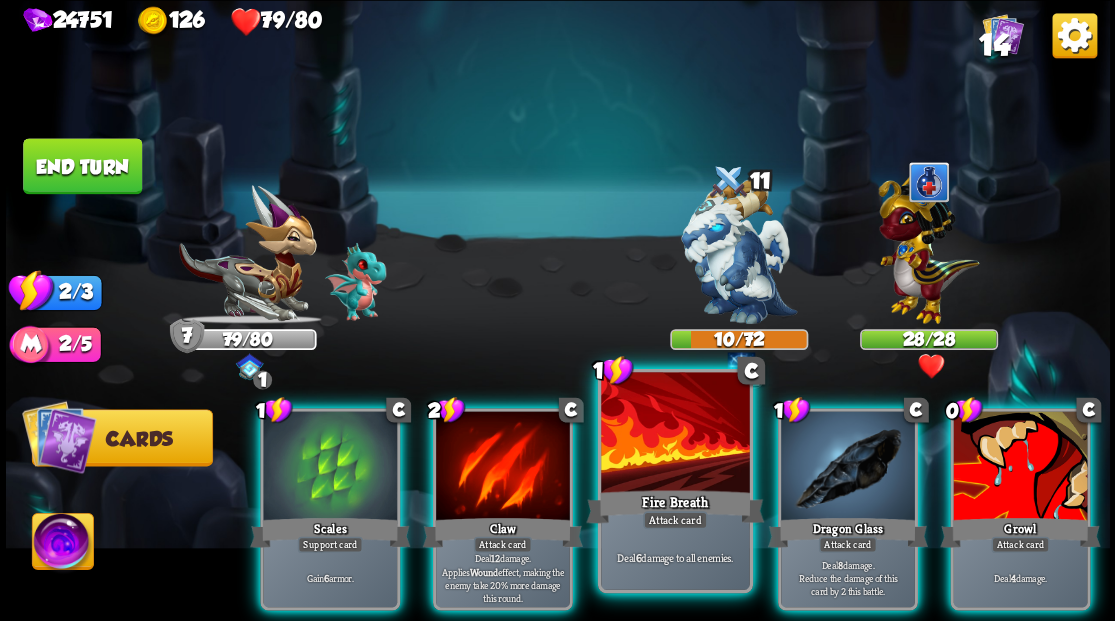 click at bounding box center (675, 434) 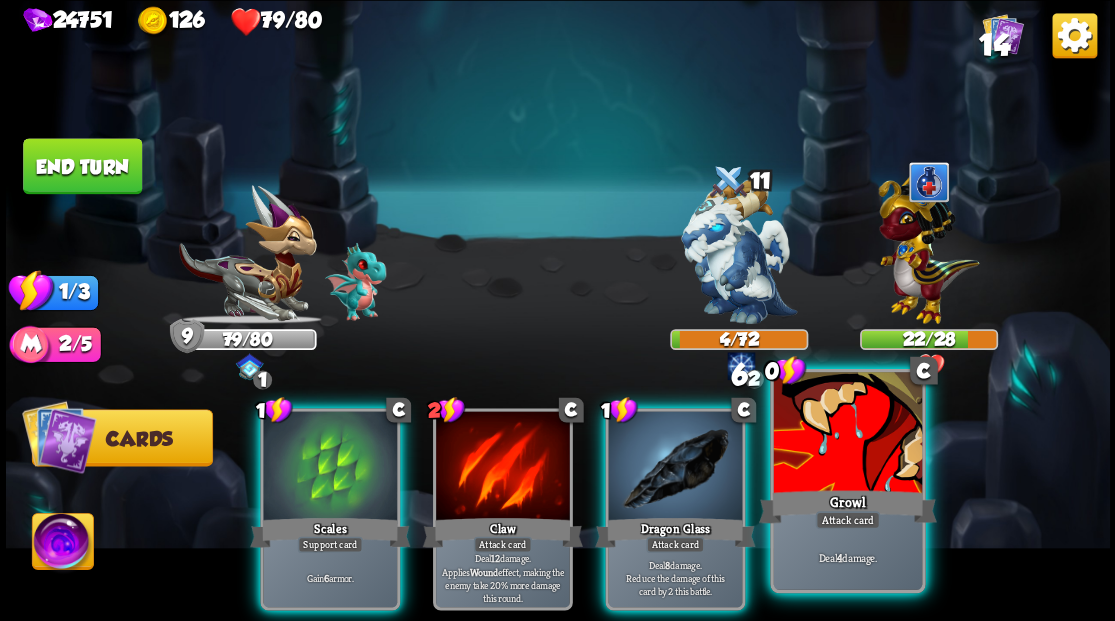 click at bounding box center [847, 434] 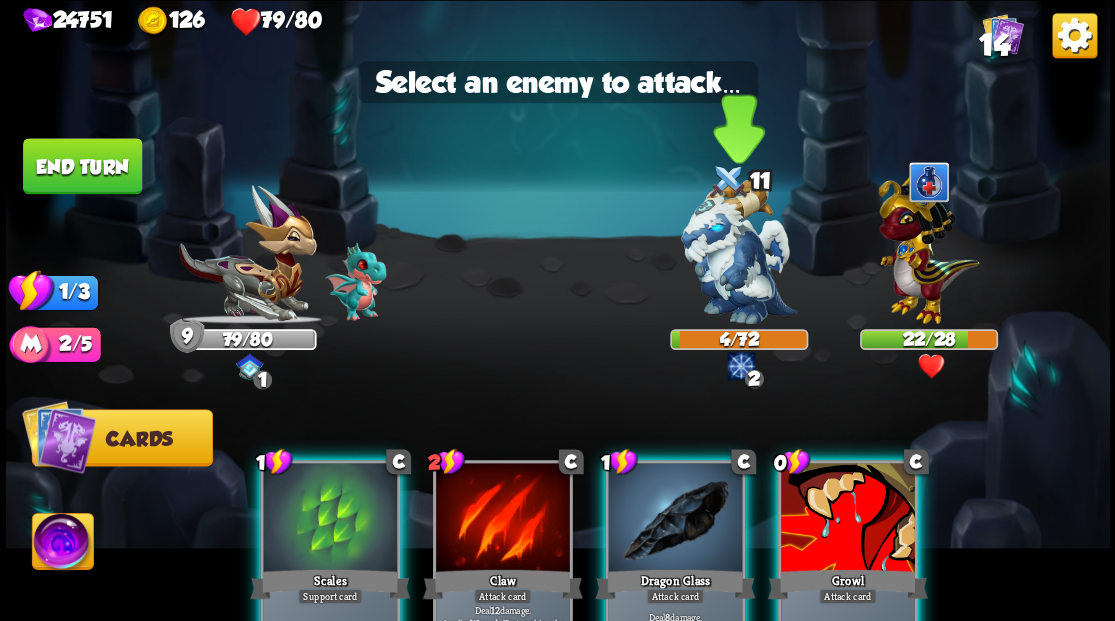 click at bounding box center (739, 251) 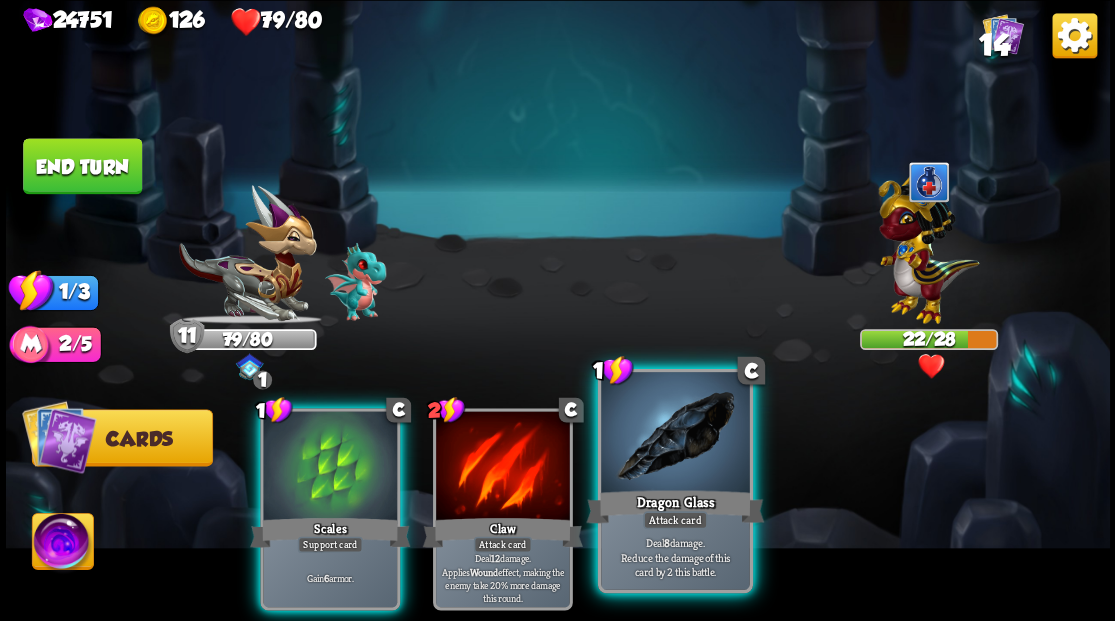 click on "Dragon Glass" at bounding box center (675, 506) 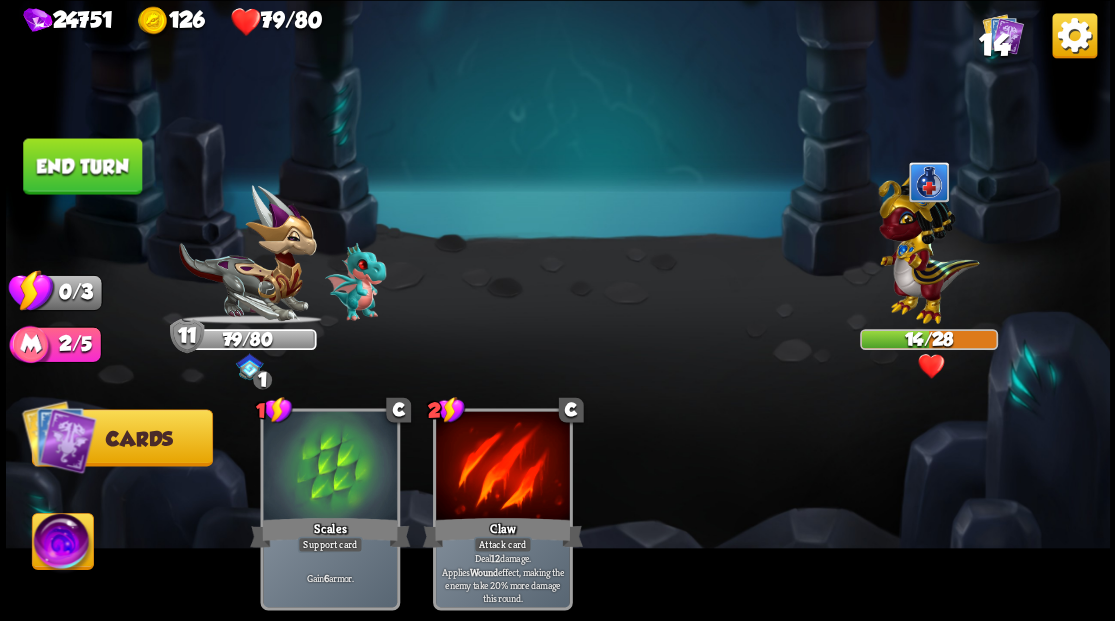 drag, startPoint x: 106, startPoint y: 176, endPoint x: 249, endPoint y: 210, distance: 146.98639 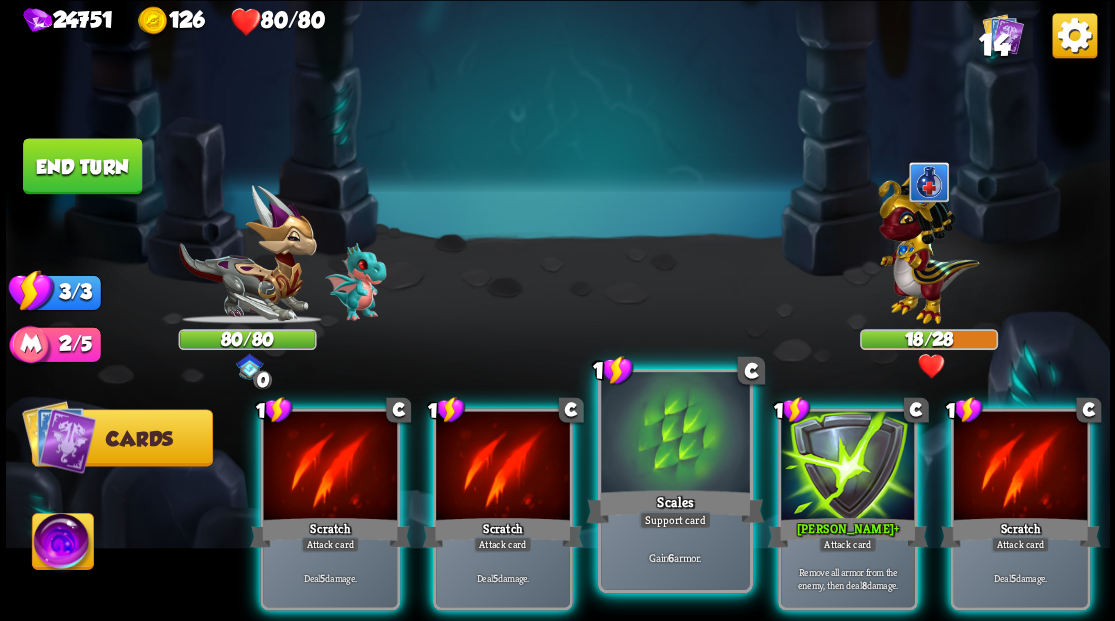 click at bounding box center [675, 434] 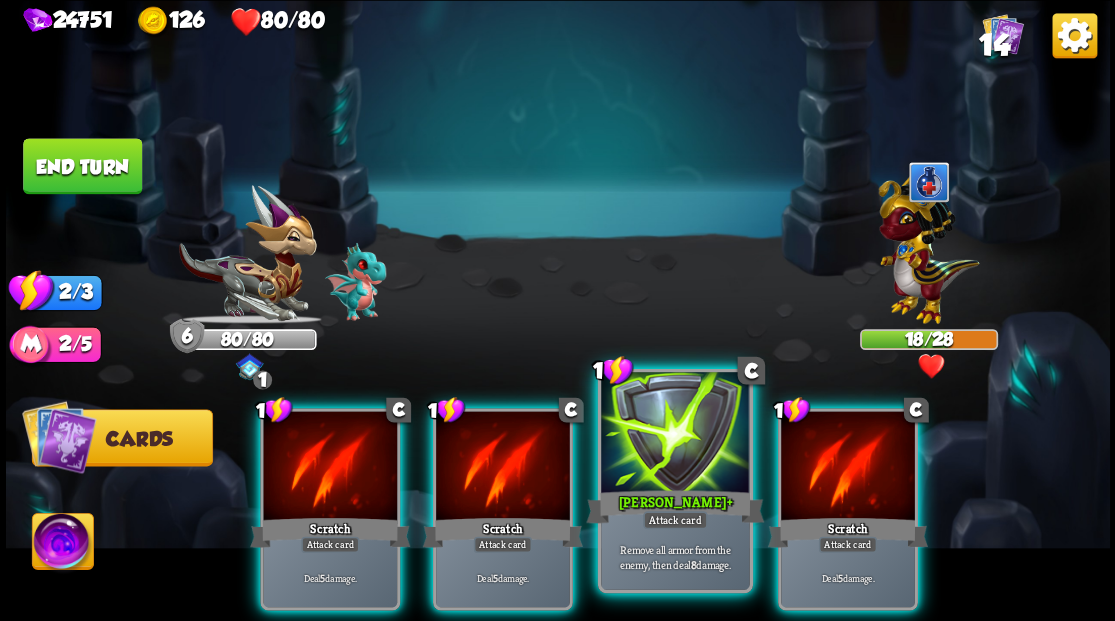 click at bounding box center (675, 434) 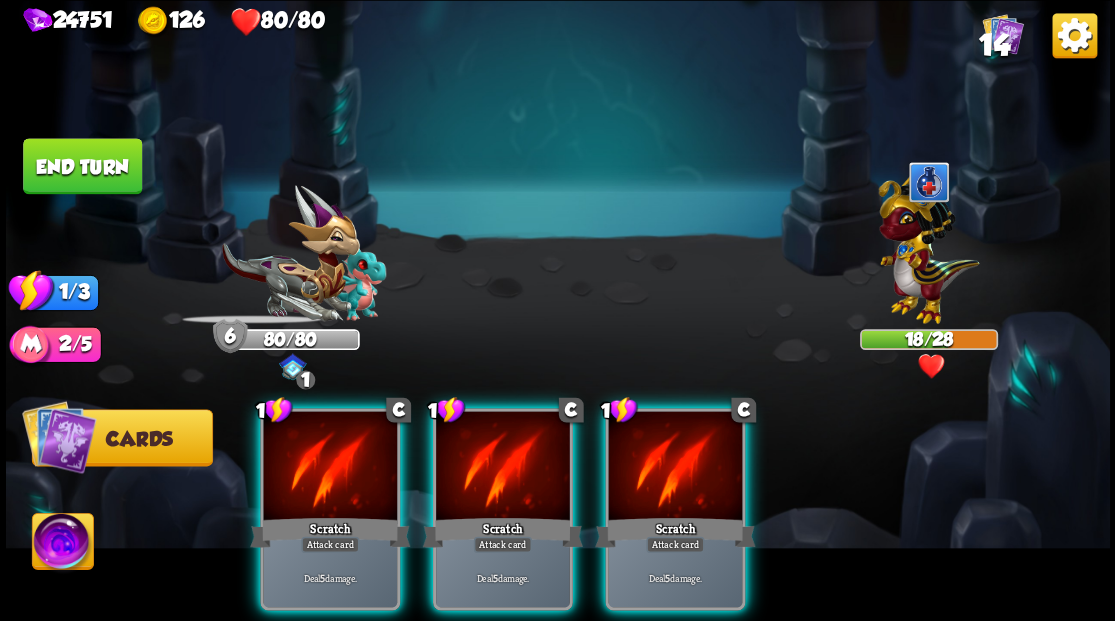click at bounding box center [675, 467] 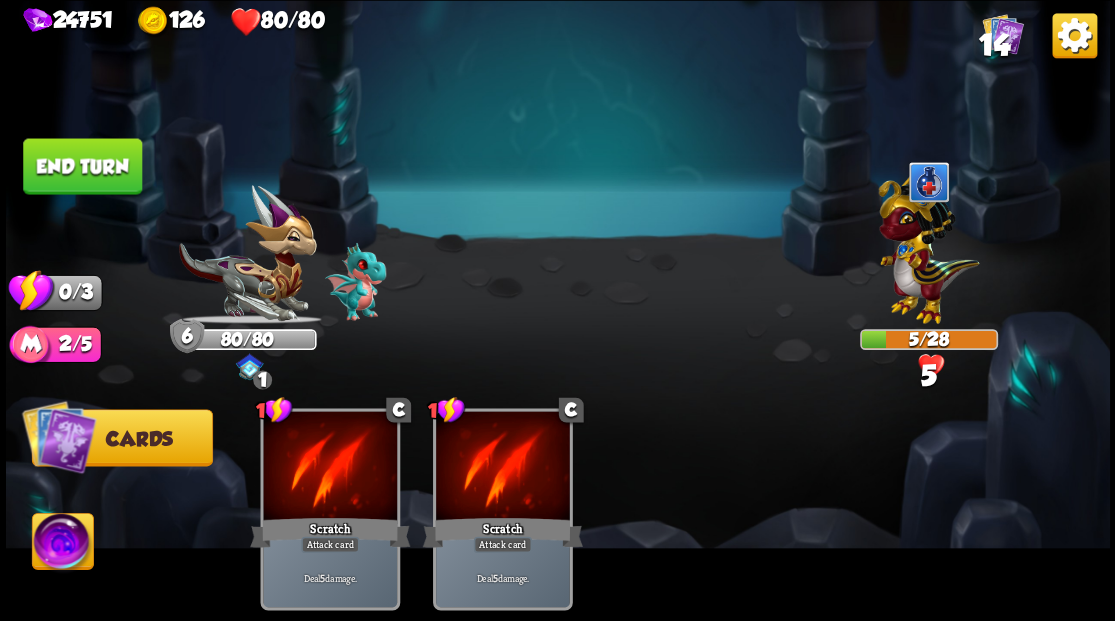 click on "End turn" at bounding box center [82, 166] 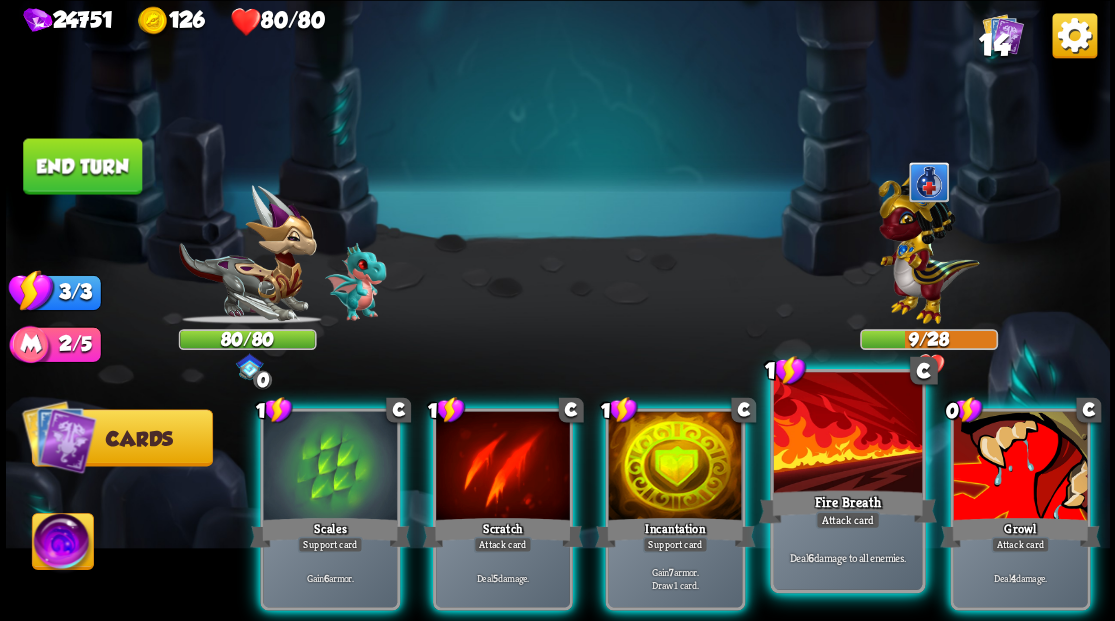 click on "Fire Breath" at bounding box center (847, 506) 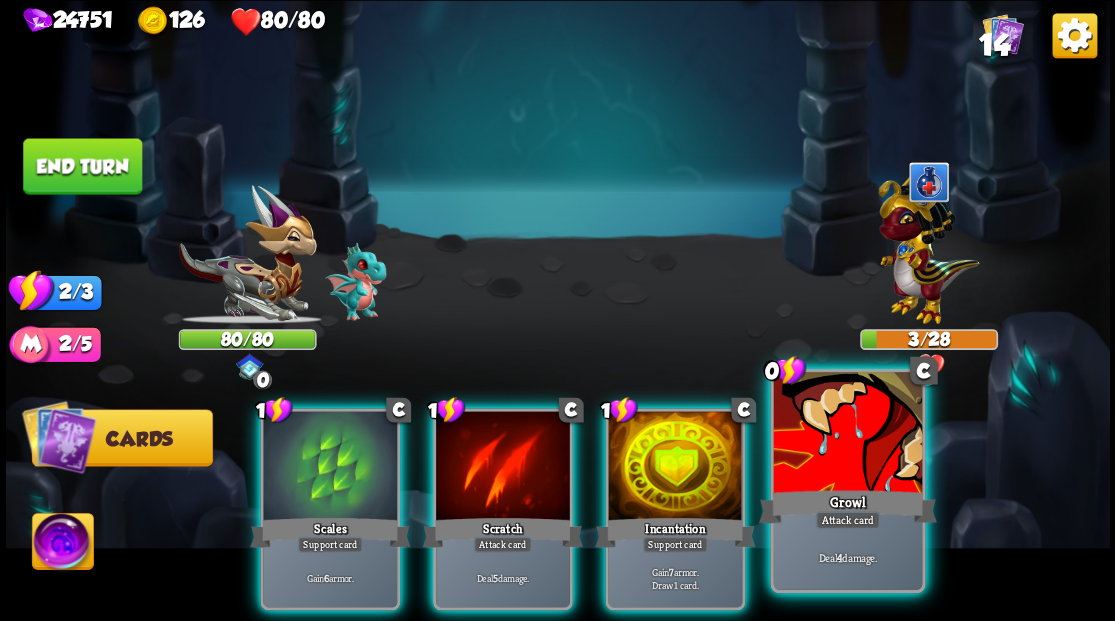 click on "Growl" at bounding box center [847, 506] 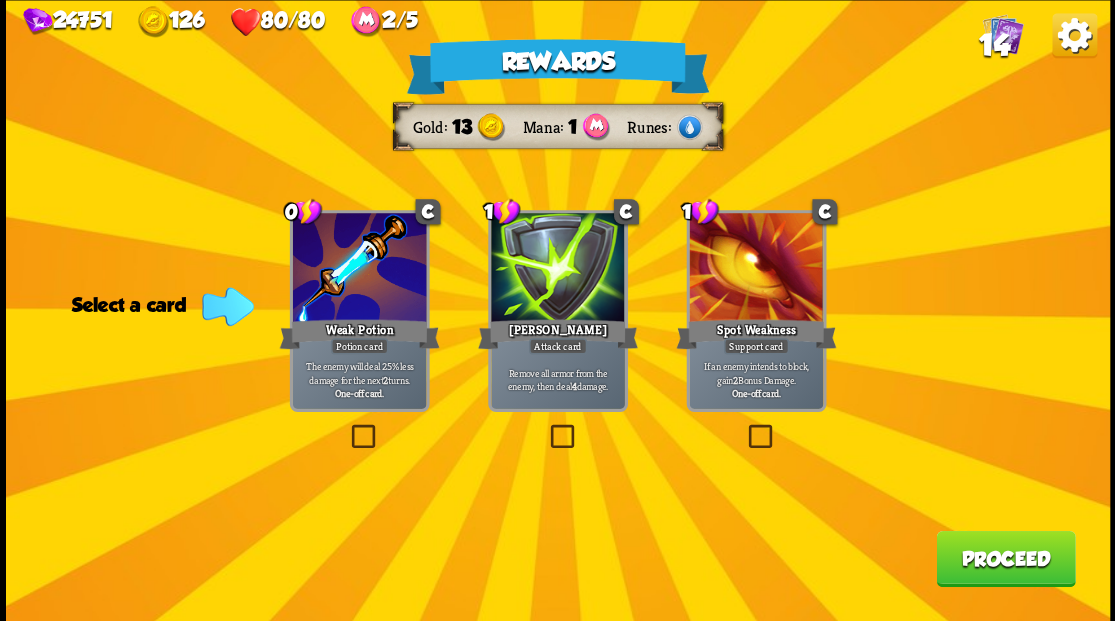 click at bounding box center [347, 427] 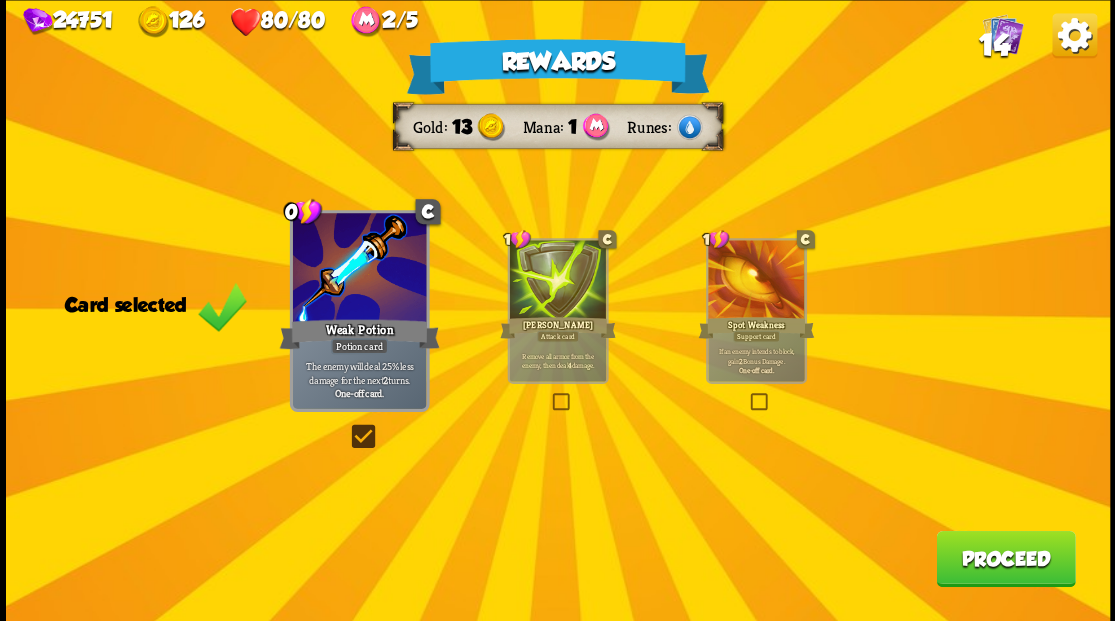 click on "Proceed" at bounding box center [1005, 558] 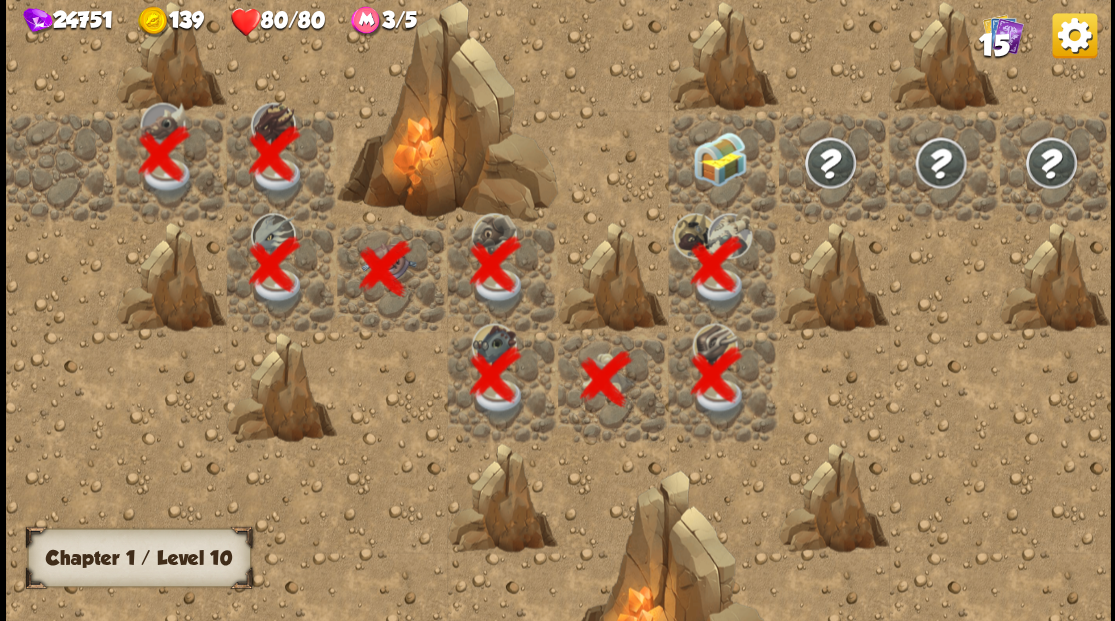 click at bounding box center (719, 158) 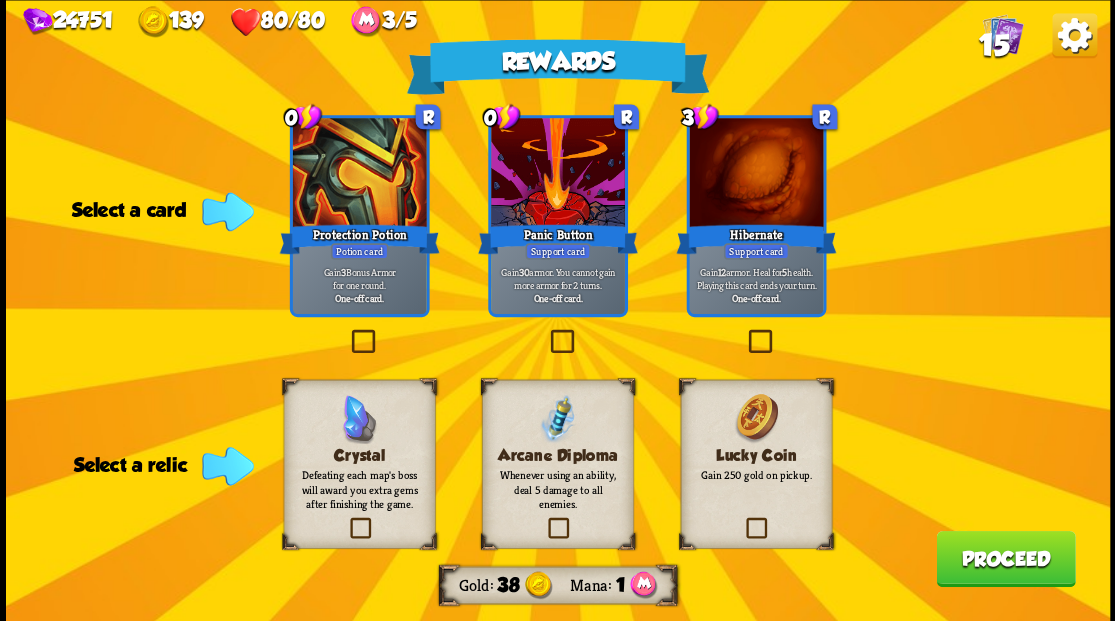 click at bounding box center [743, 520] 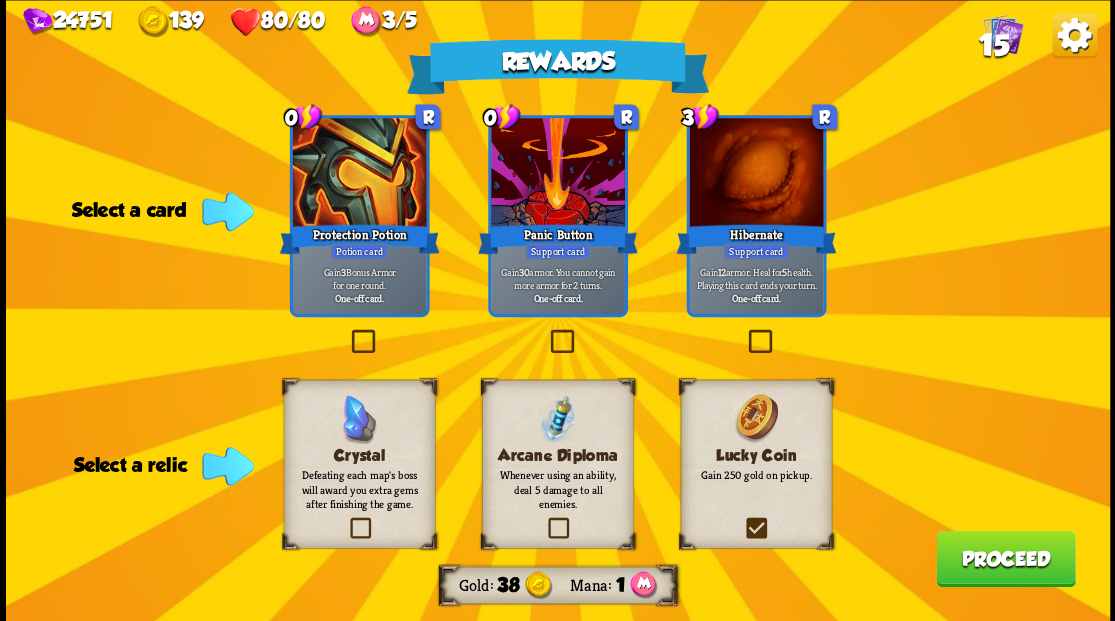 click at bounding box center [0, 0] 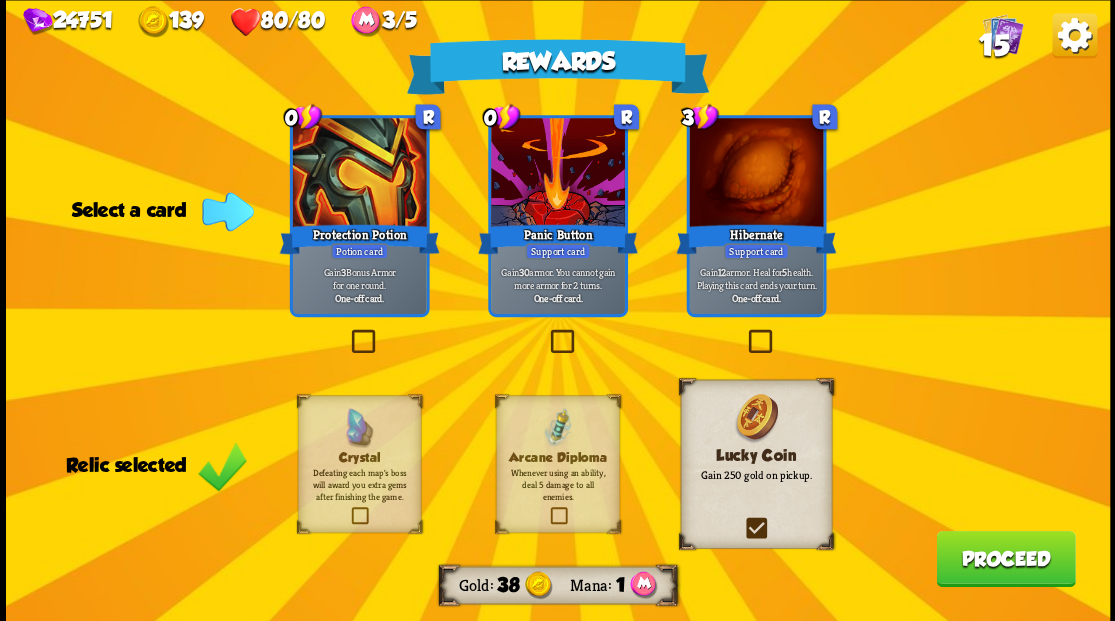 click on "Proceed" at bounding box center [1005, 558] 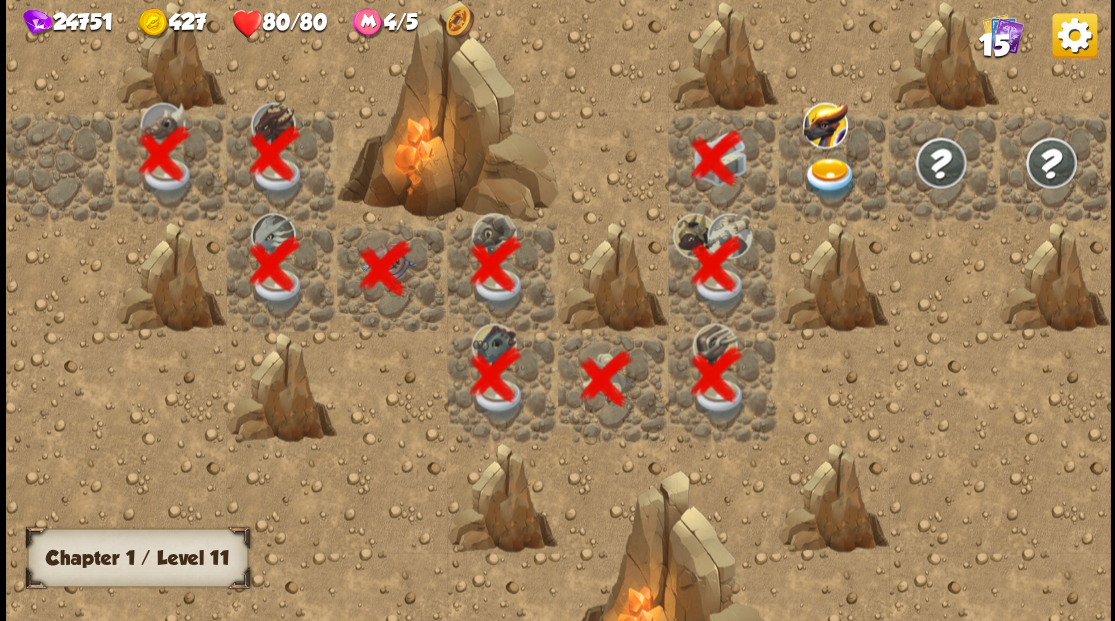 scroll, scrollTop: 0, scrollLeft: 384, axis: horizontal 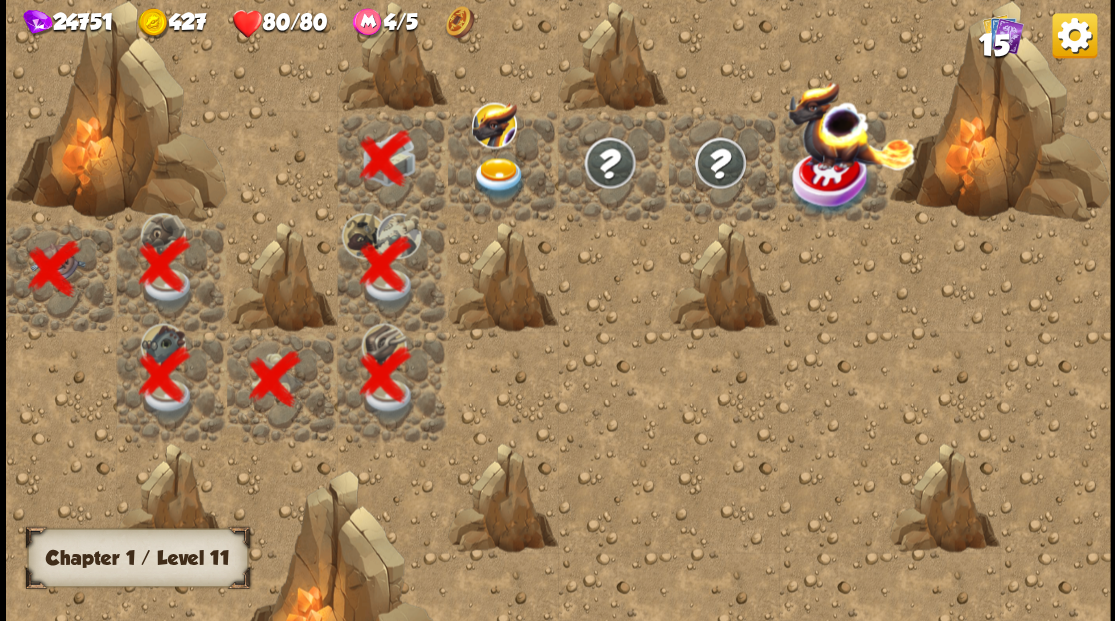 click at bounding box center [498, 178] 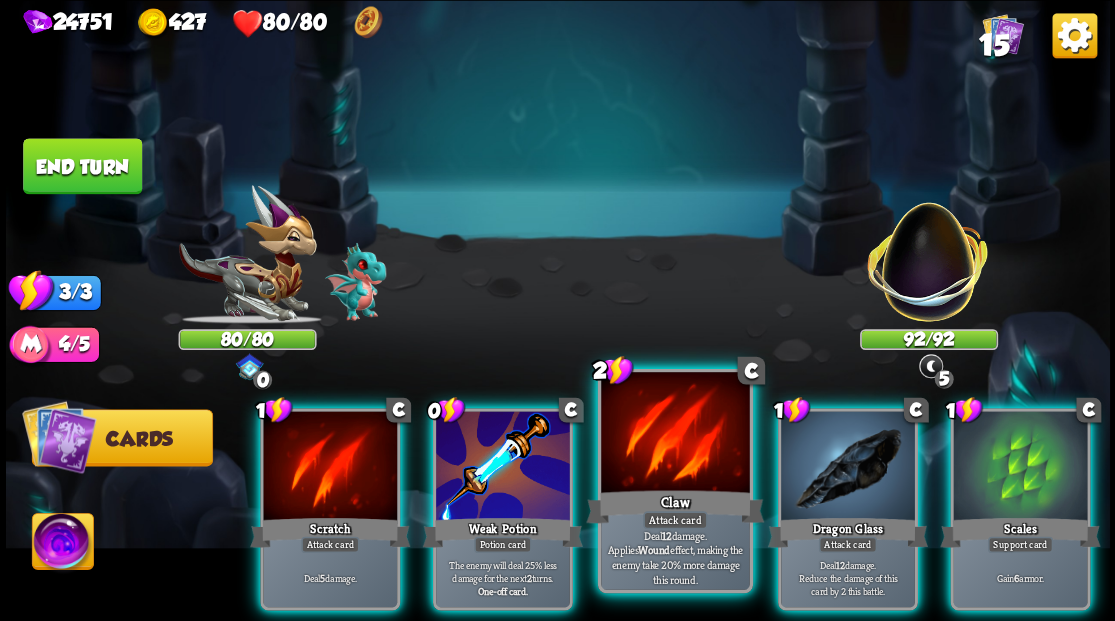 click at bounding box center [675, 434] 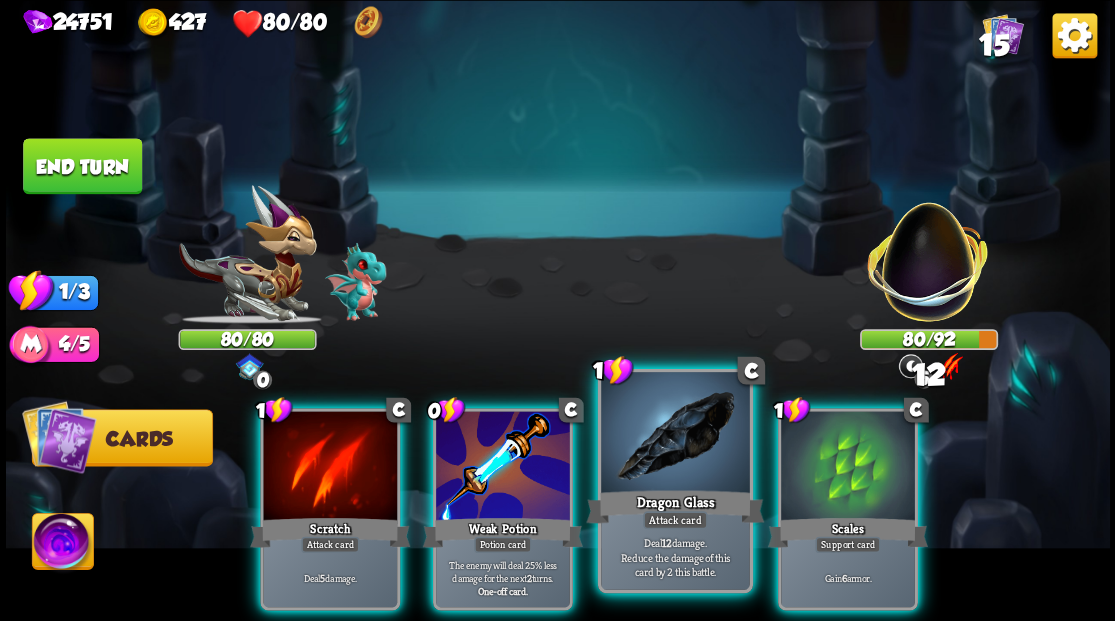 click at bounding box center (675, 434) 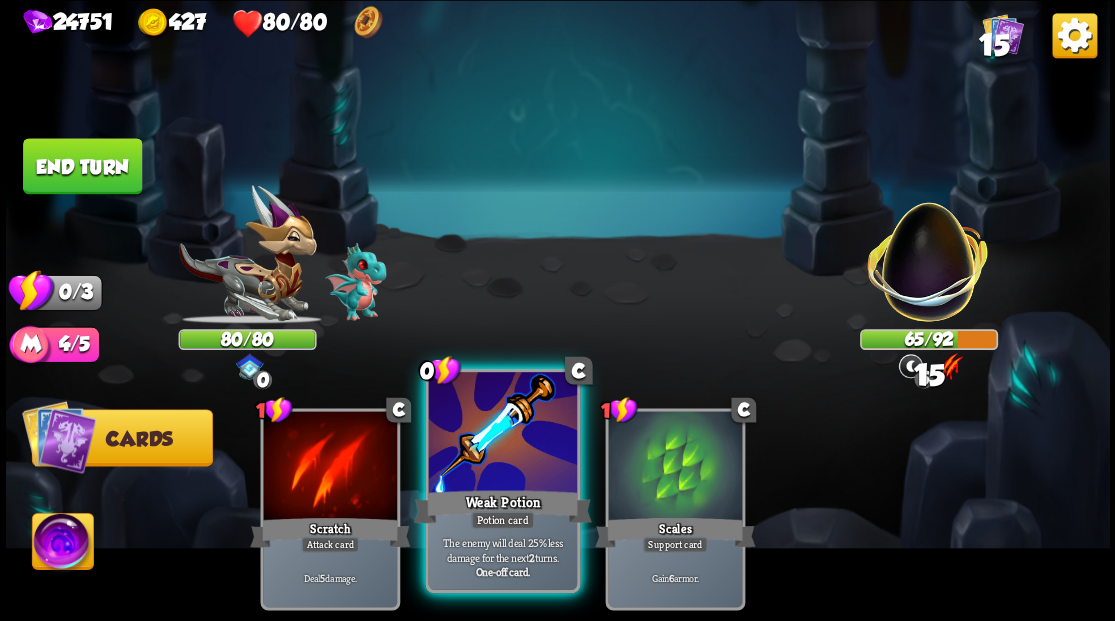 click at bounding box center (502, 434) 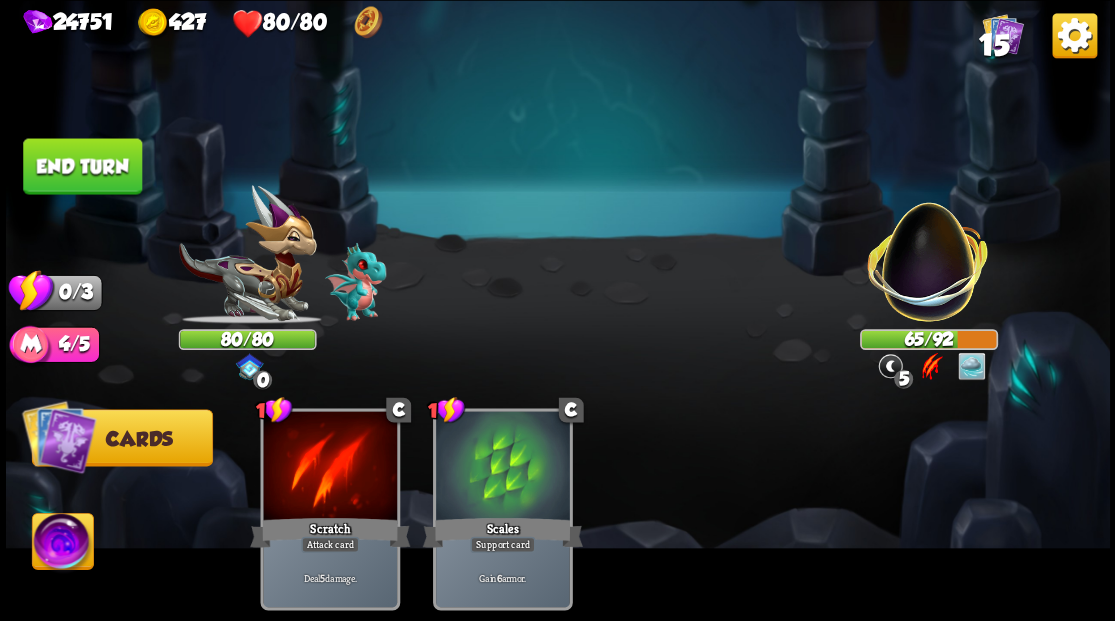 click on "End turn" at bounding box center (82, 166) 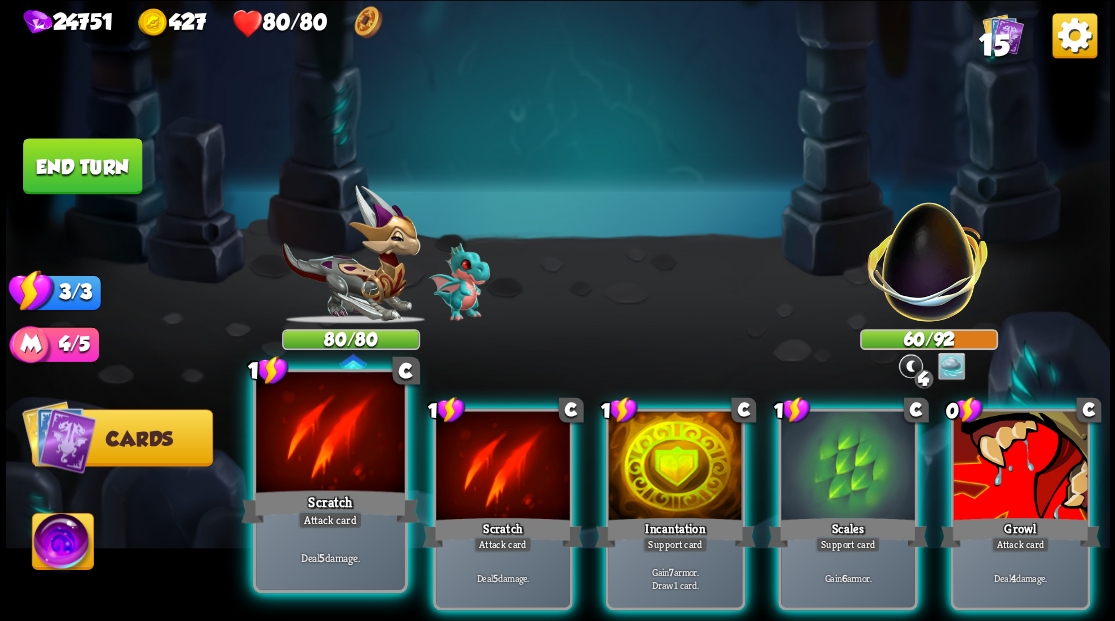 click at bounding box center (330, 434) 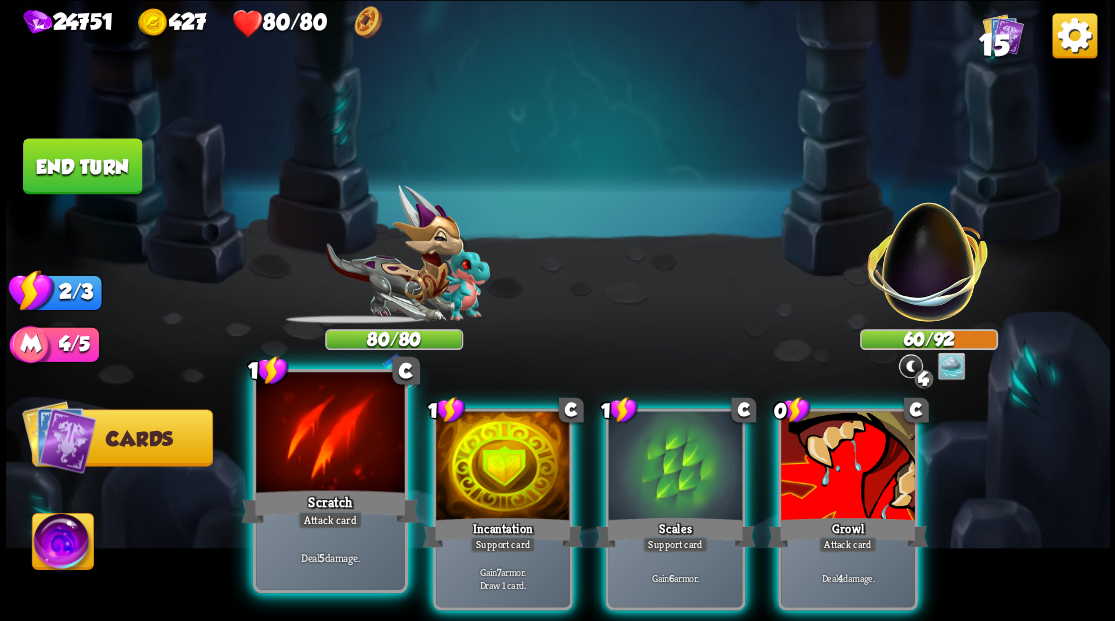 click at bounding box center (330, 434) 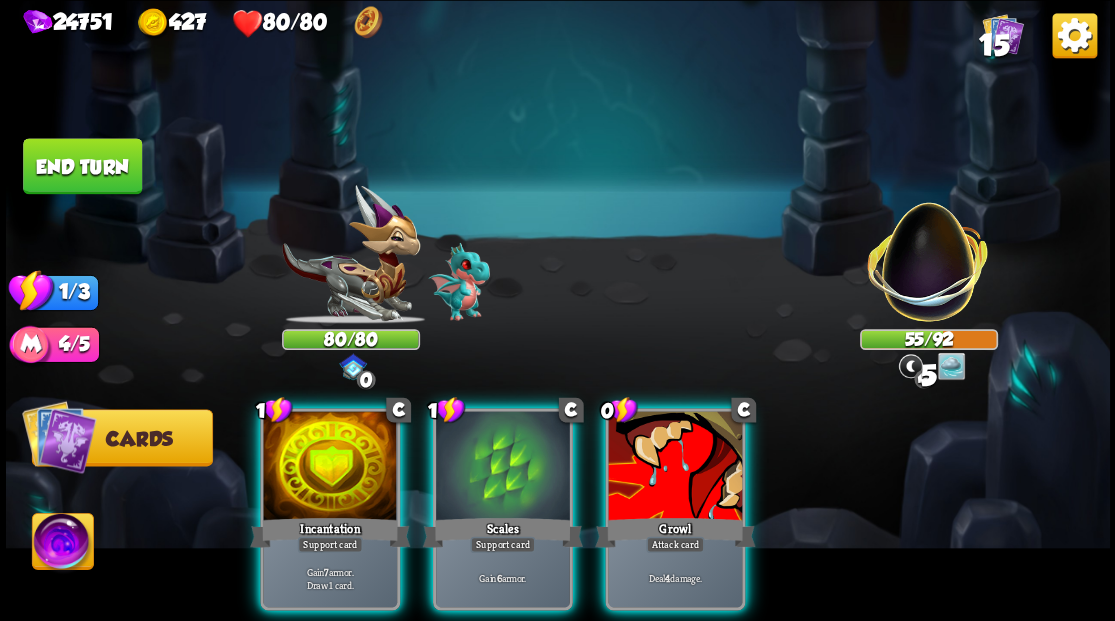 drag, startPoint x: 664, startPoint y: 477, endPoint x: 669, endPoint y: 439, distance: 38.327538 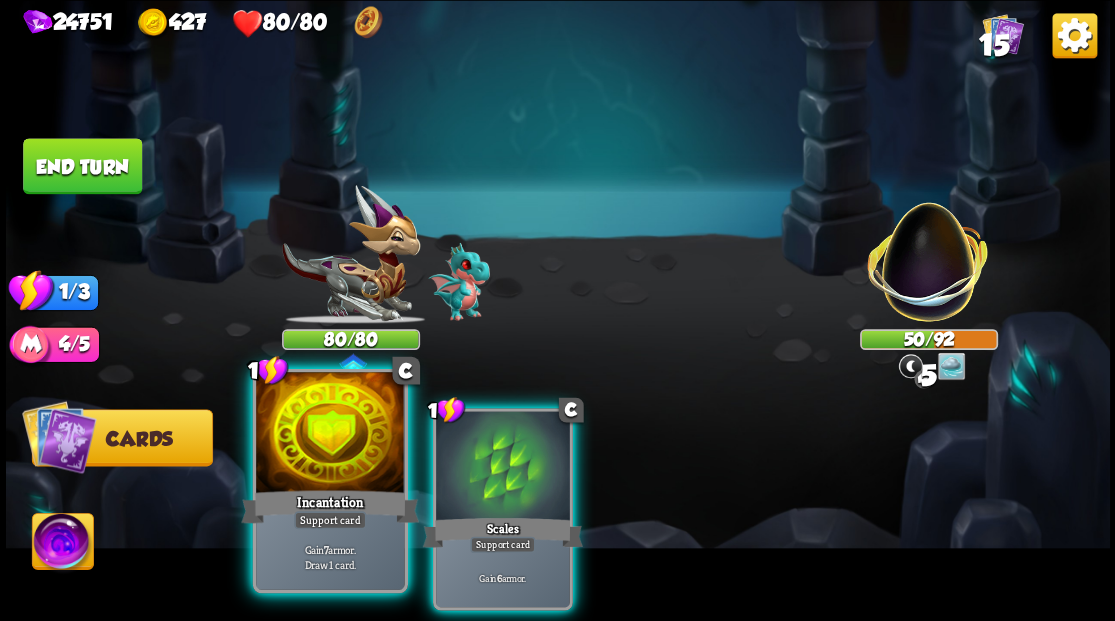 click at bounding box center (330, 434) 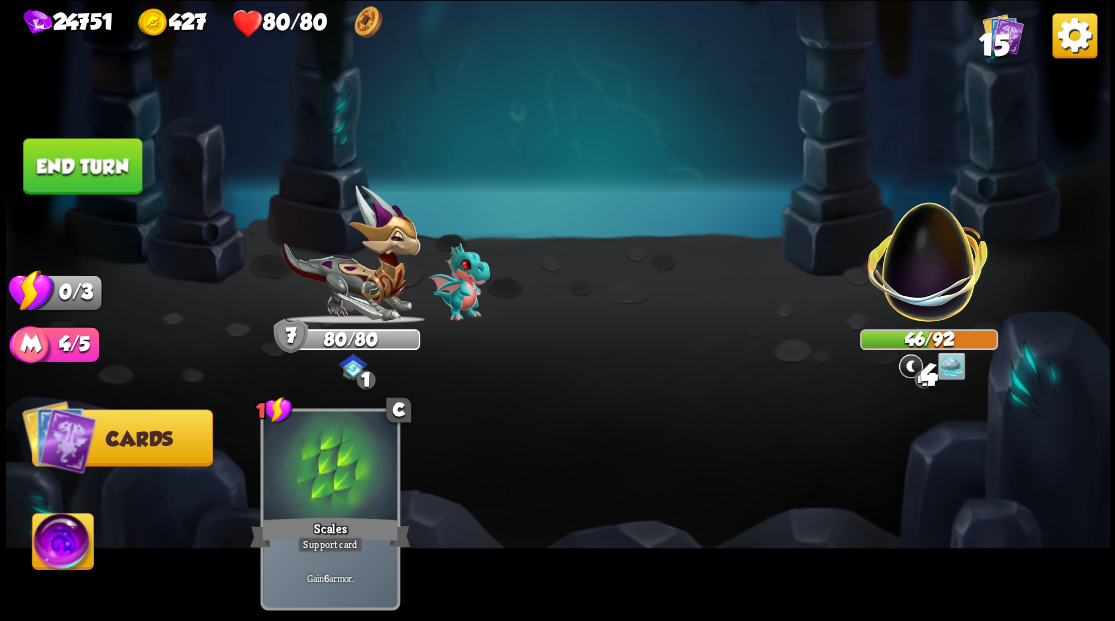 click on "End turn" at bounding box center (82, 166) 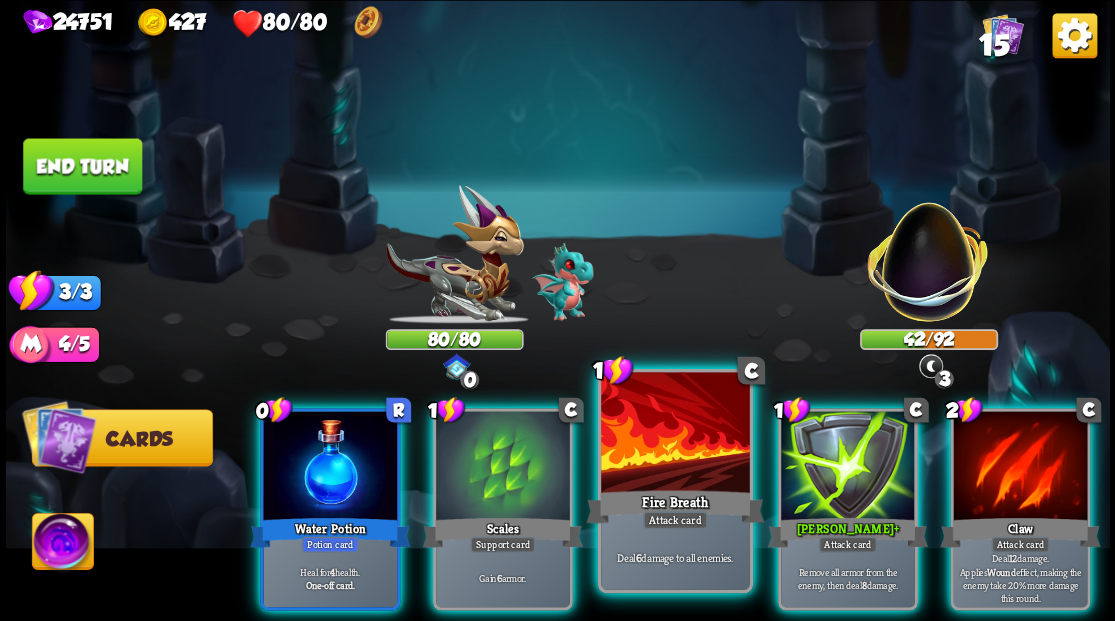 click at bounding box center (675, 434) 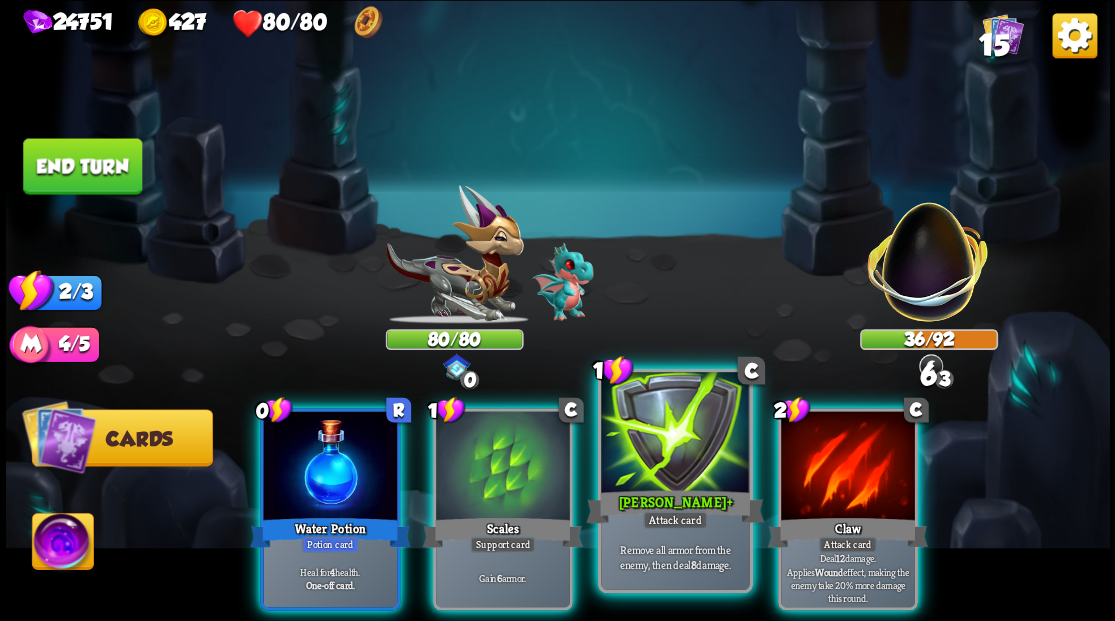 click at bounding box center [675, 434] 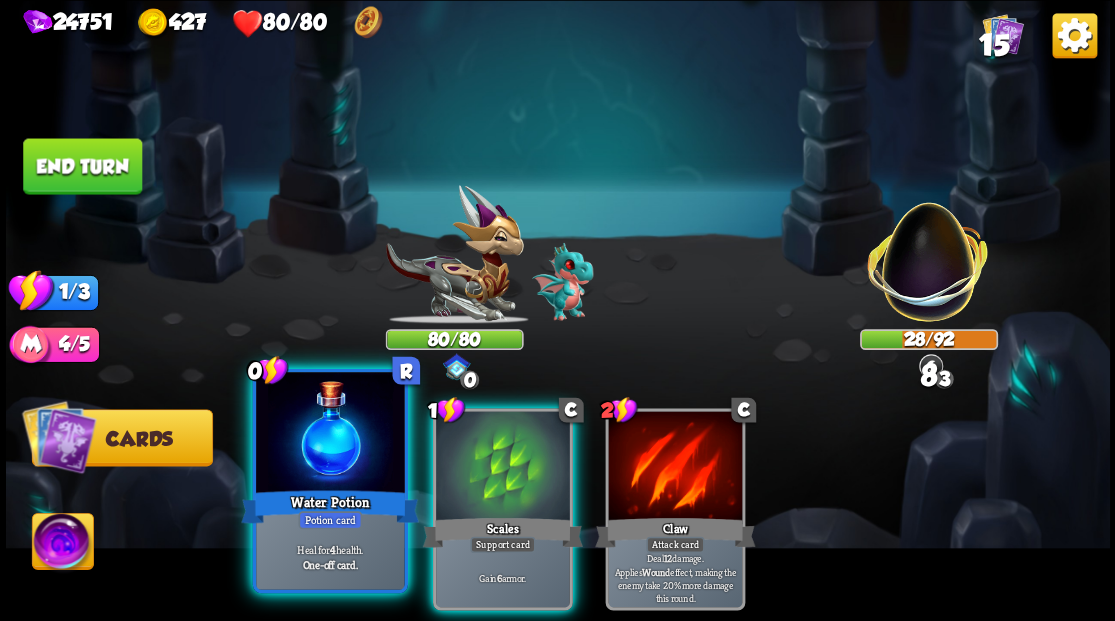 click at bounding box center [330, 434] 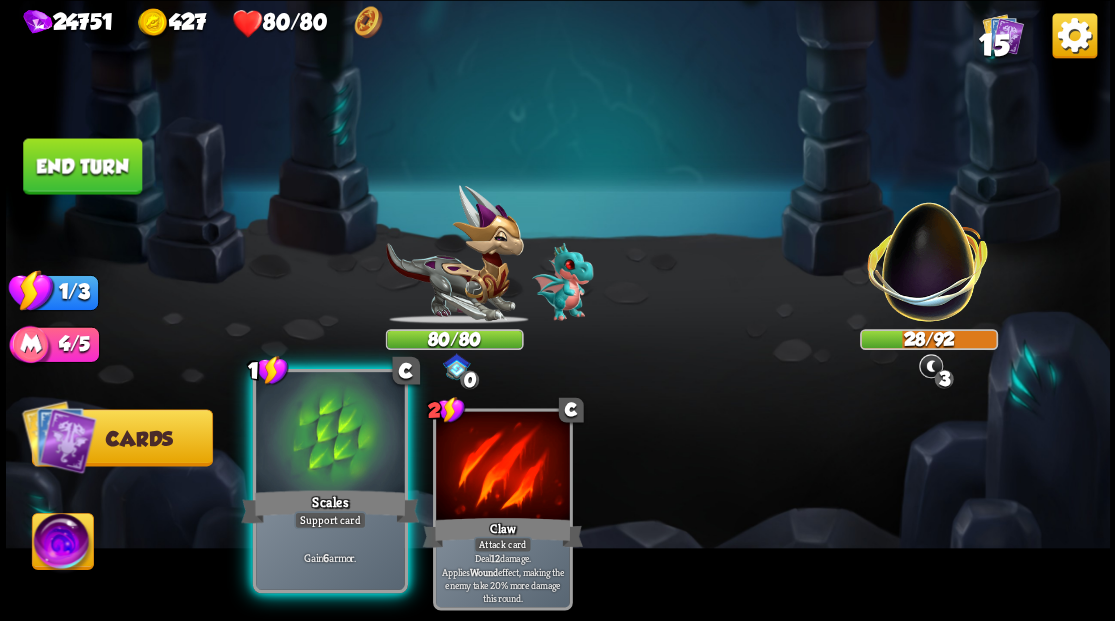 drag, startPoint x: 342, startPoint y: 443, endPoint x: 240, endPoint y: 382, distance: 118.84864 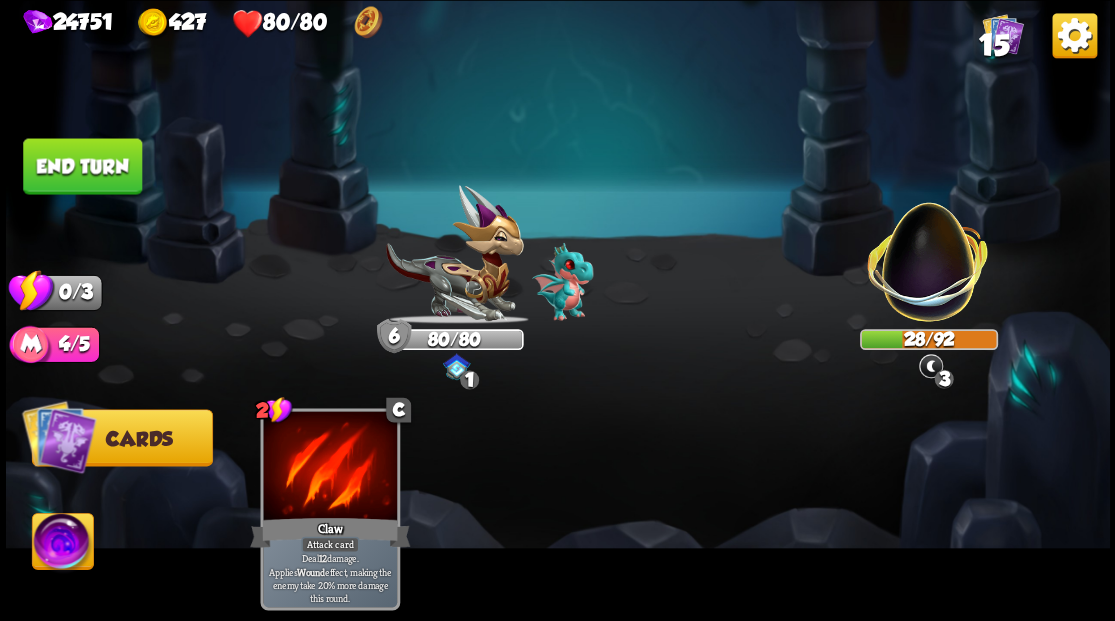 click on "End turn" at bounding box center (82, 166) 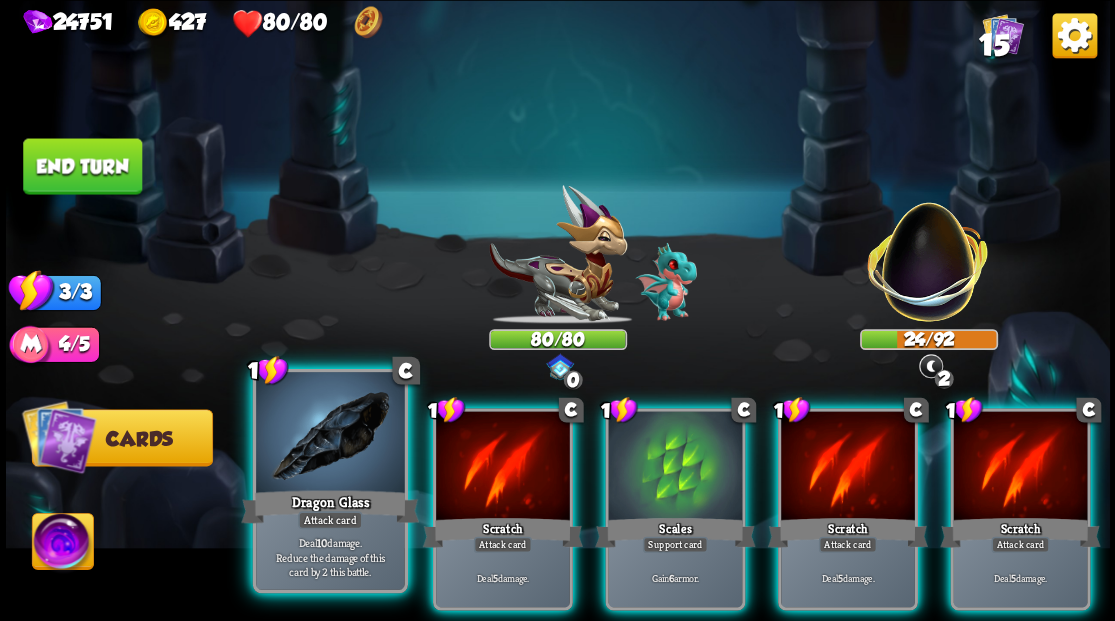 click at bounding box center [330, 434] 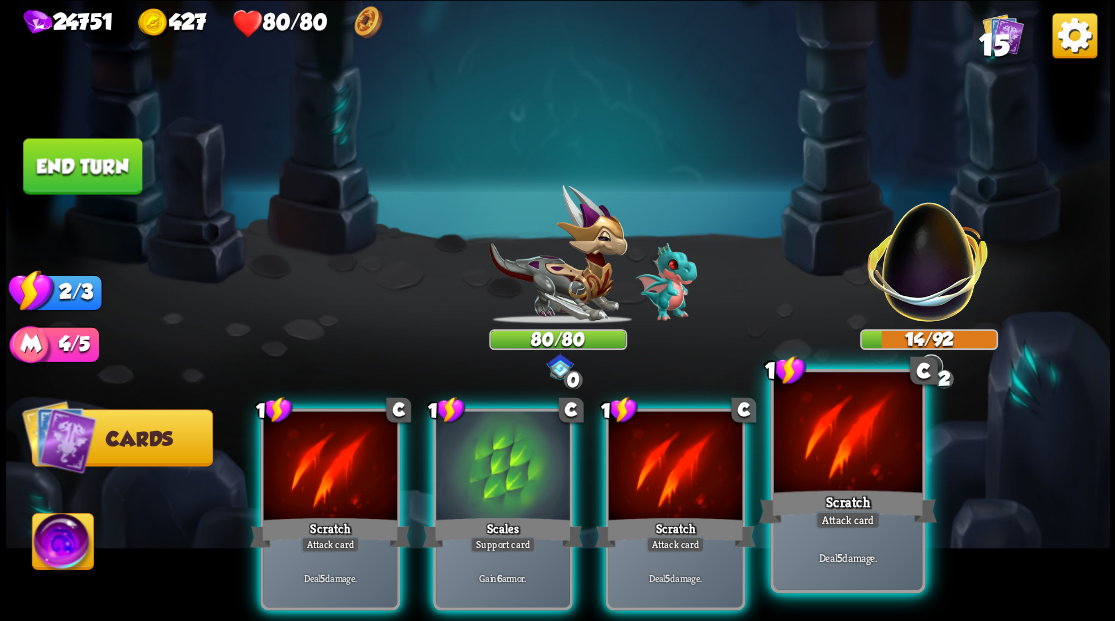 click at bounding box center (847, 434) 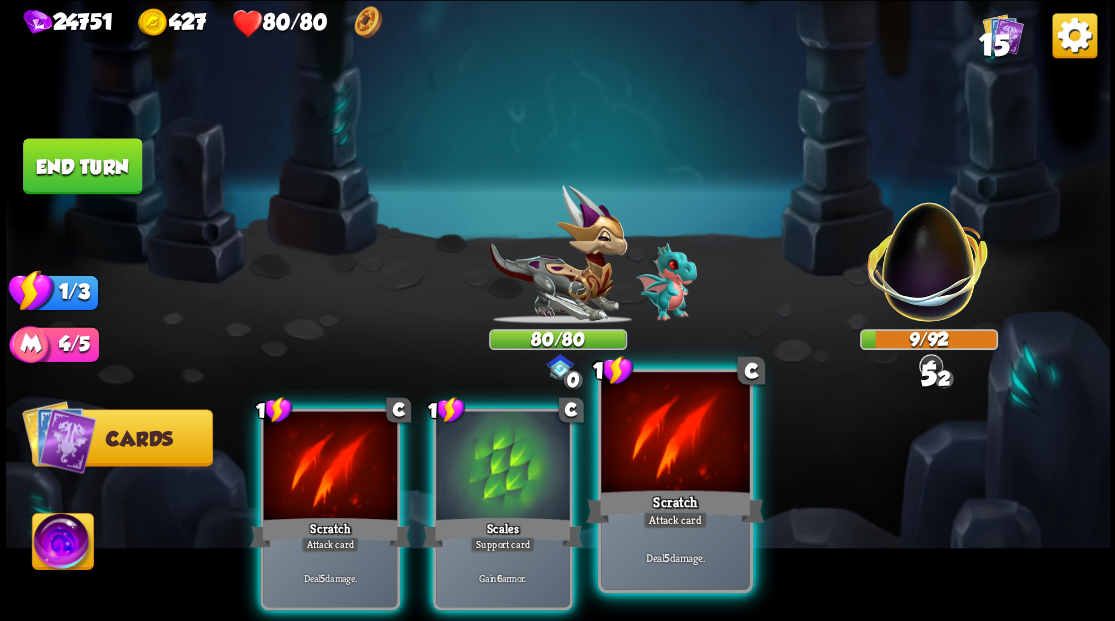 click at bounding box center (675, 434) 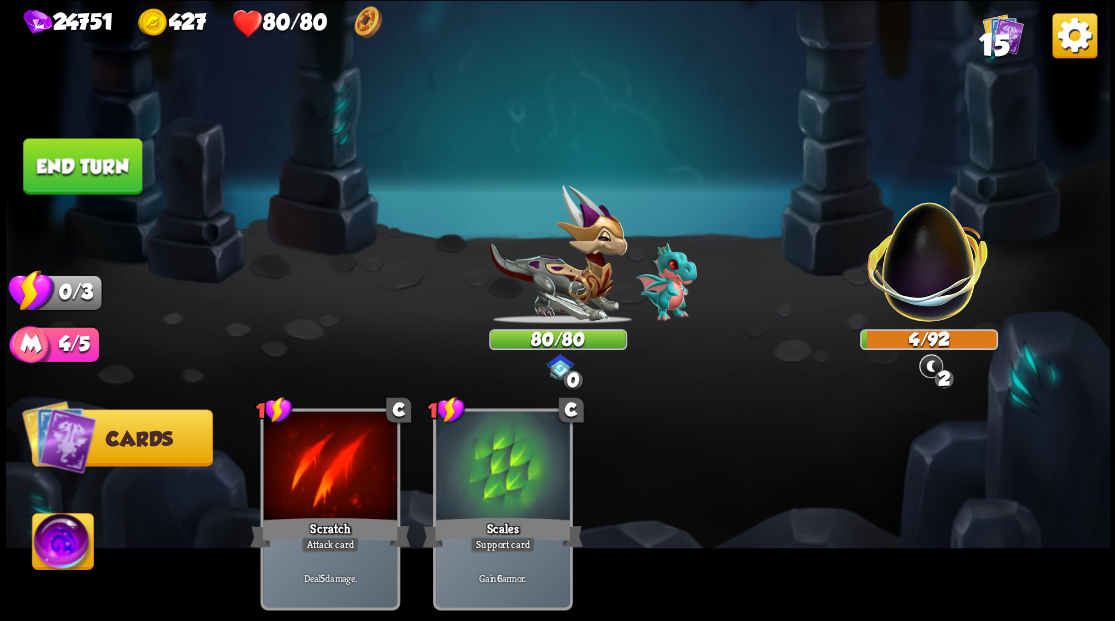 click on "End turn" at bounding box center (82, 166) 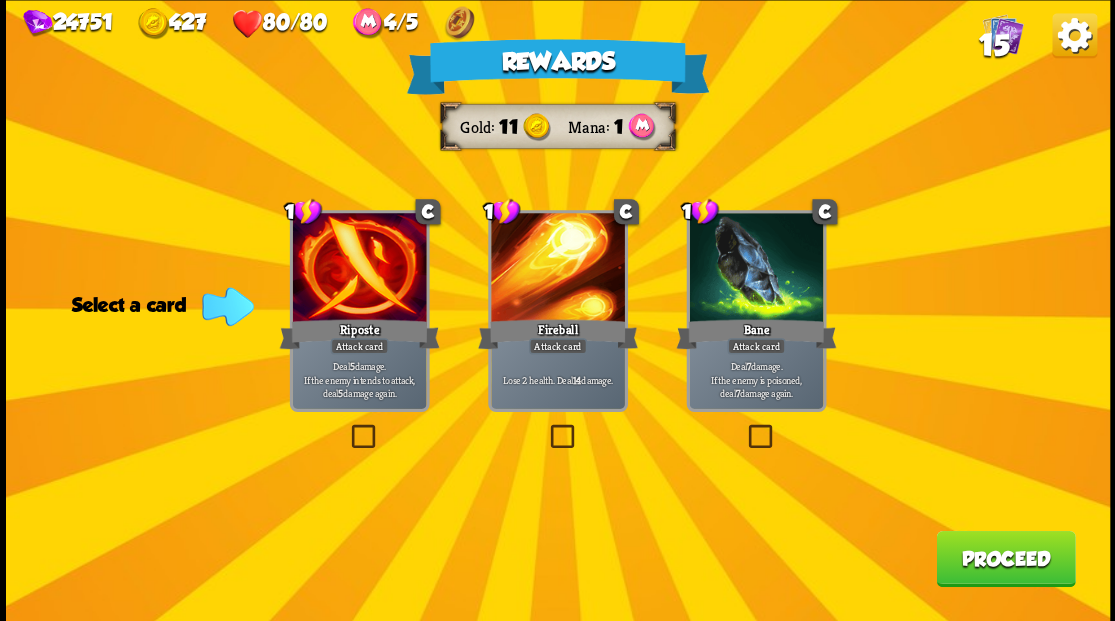 click at bounding box center [744, 427] 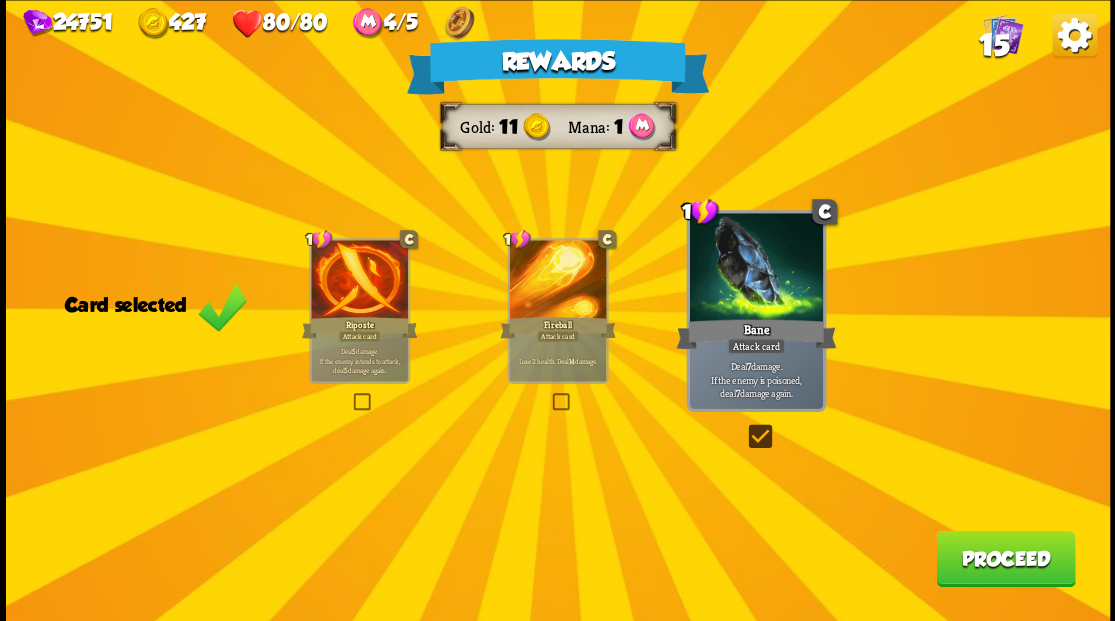 click on "Proceed" at bounding box center [1005, 558] 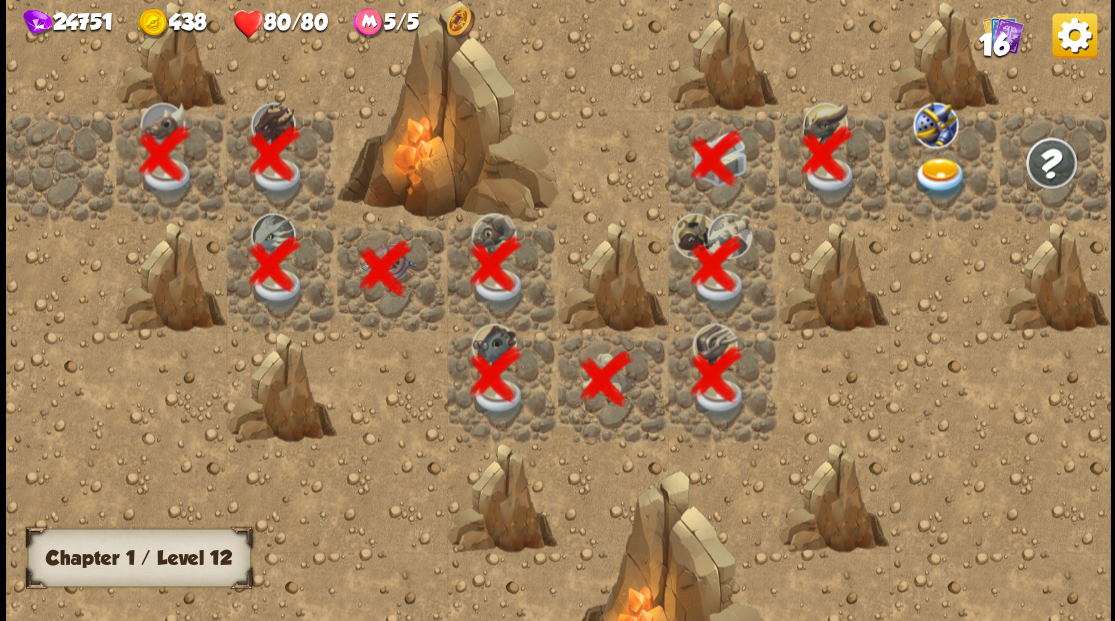 scroll, scrollTop: 0, scrollLeft: 384, axis: horizontal 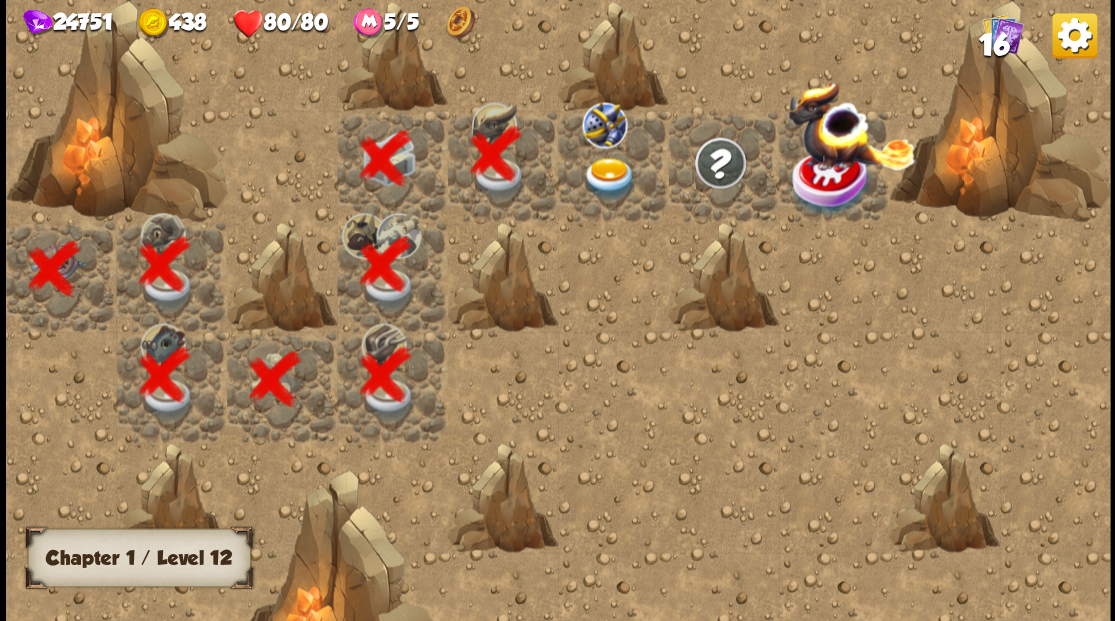 click at bounding box center (609, 178) 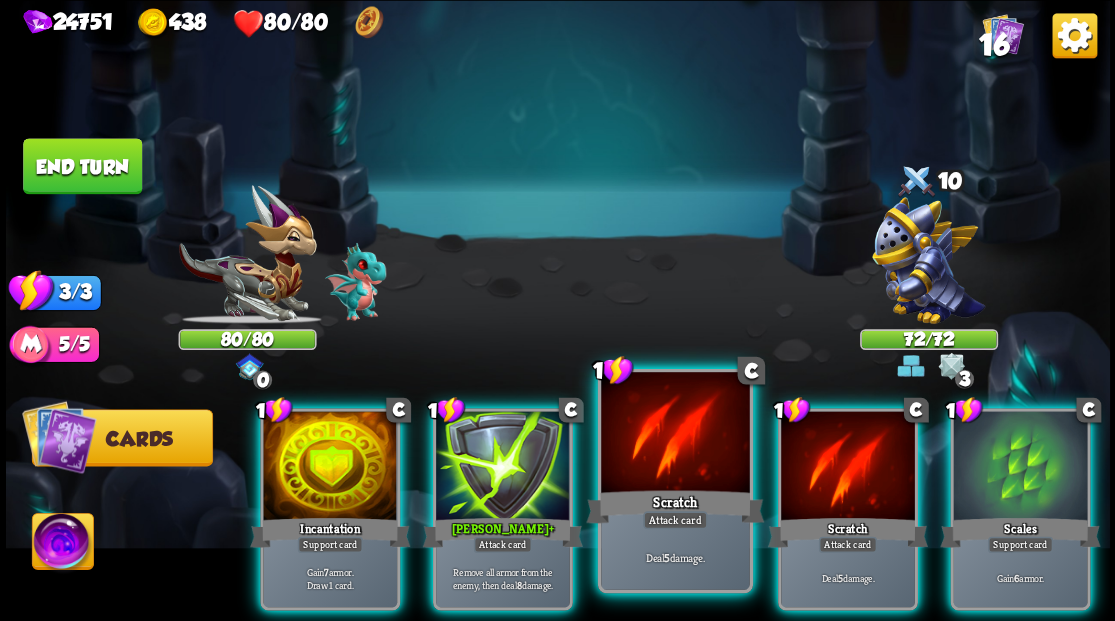 click at bounding box center [675, 434] 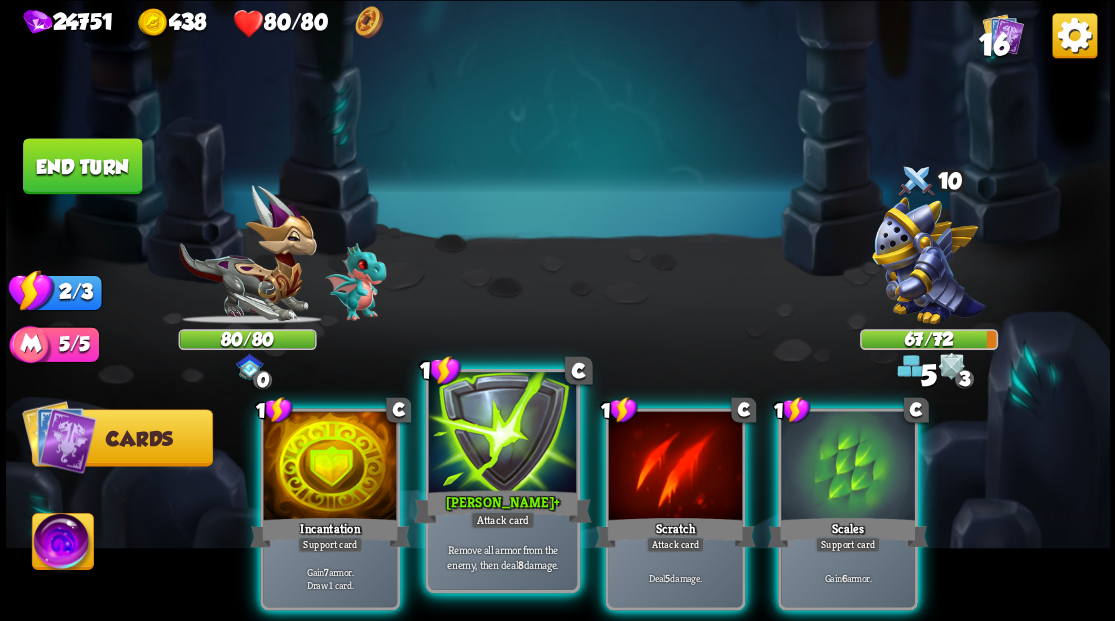 click at bounding box center (502, 434) 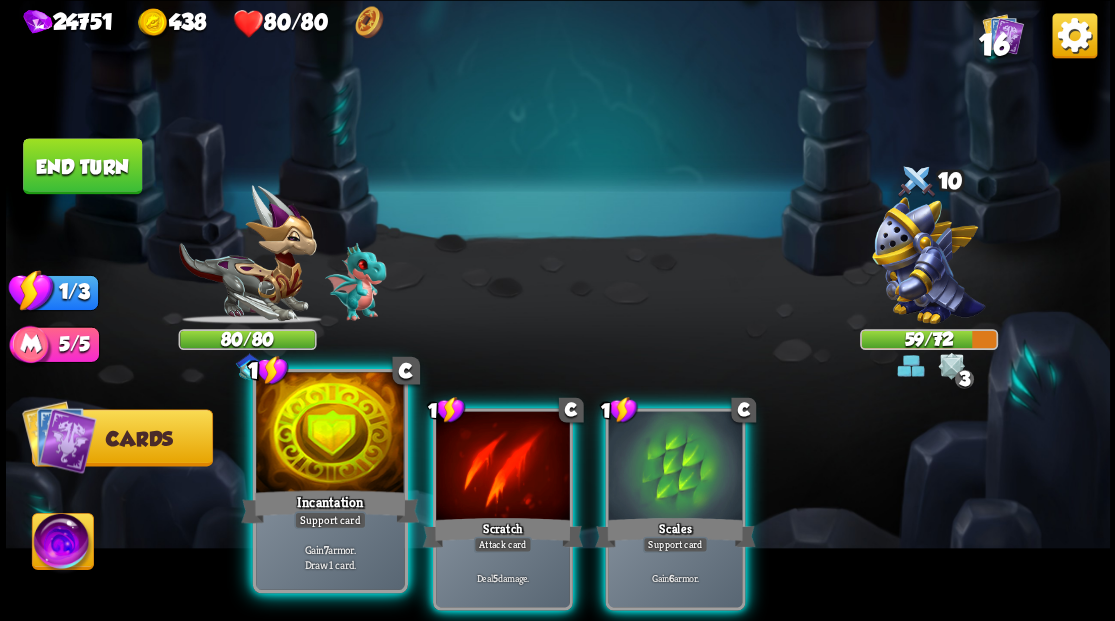 click at bounding box center [330, 434] 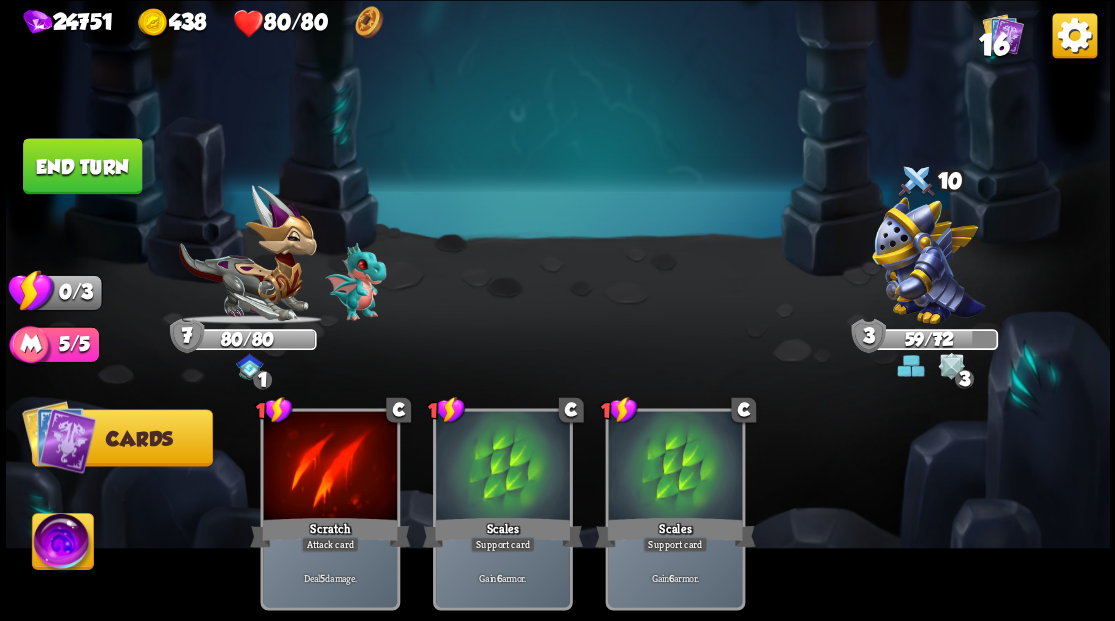 click on "End turn" at bounding box center [82, 166] 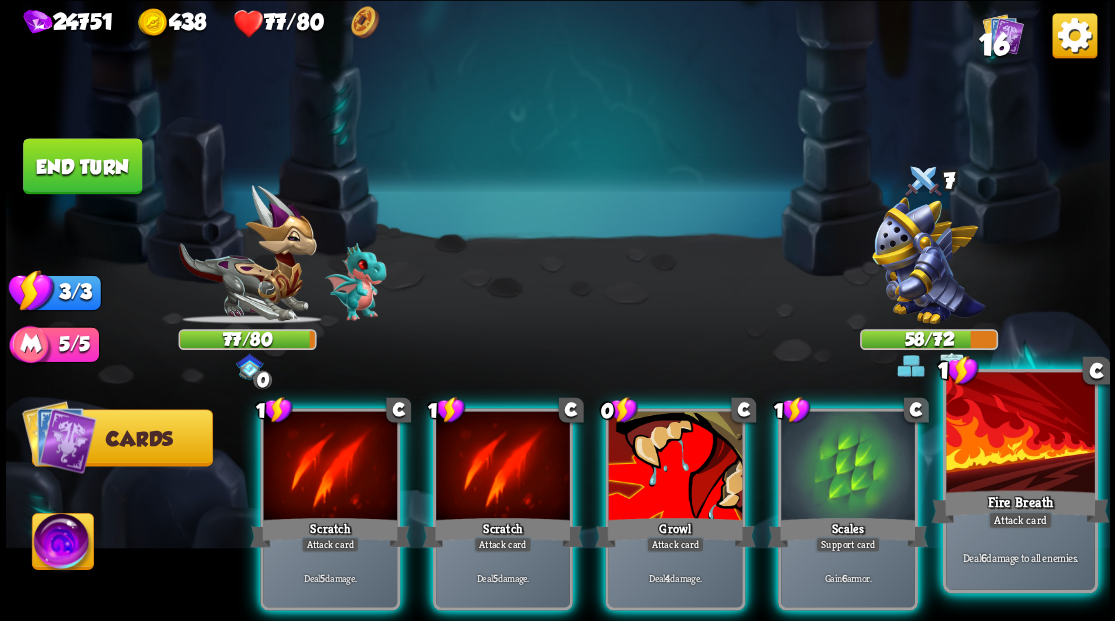click at bounding box center (1020, 434) 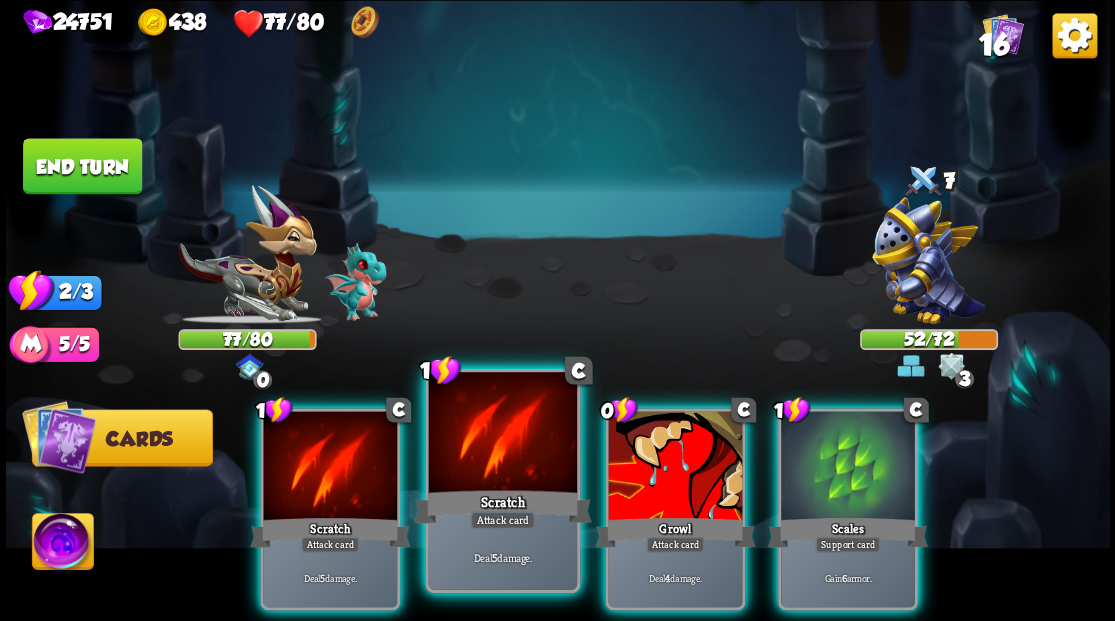 click at bounding box center [502, 434] 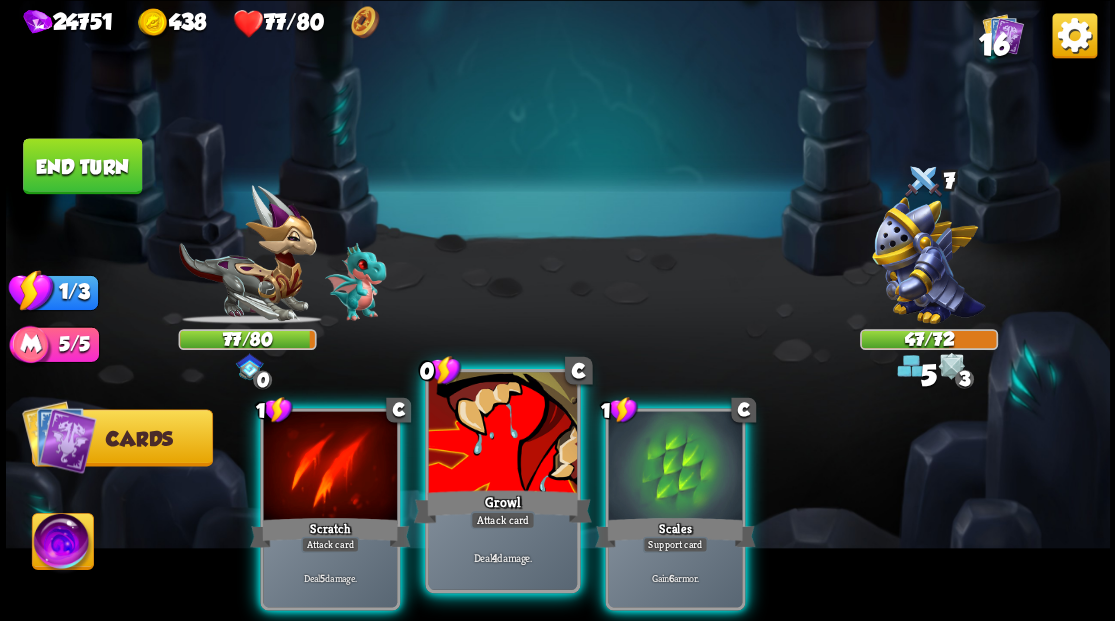 click at bounding box center (502, 434) 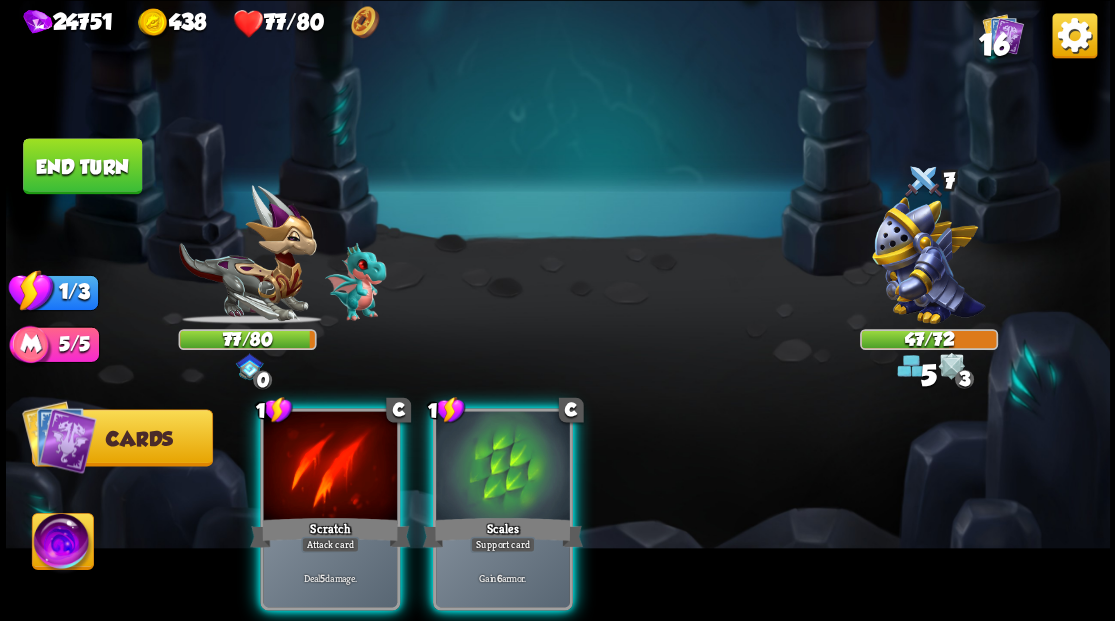 click at bounding box center [503, 467] 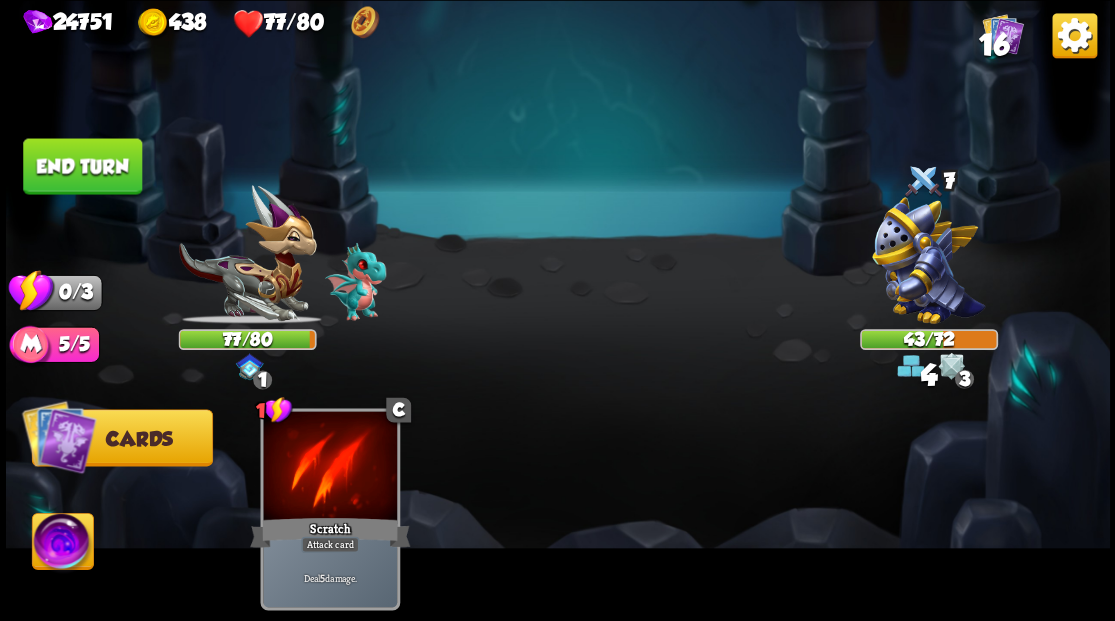 click on "End turn" at bounding box center [82, 166] 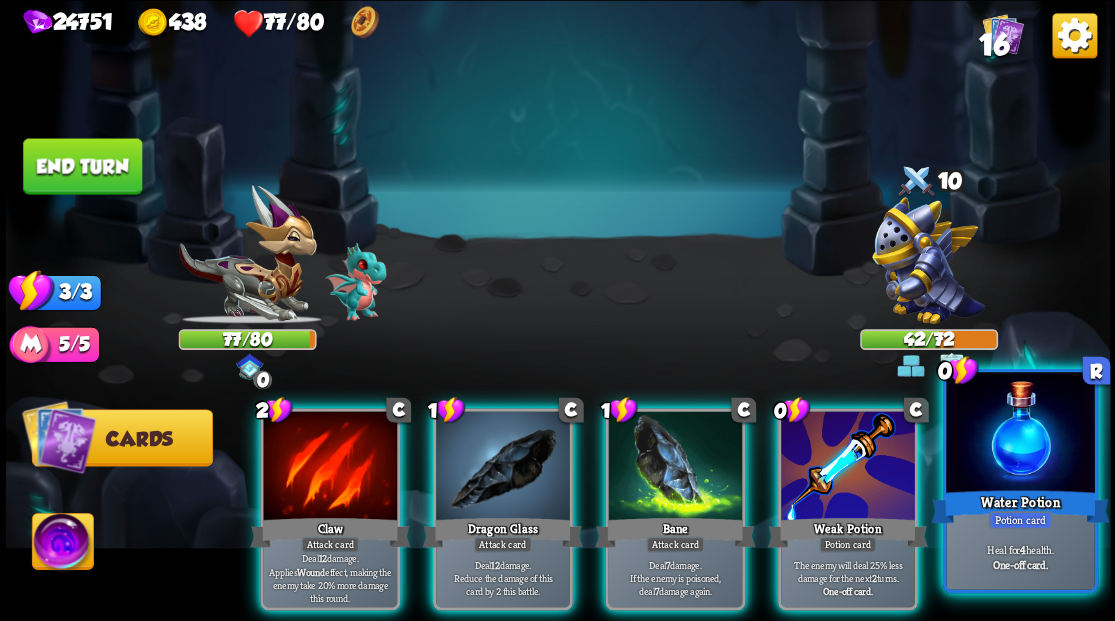 click at bounding box center (1020, 434) 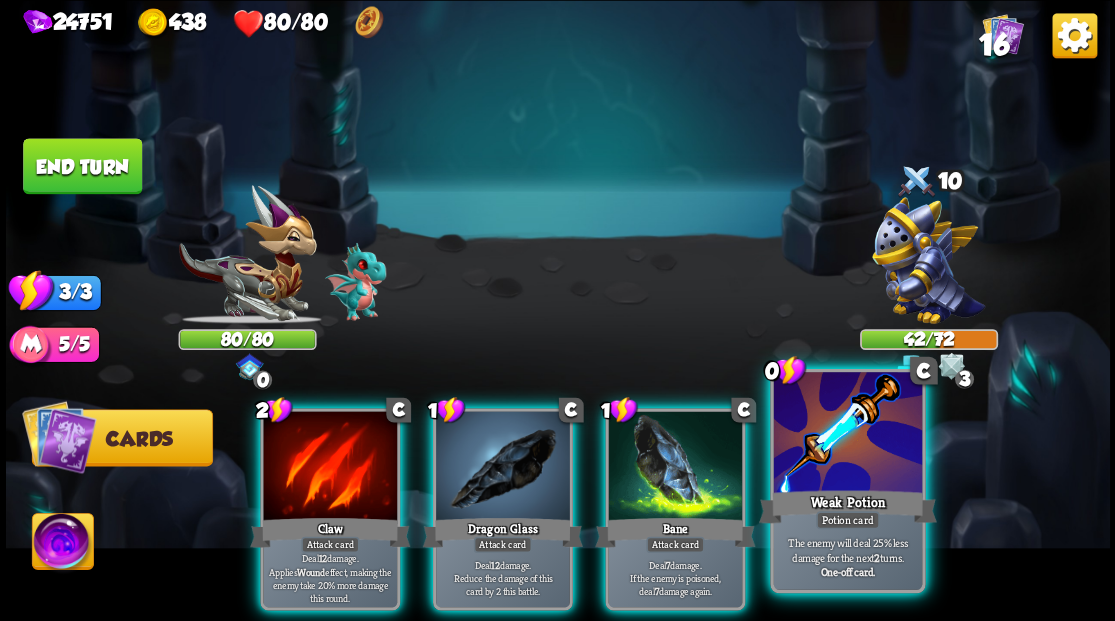 click at bounding box center [847, 434] 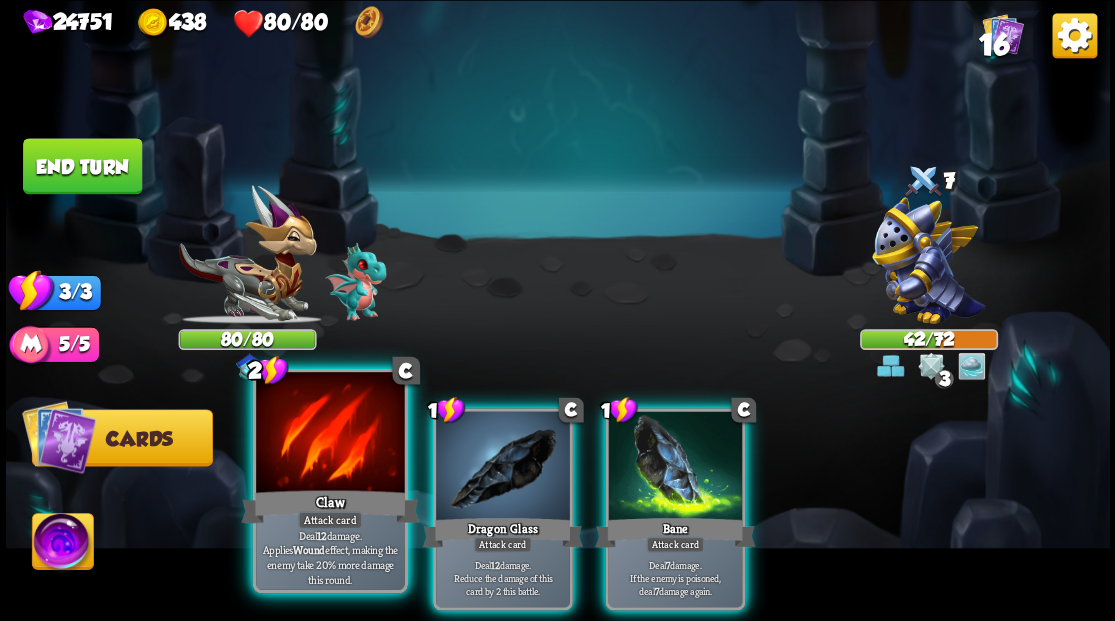 click at bounding box center (330, 434) 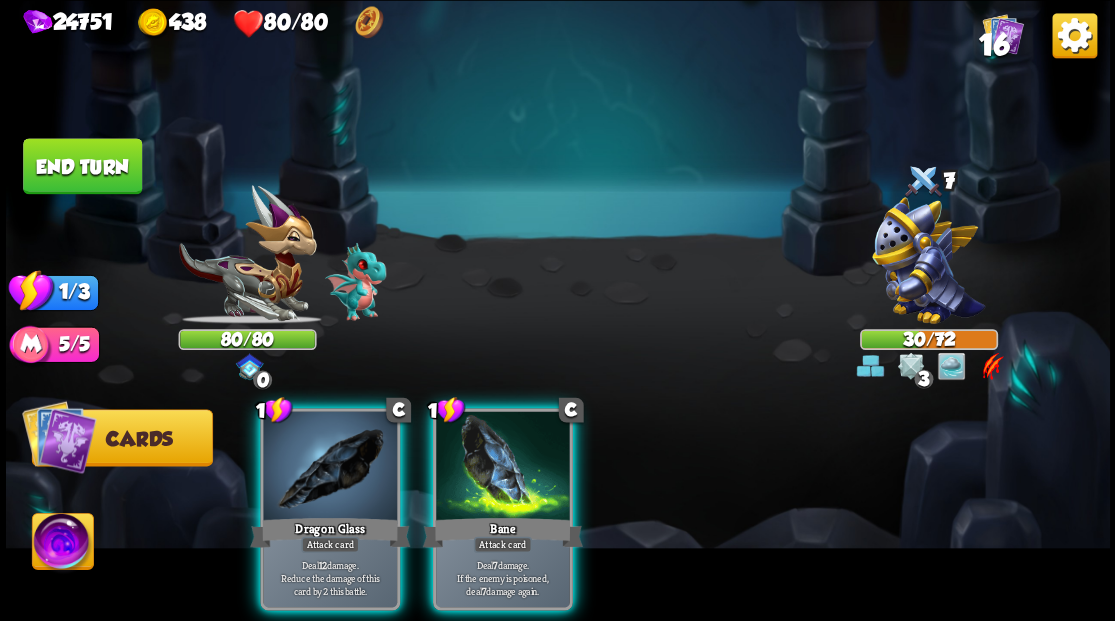 click at bounding box center (330, 467) 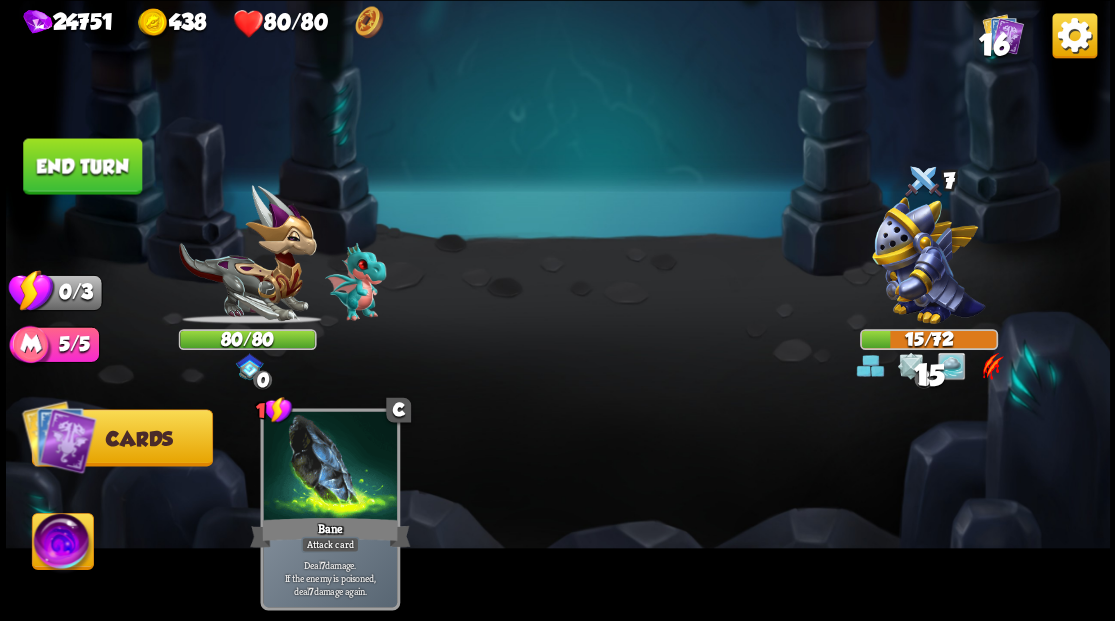 click on "End turn" at bounding box center (82, 166) 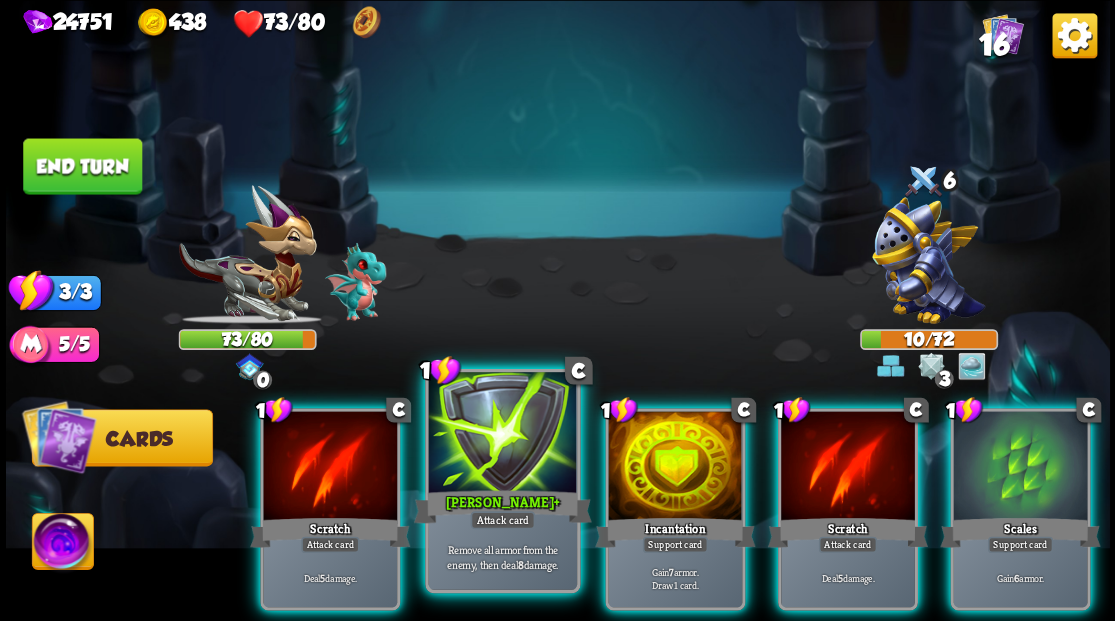 click at bounding box center (502, 434) 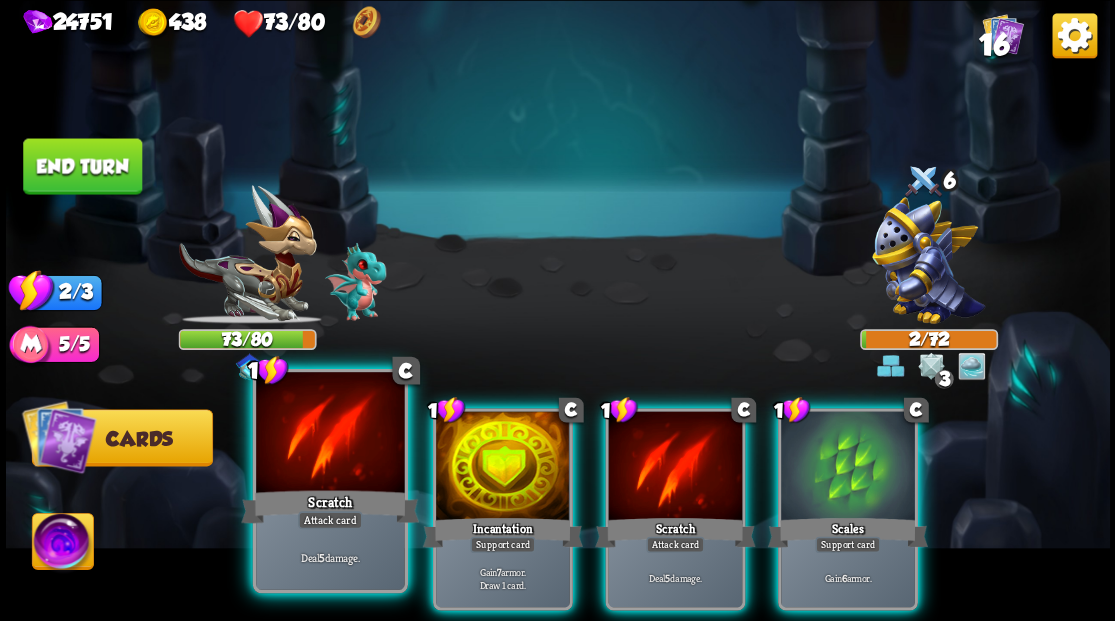 click at bounding box center [330, 434] 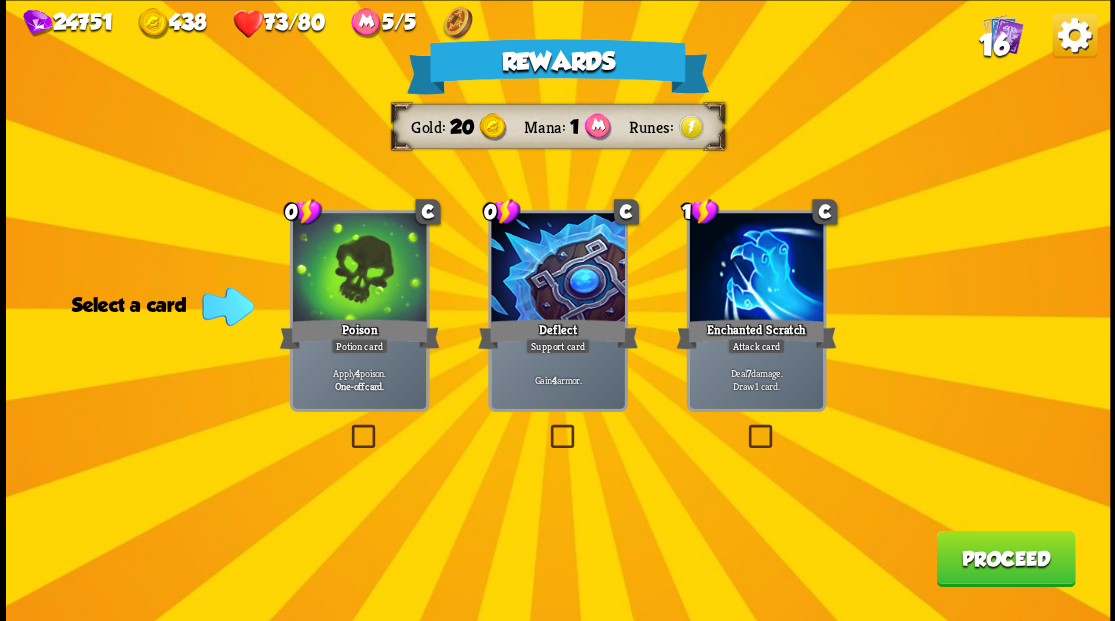 click at bounding box center [347, 427] 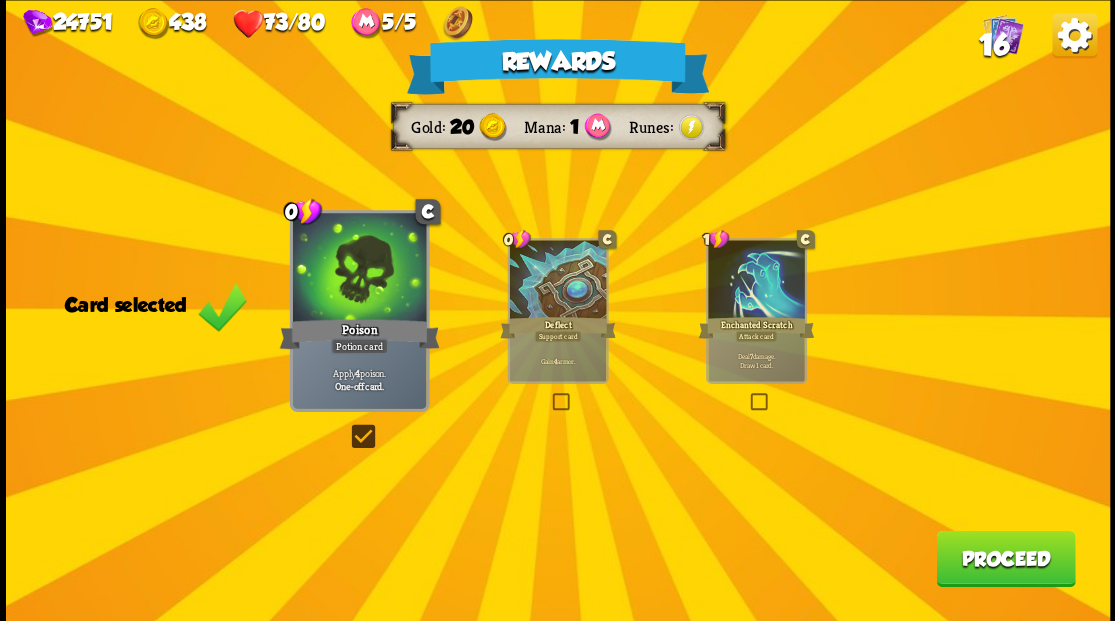 click on "Proceed" at bounding box center (1005, 558) 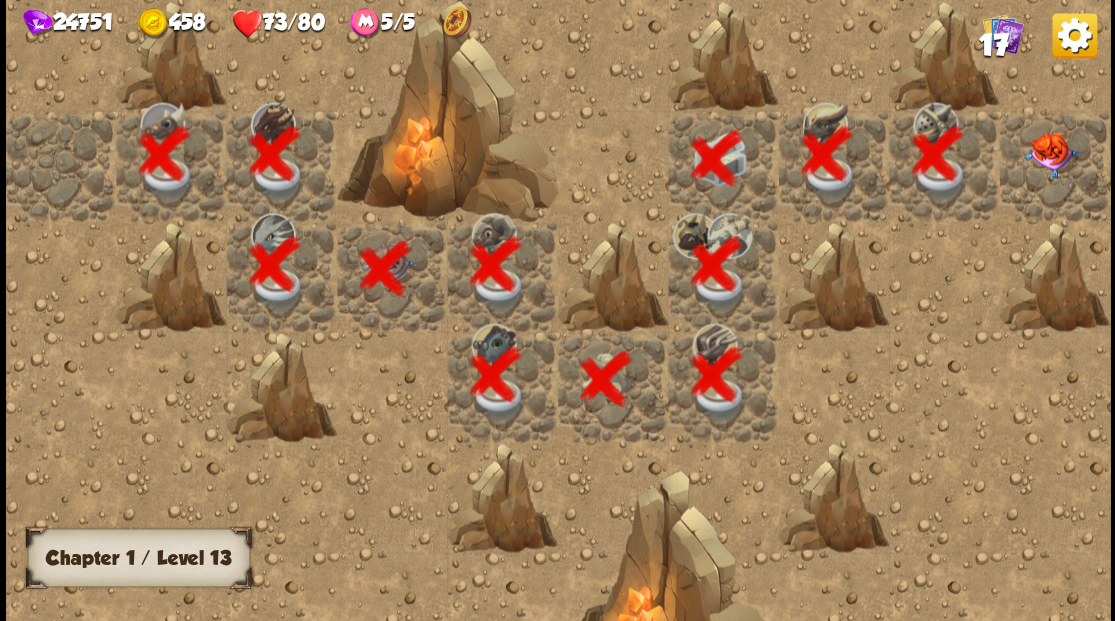 scroll, scrollTop: 0, scrollLeft: 384, axis: horizontal 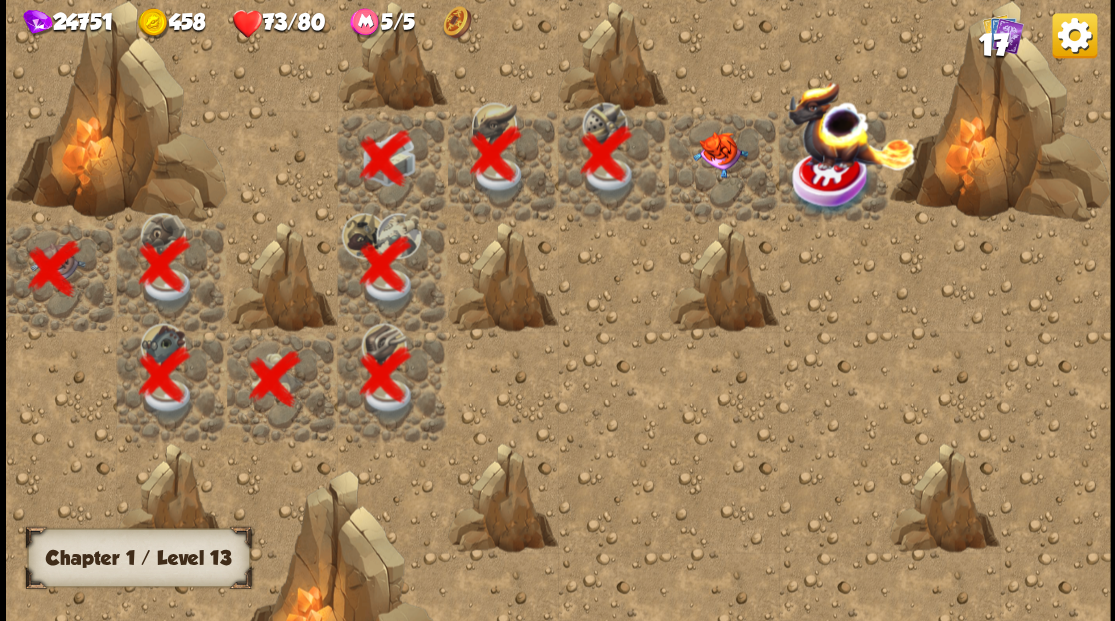 click at bounding box center [719, 154] 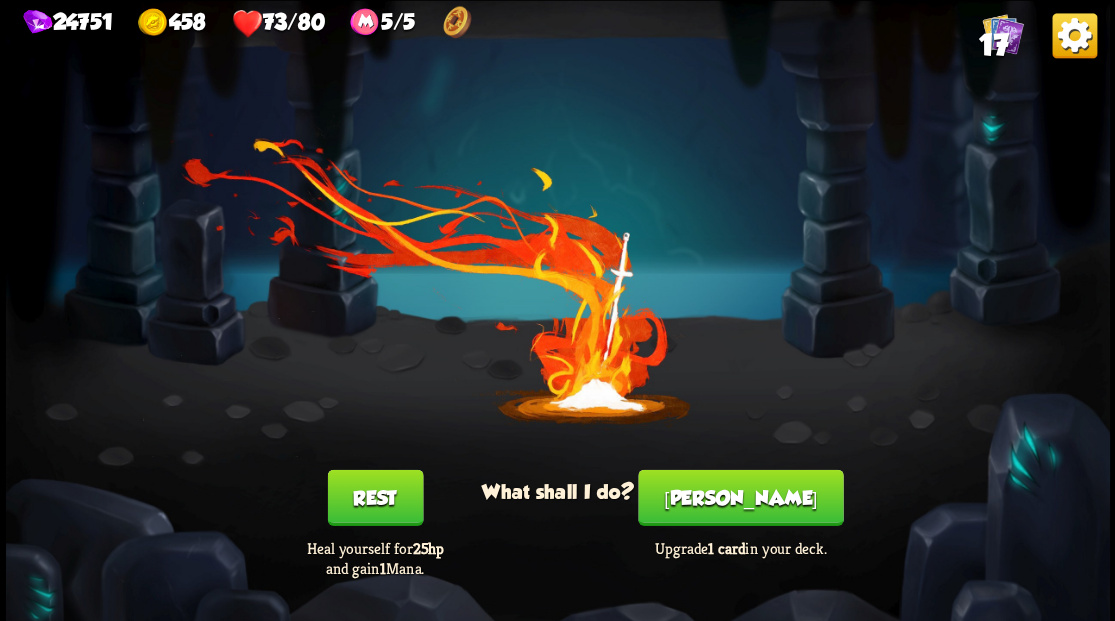 click on "[PERSON_NAME]" at bounding box center [740, 497] 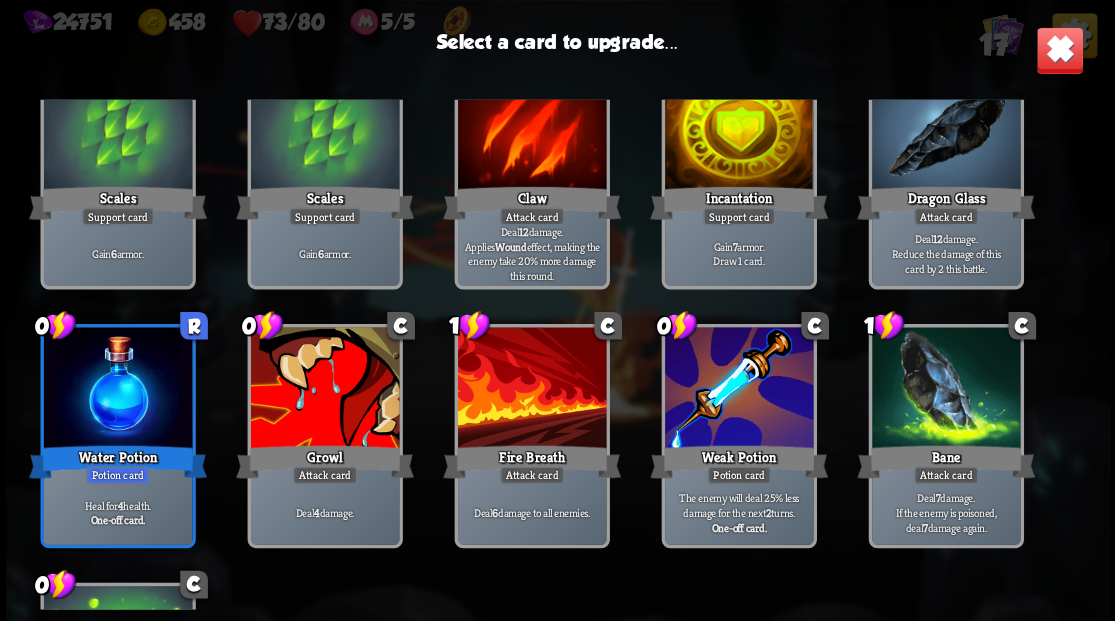 scroll, scrollTop: 466, scrollLeft: 0, axis: vertical 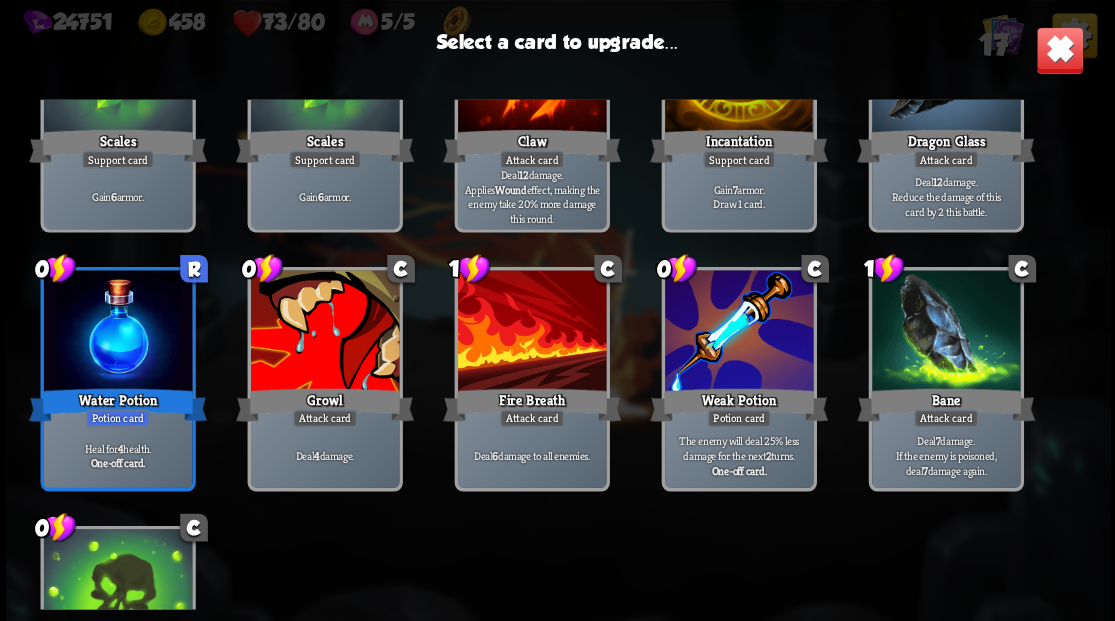 click at bounding box center [324, 332] 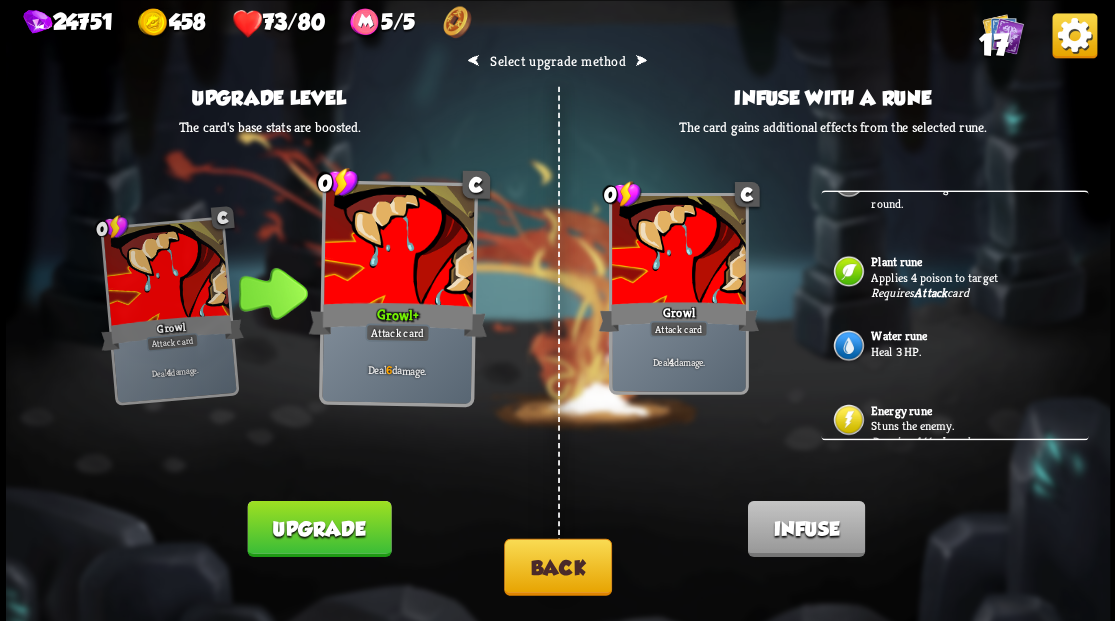 scroll, scrollTop: 154, scrollLeft: 0, axis: vertical 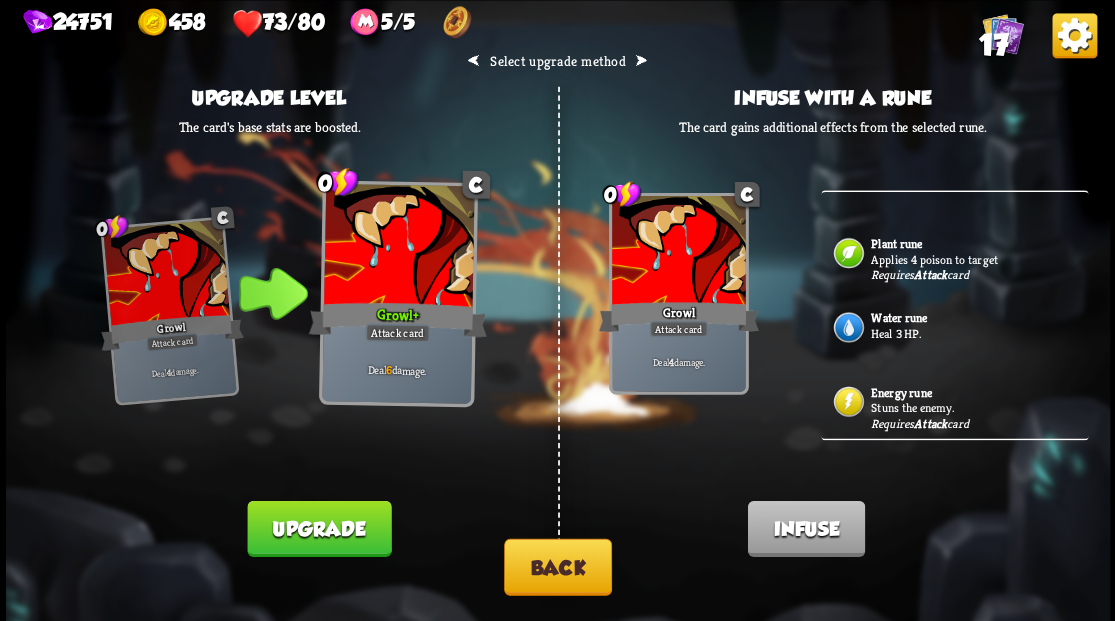 click on "Stuns the enemy." at bounding box center [977, 407] 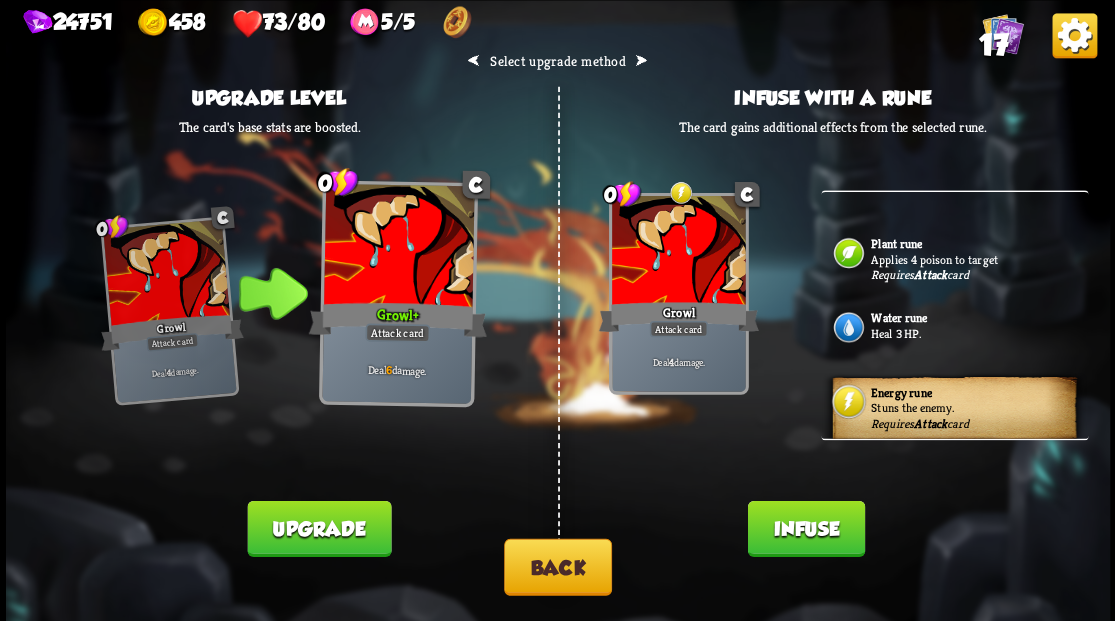 click on "Infuse" at bounding box center [805, 528] 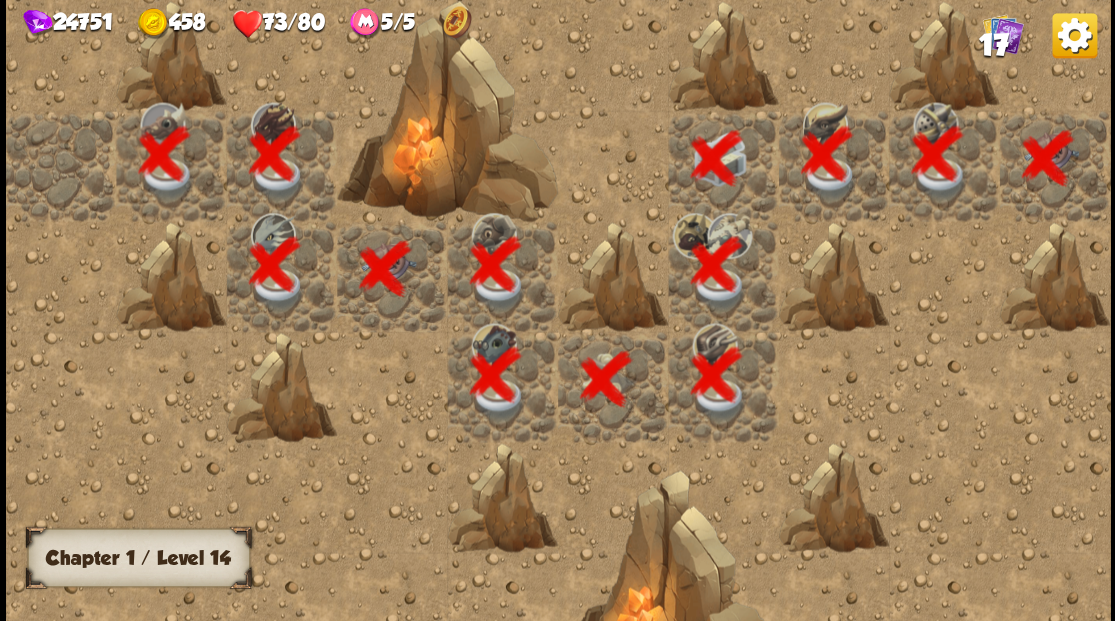 scroll, scrollTop: 0, scrollLeft: 384, axis: horizontal 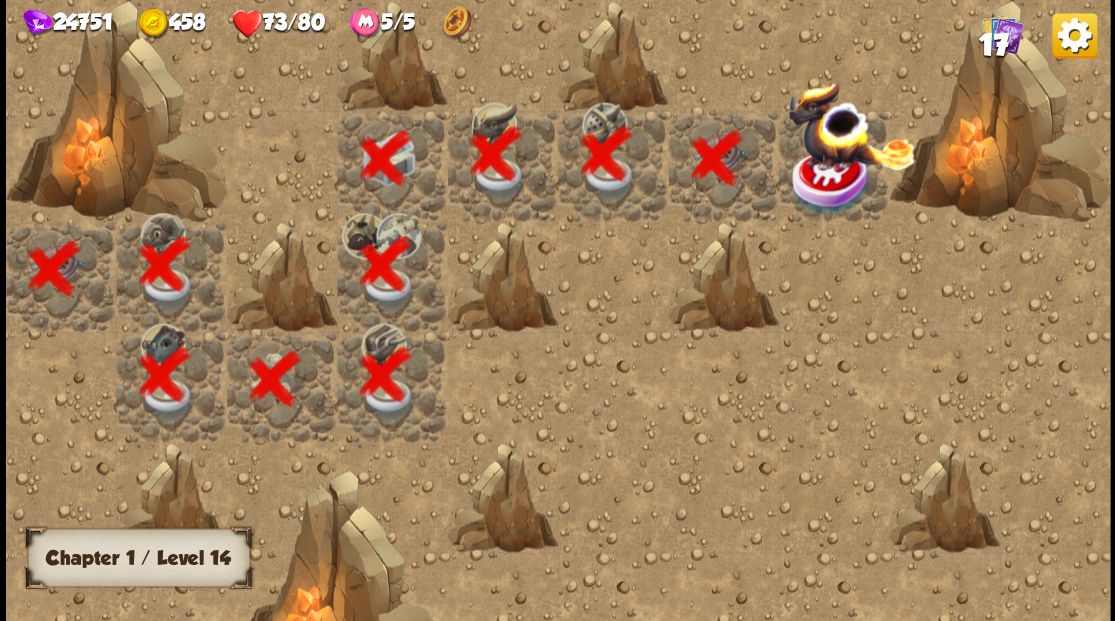 click at bounding box center (831, 181) 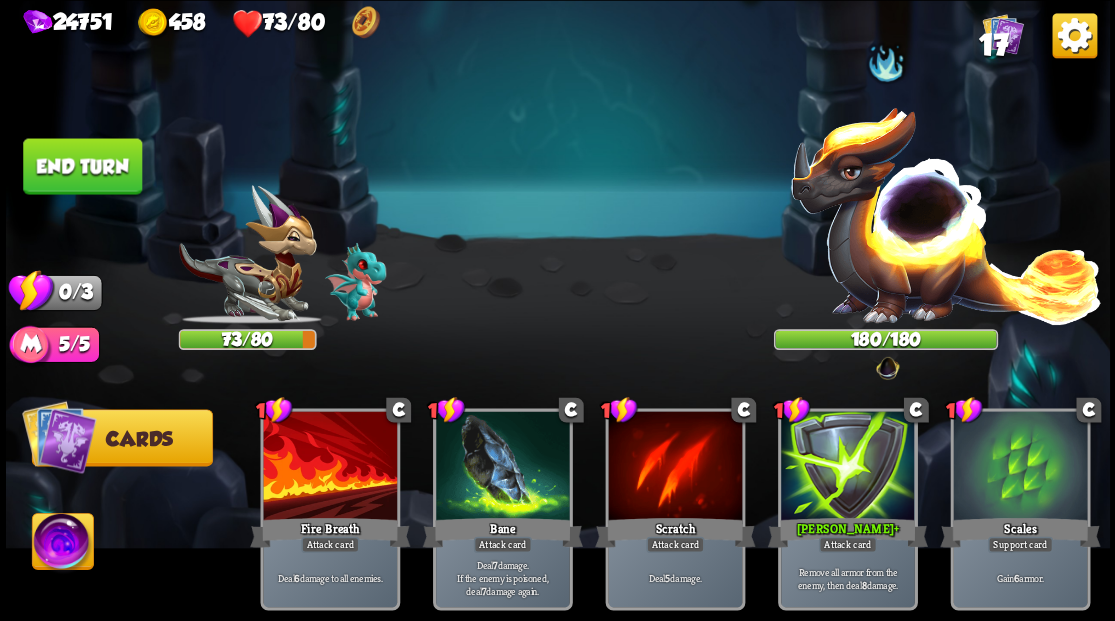 click at bounding box center [62, 544] 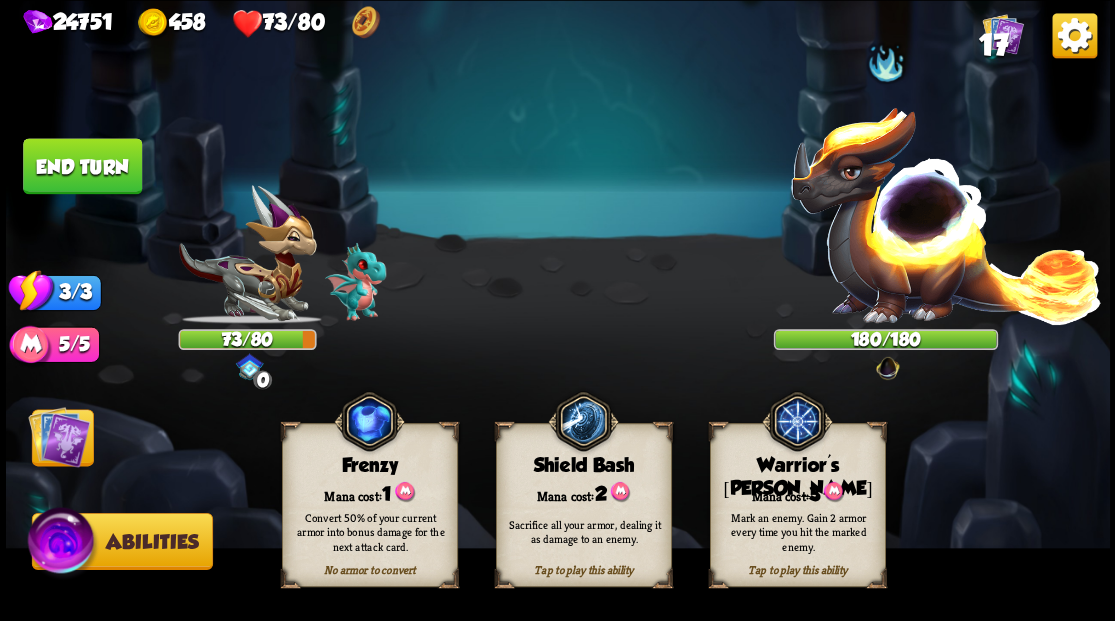 click on "Tap to play this ability   Warrior's [PERSON_NAME] cost:  3       Mark an enemy. Gain 2 armor every time you hit the marked enemy." at bounding box center [797, 505] 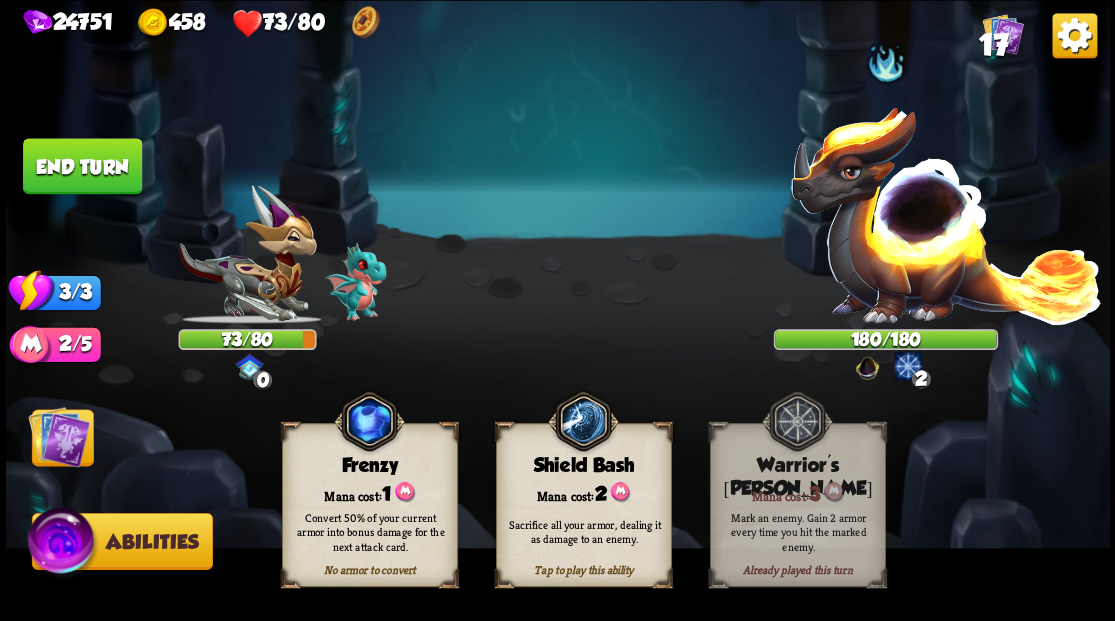 click at bounding box center [59, 436] 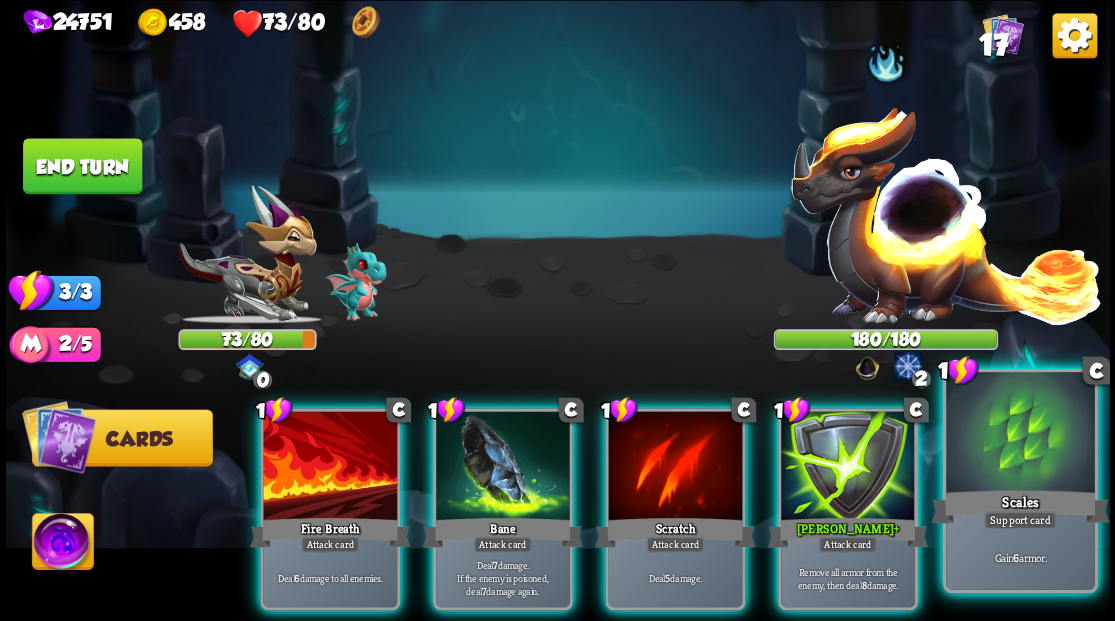 click at bounding box center [1020, 434] 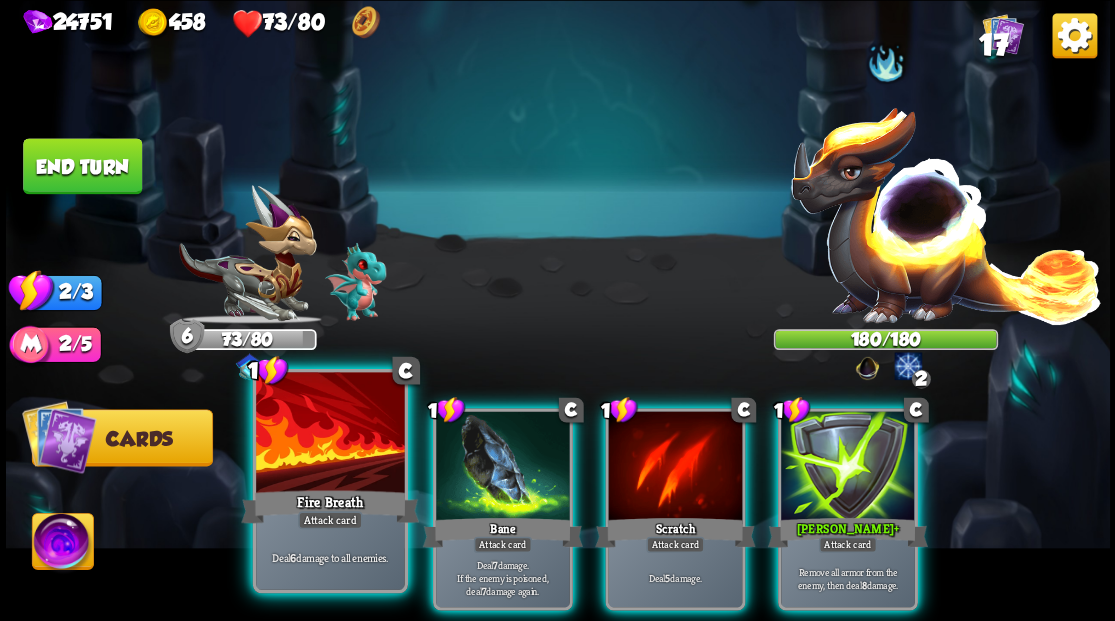 click at bounding box center [330, 434] 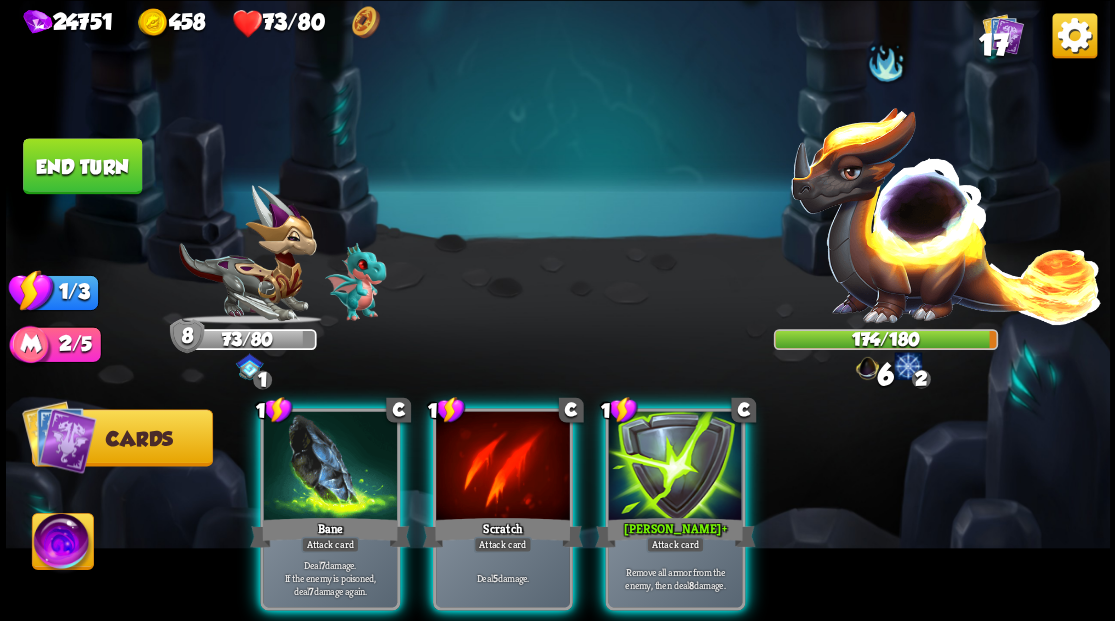 click at bounding box center (330, 467) 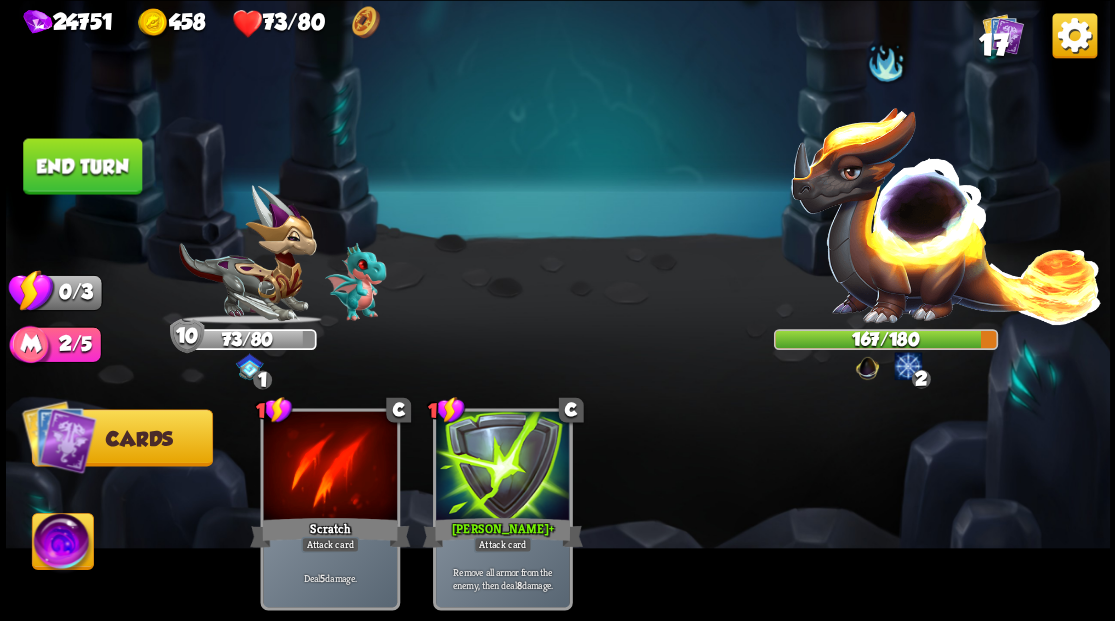 click on "End turn" at bounding box center (82, 166) 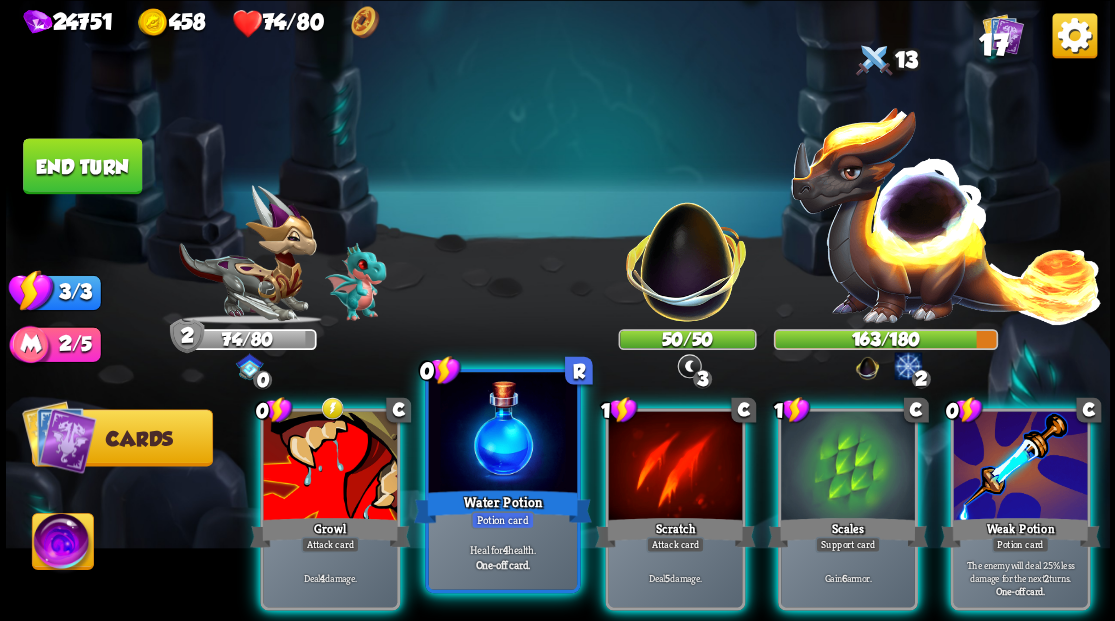 click at bounding box center (502, 434) 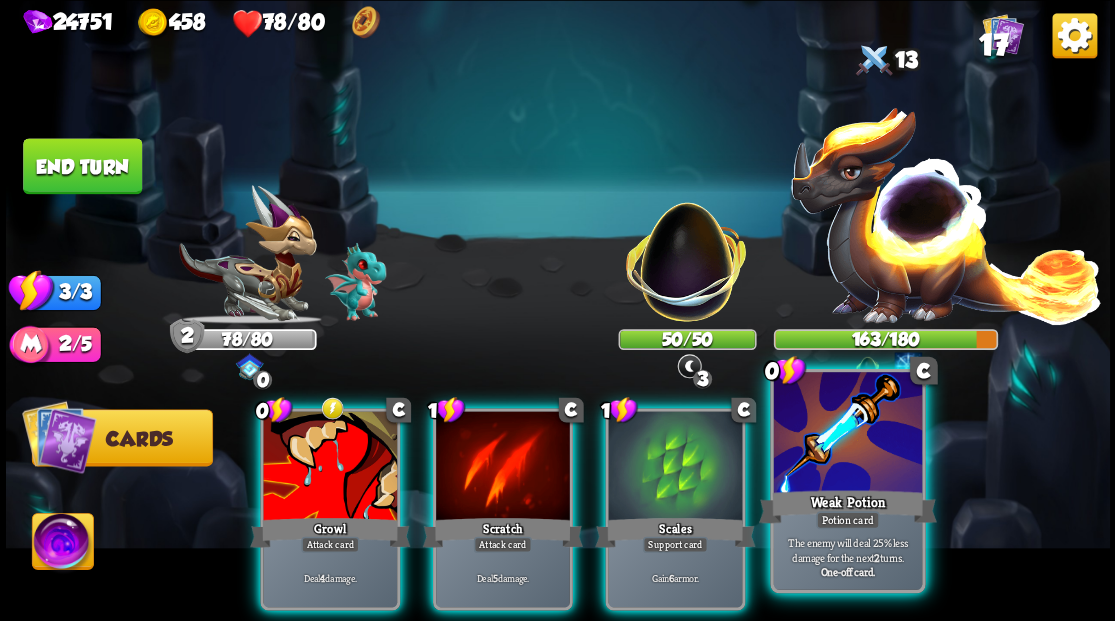click at bounding box center (847, 434) 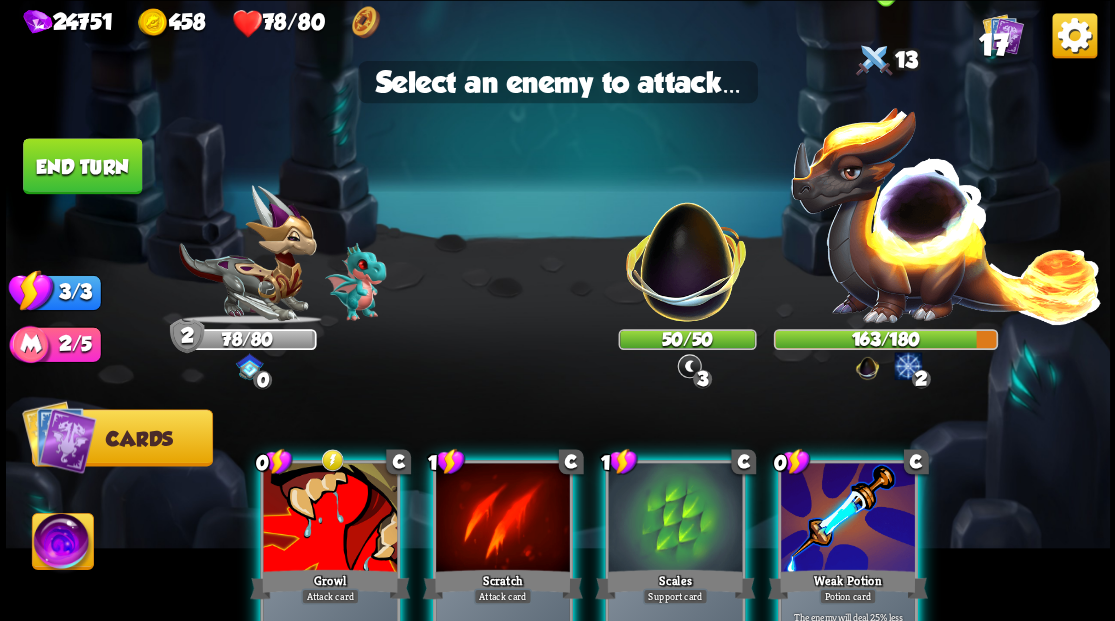 click at bounding box center (946, 213) 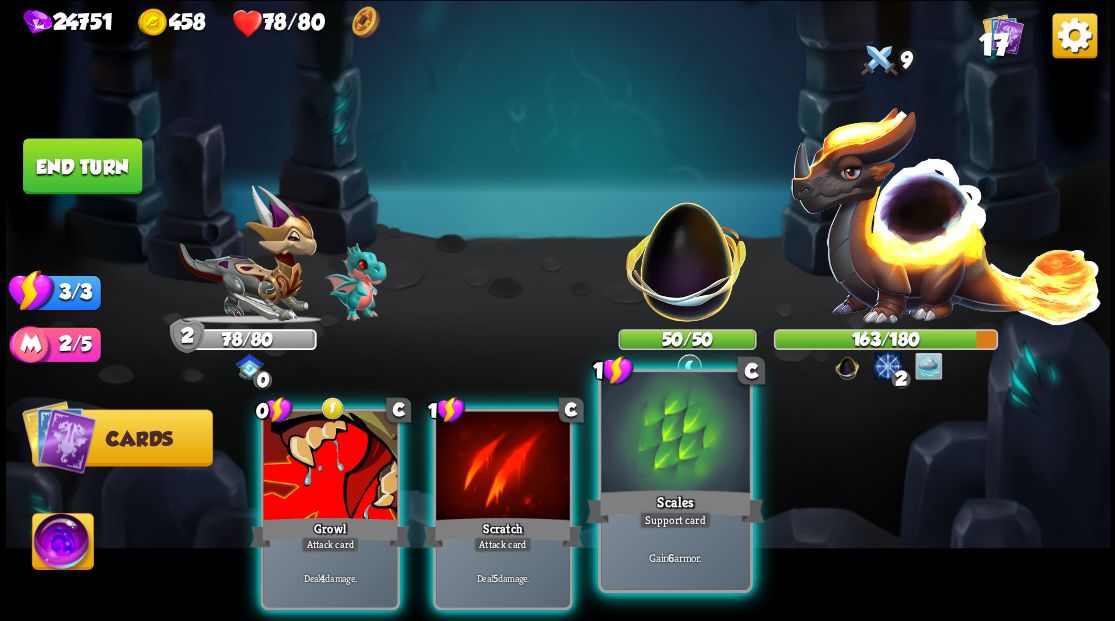 click at bounding box center [675, 434] 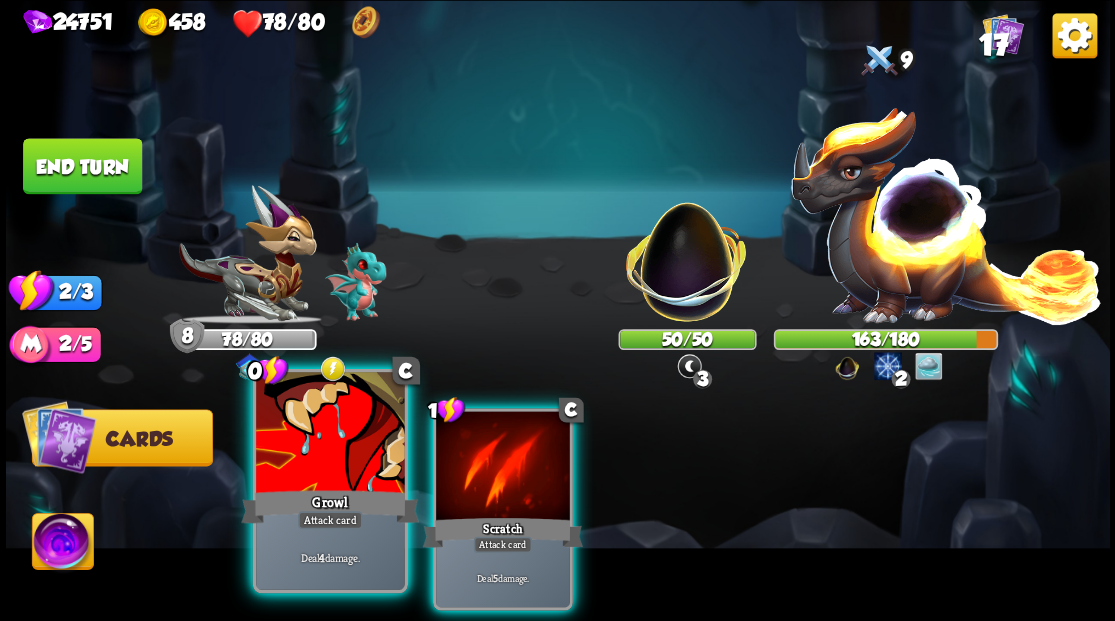 click at bounding box center [330, 434] 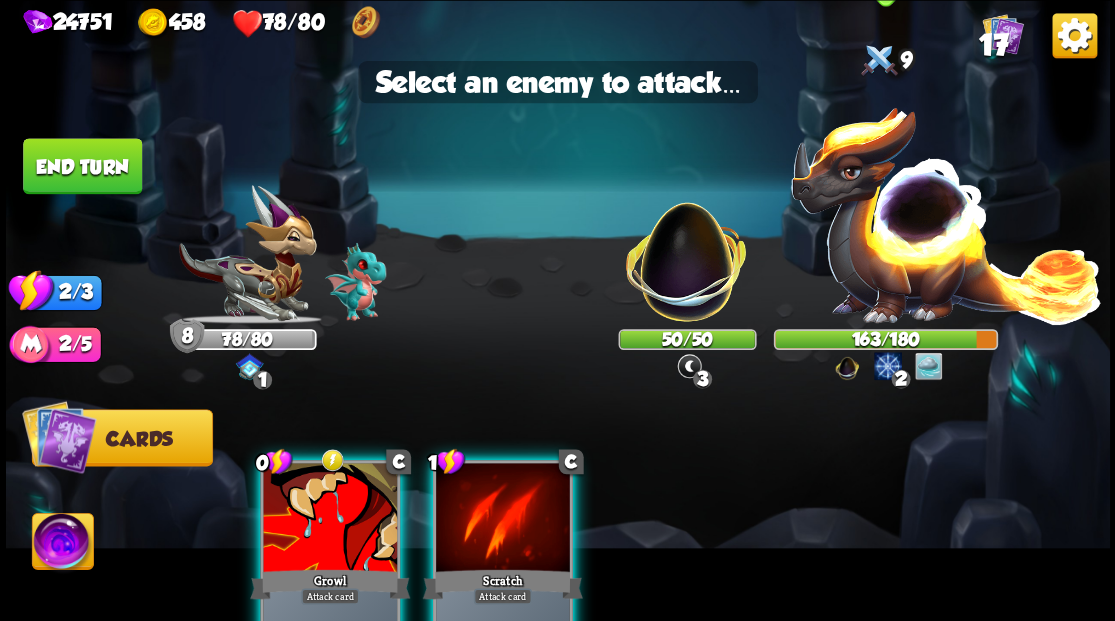 click at bounding box center [946, 213] 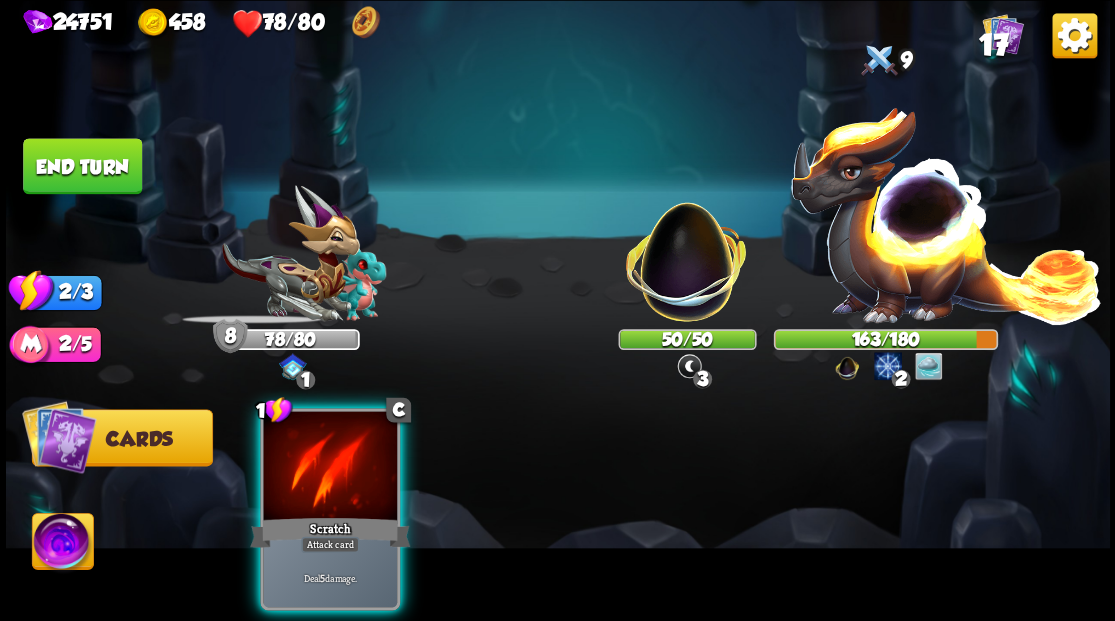 click at bounding box center [946, 213] 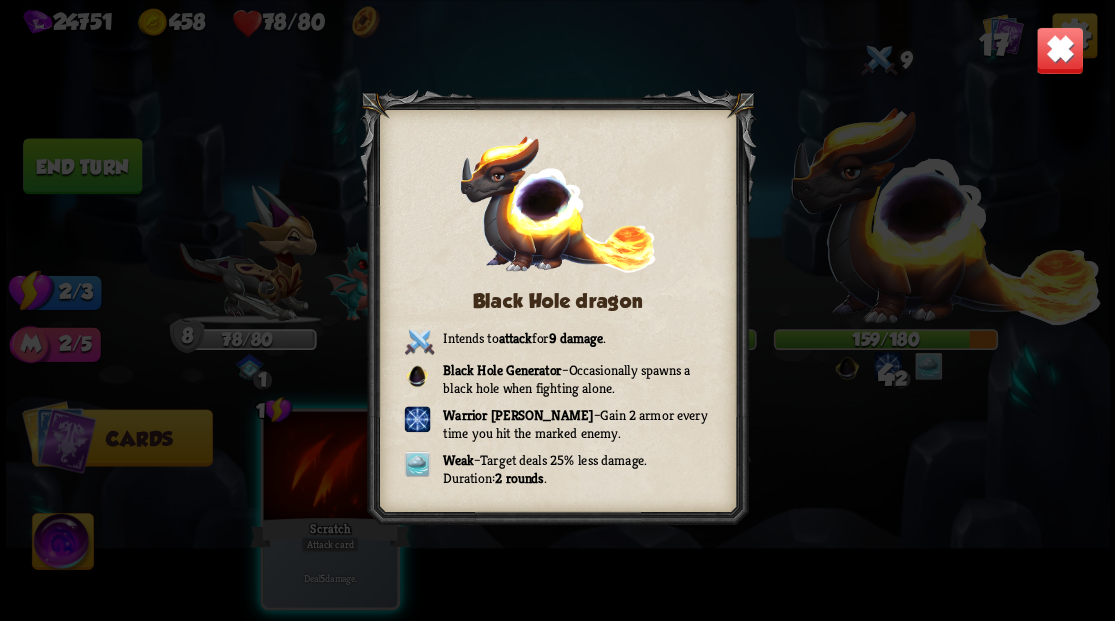 click on "Black Hole dragon
Intends to  attack  for  9 damage .
Black Hole Generator
–
Occasionally spawns a black hole when fighting alone.     Warrior [PERSON_NAME]
–
Gain 2 armor every time you hit the marked enemy.     Weak
–
Target deals 25% less damage.
Duration:
2 rounds ." at bounding box center (558, 310) 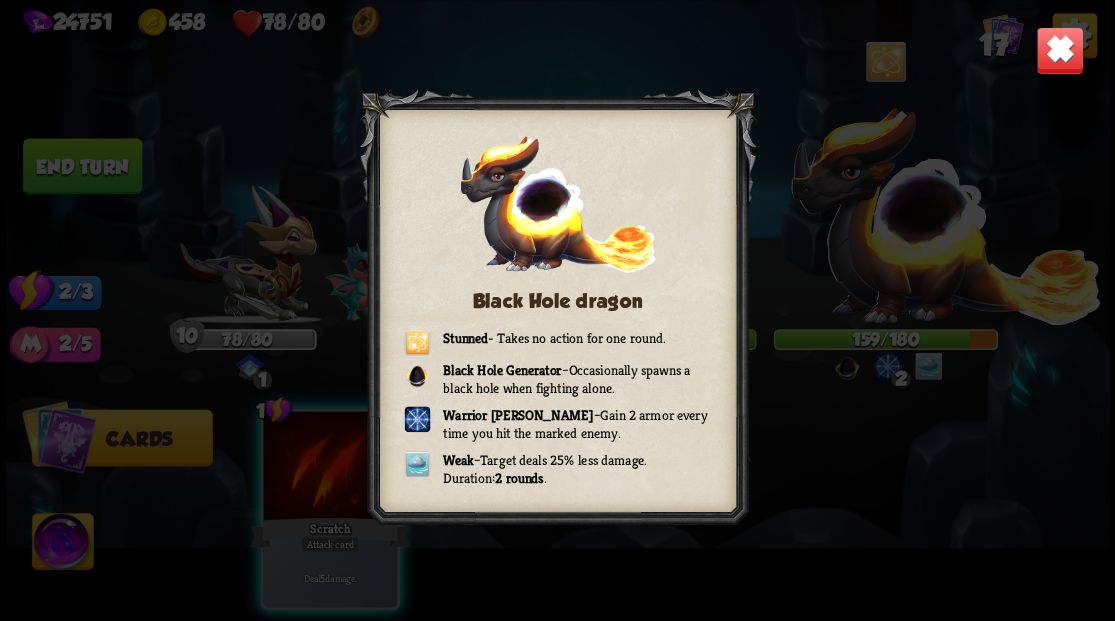 click on "Black Hole dragon
Stunned  - Takes no action for one round.
Black Hole Generator
–
Occasionally spawns a black hole when fighting alone.     Warrior [PERSON_NAME]
–
Gain 2 armor every time you hit the marked enemy.     Weak
–
Target deals 25% less damage.
Duration:
2 rounds ." at bounding box center [558, 310] 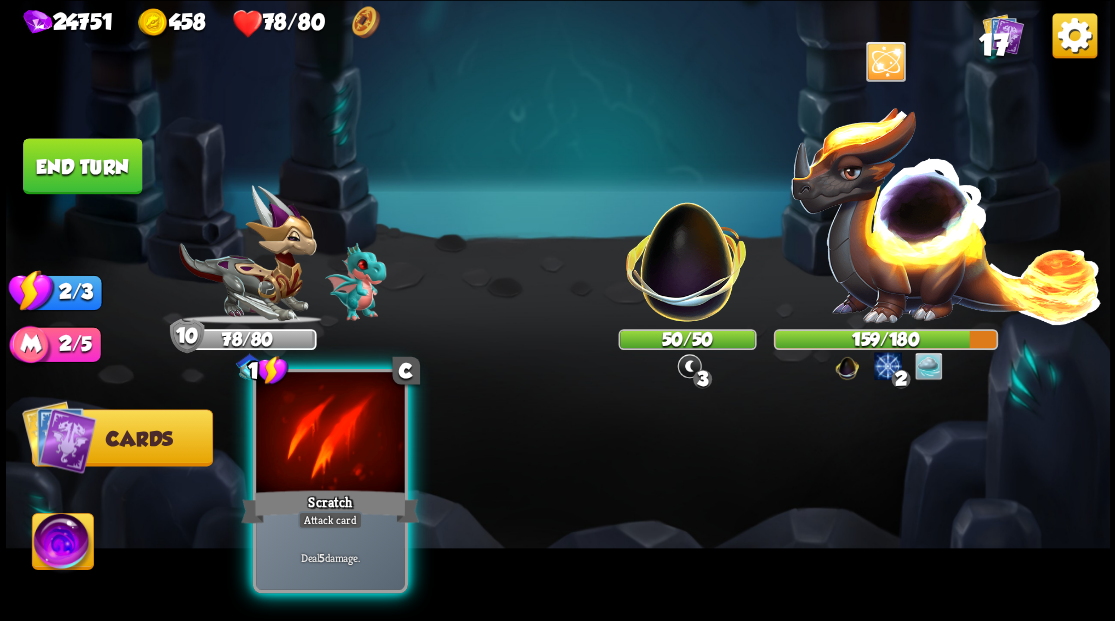 click at bounding box center (330, 434) 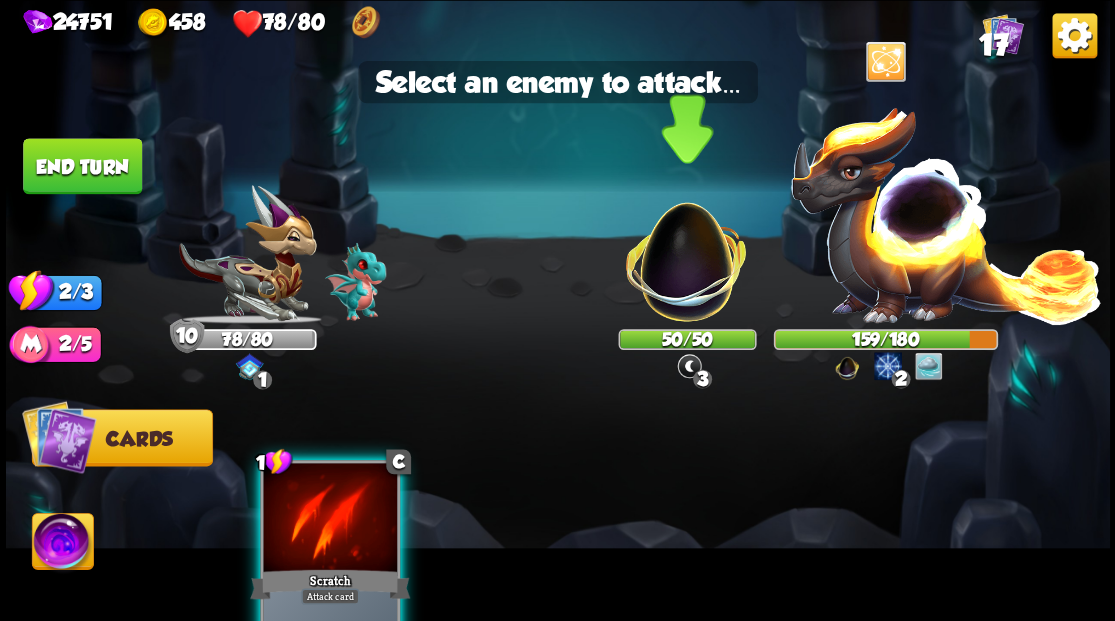 click at bounding box center (686, 251) 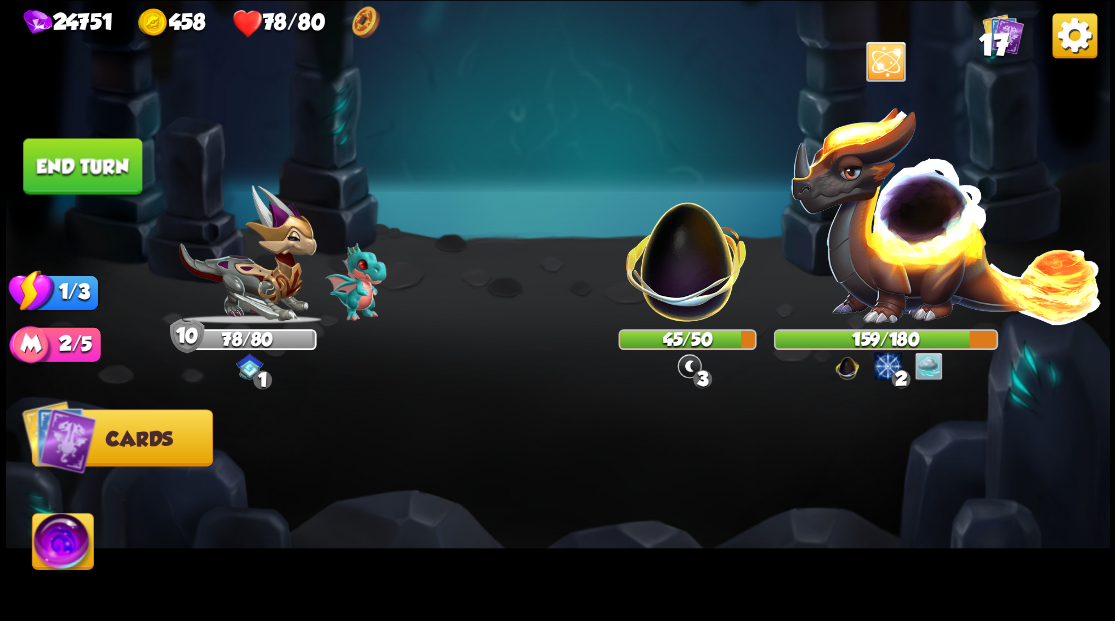 click on "End turn" at bounding box center [82, 166] 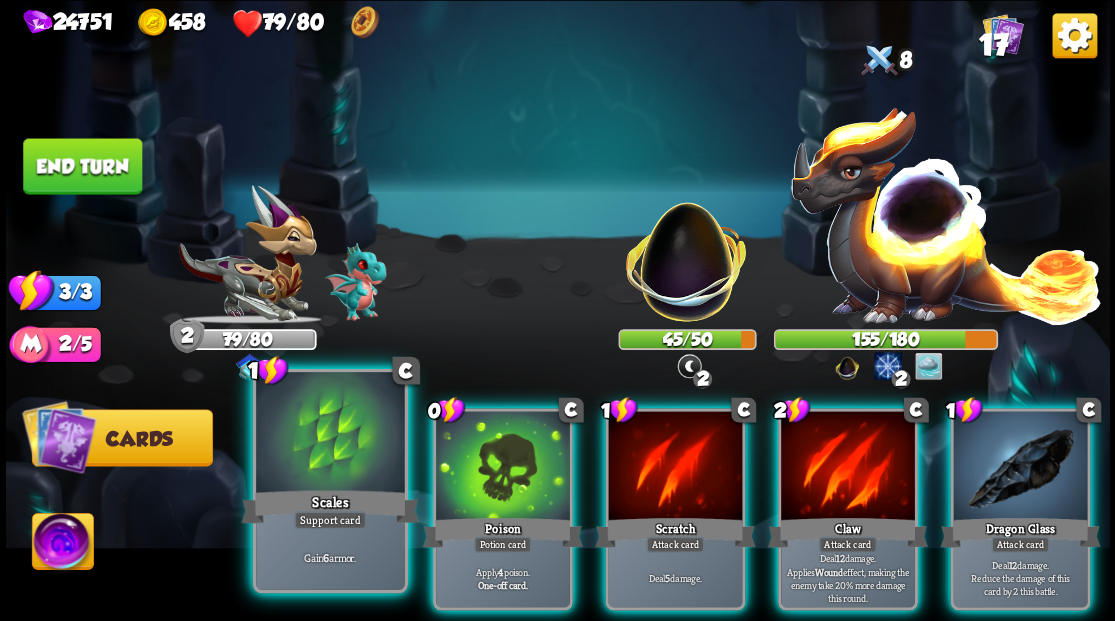 click at bounding box center [330, 434] 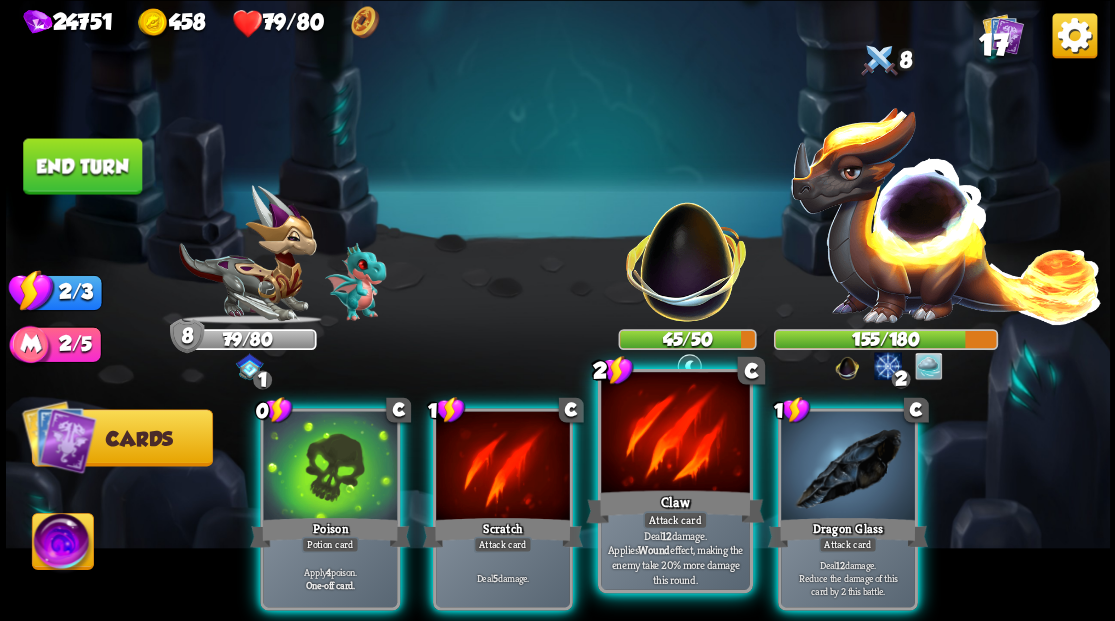 click at bounding box center [675, 434] 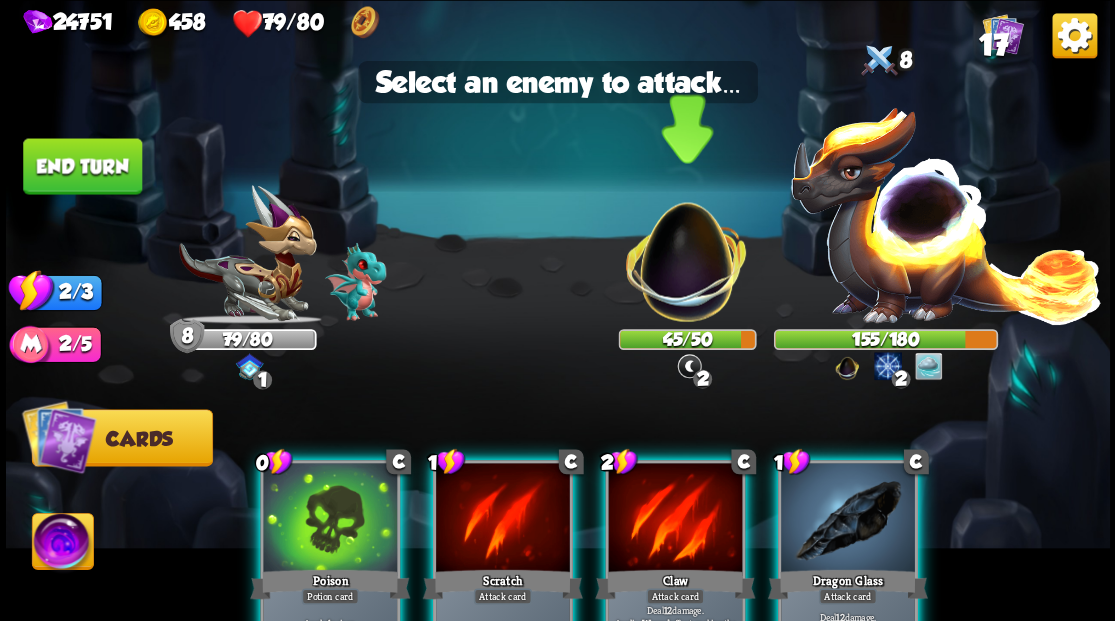click at bounding box center (686, 251) 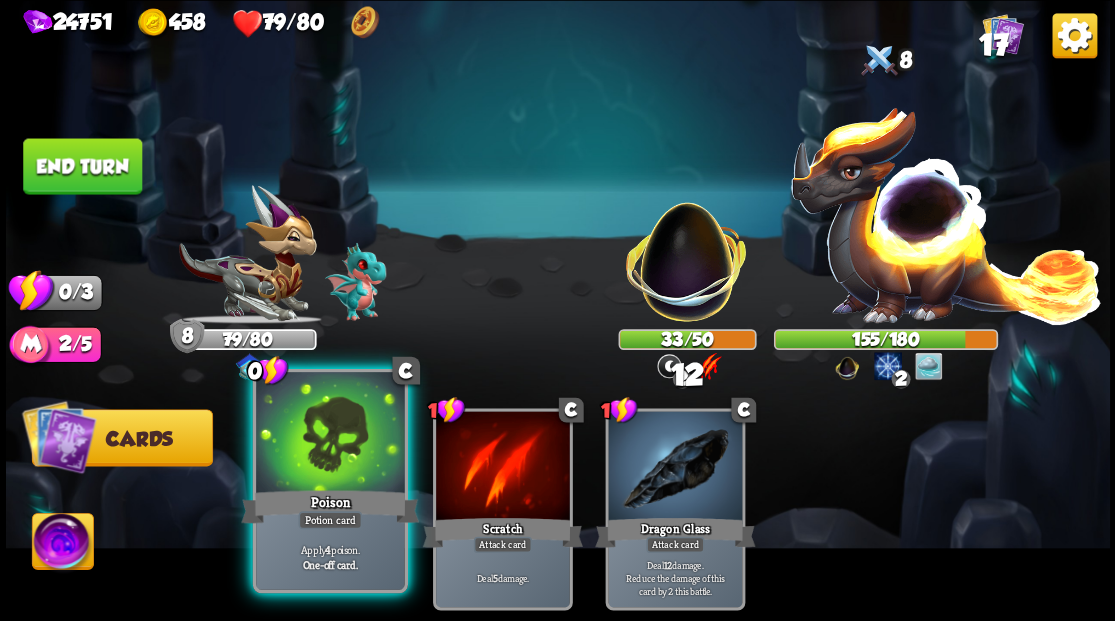 click at bounding box center (330, 434) 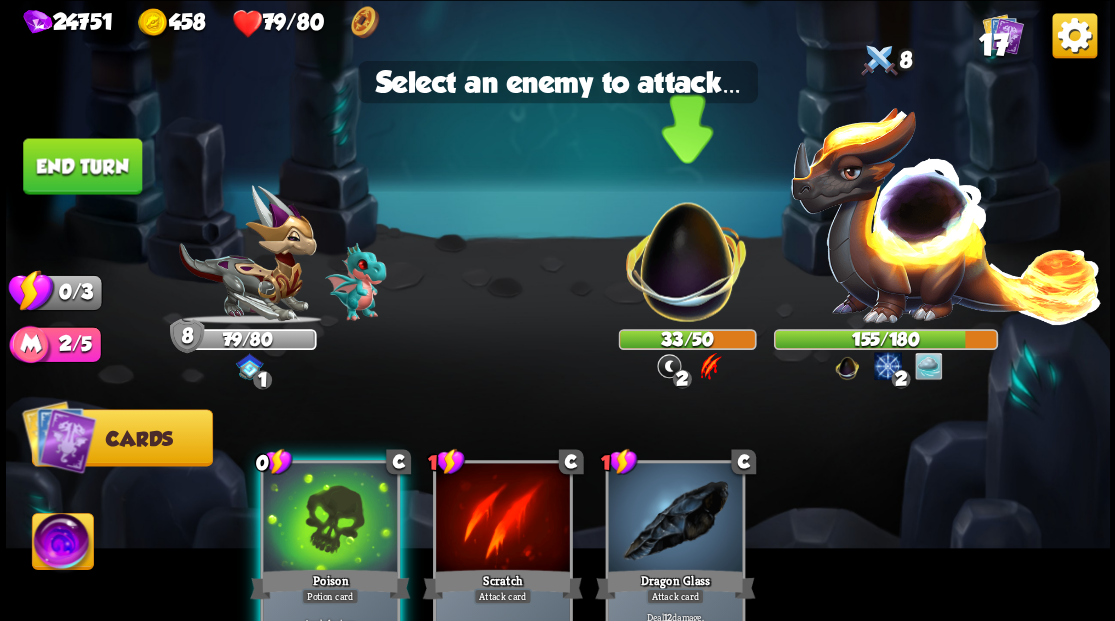 click at bounding box center [686, 251] 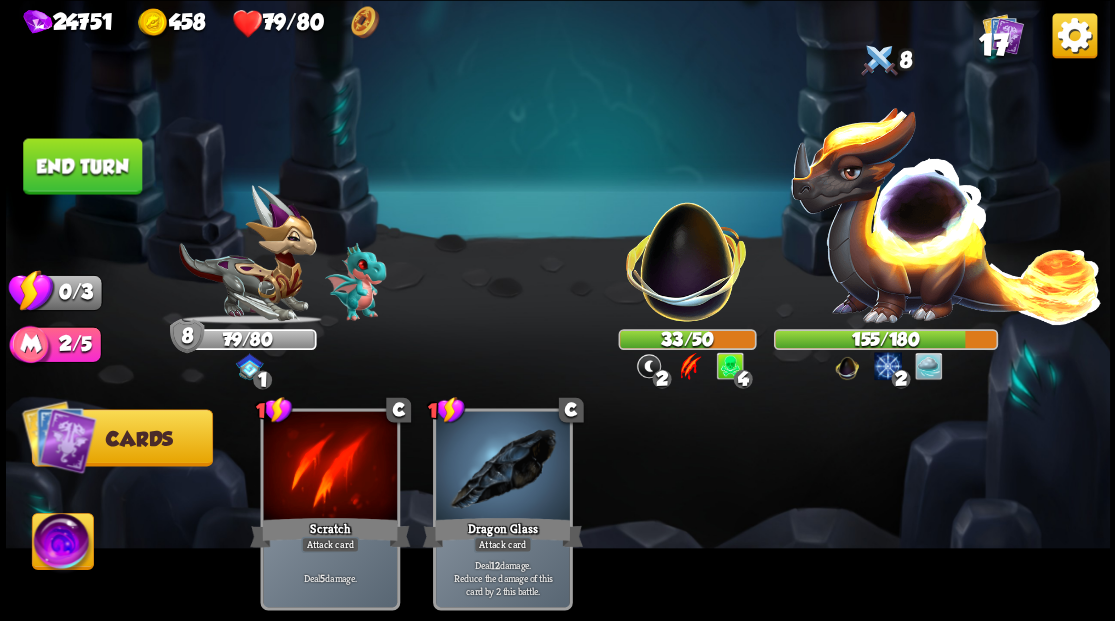 click on "End turn" at bounding box center [82, 166] 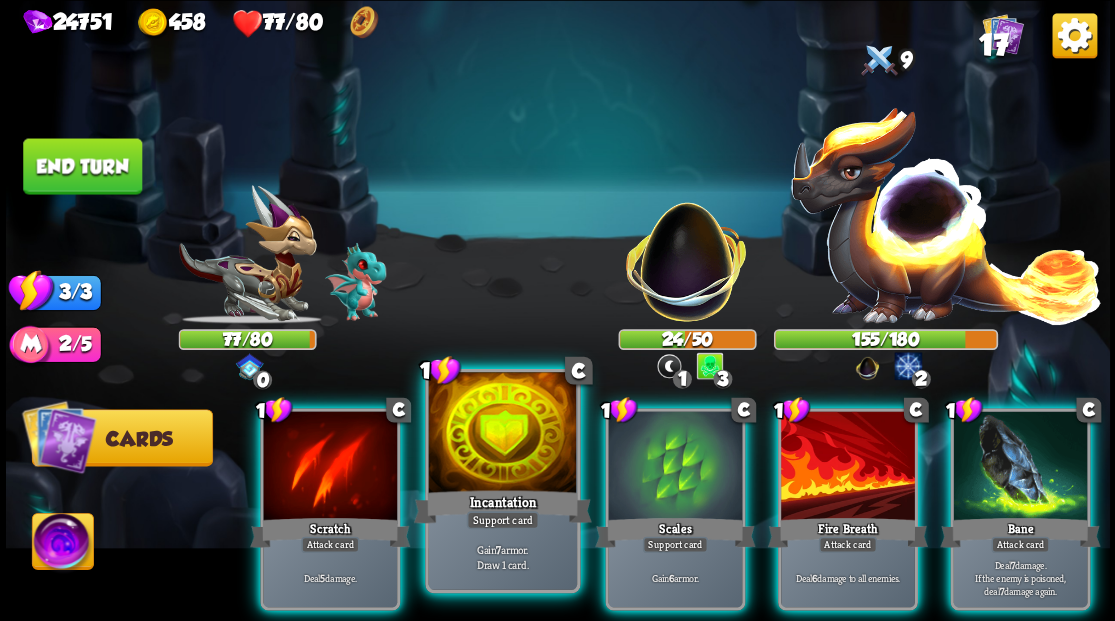 click at bounding box center [502, 434] 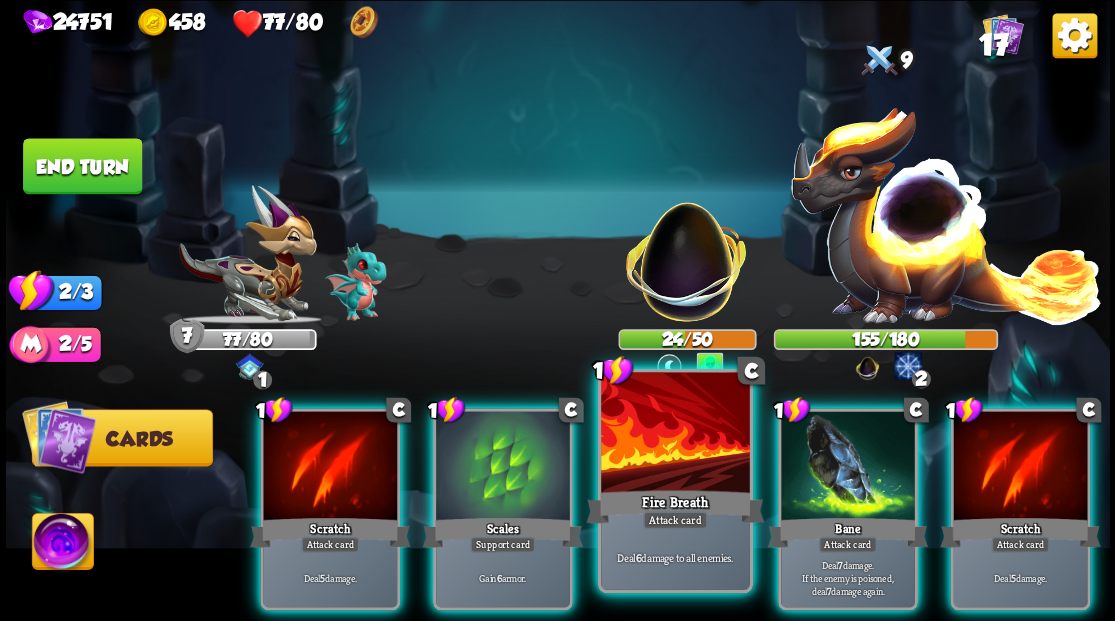 click at bounding box center (675, 434) 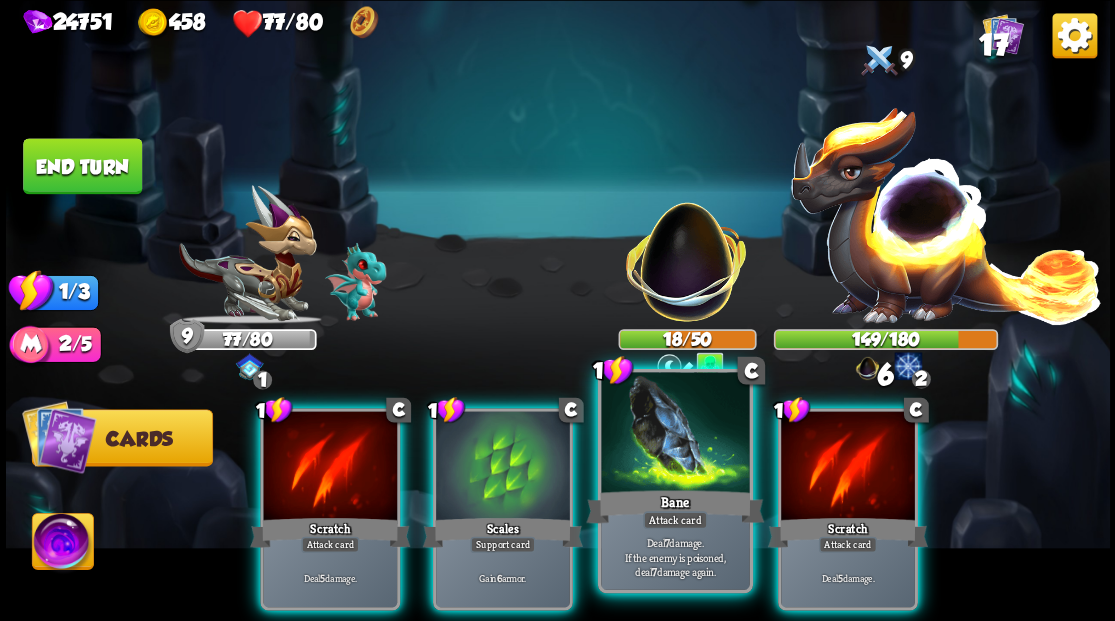 click at bounding box center [675, 434] 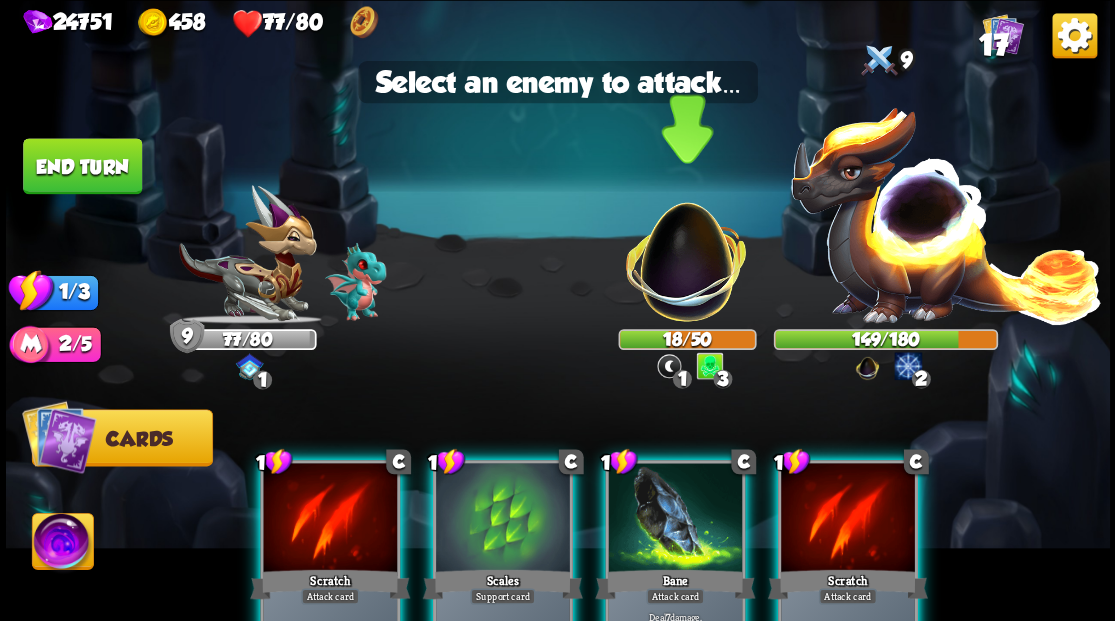 click at bounding box center (686, 251) 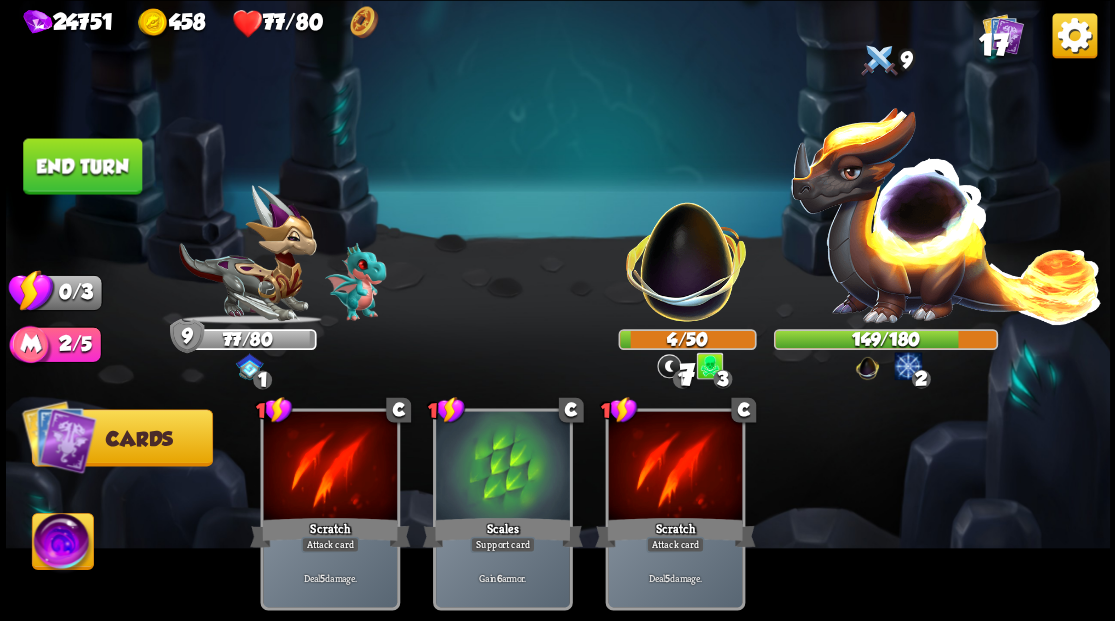 click on "End turn" at bounding box center [82, 166] 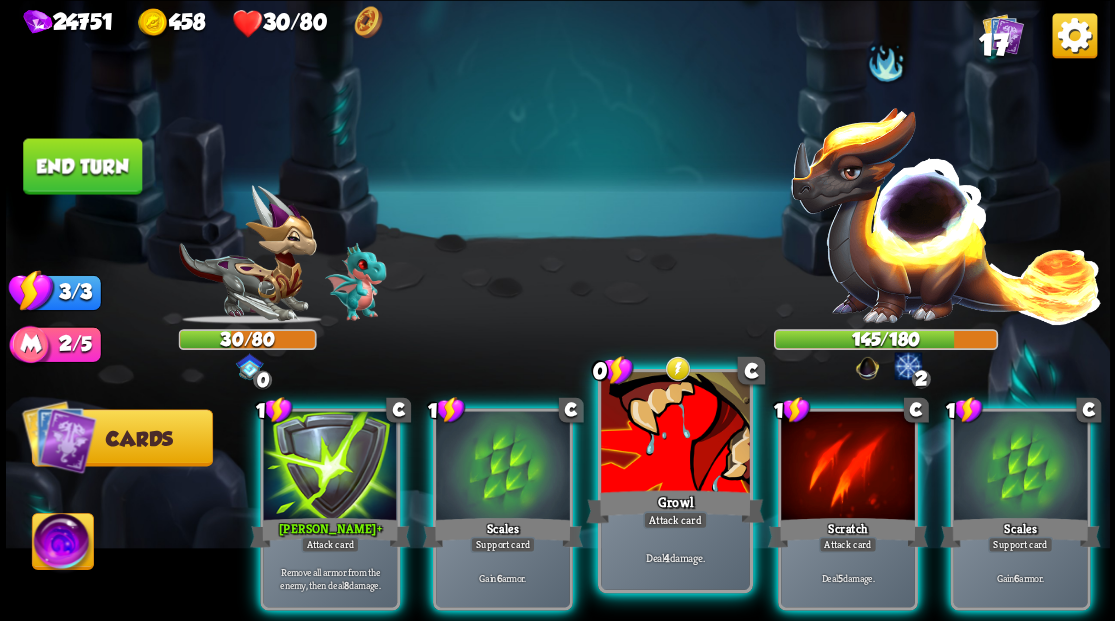 click at bounding box center [675, 434] 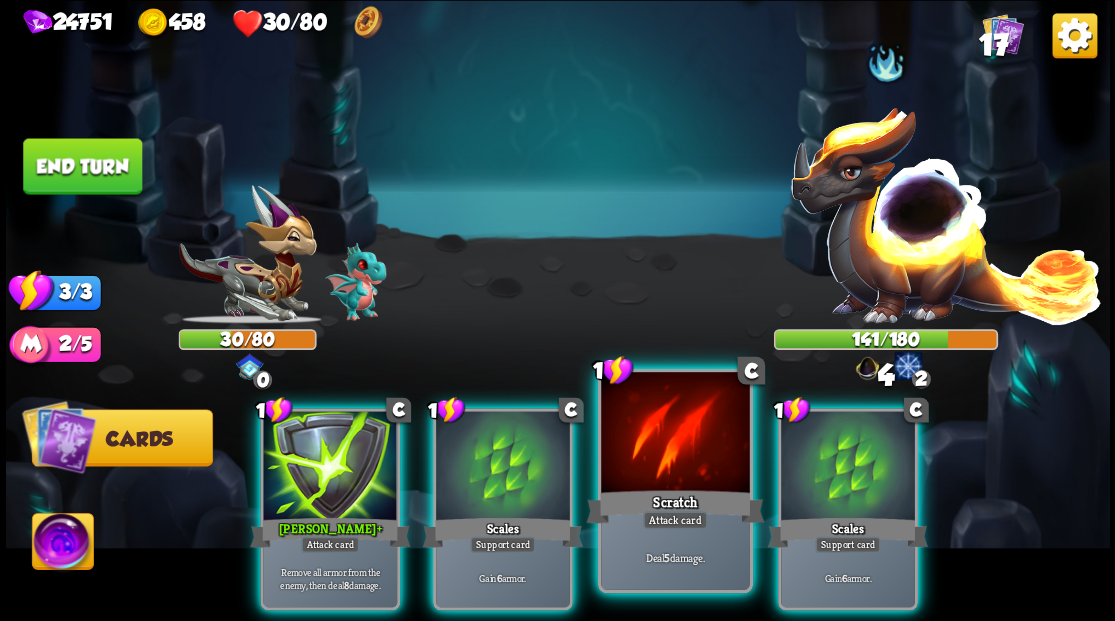 click at bounding box center (675, 434) 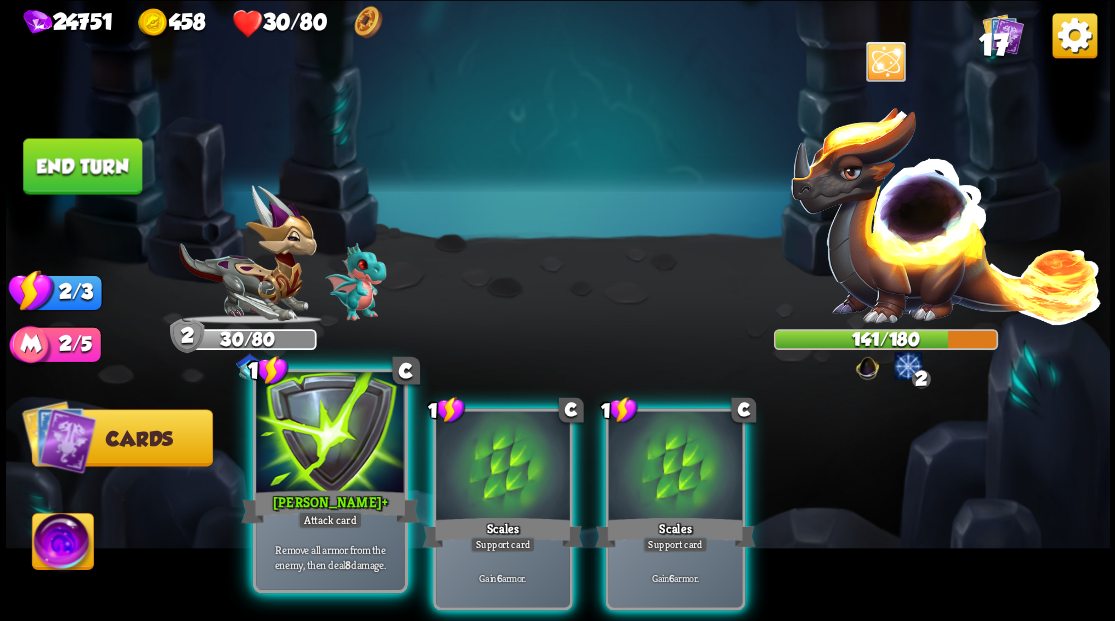 click at bounding box center (330, 434) 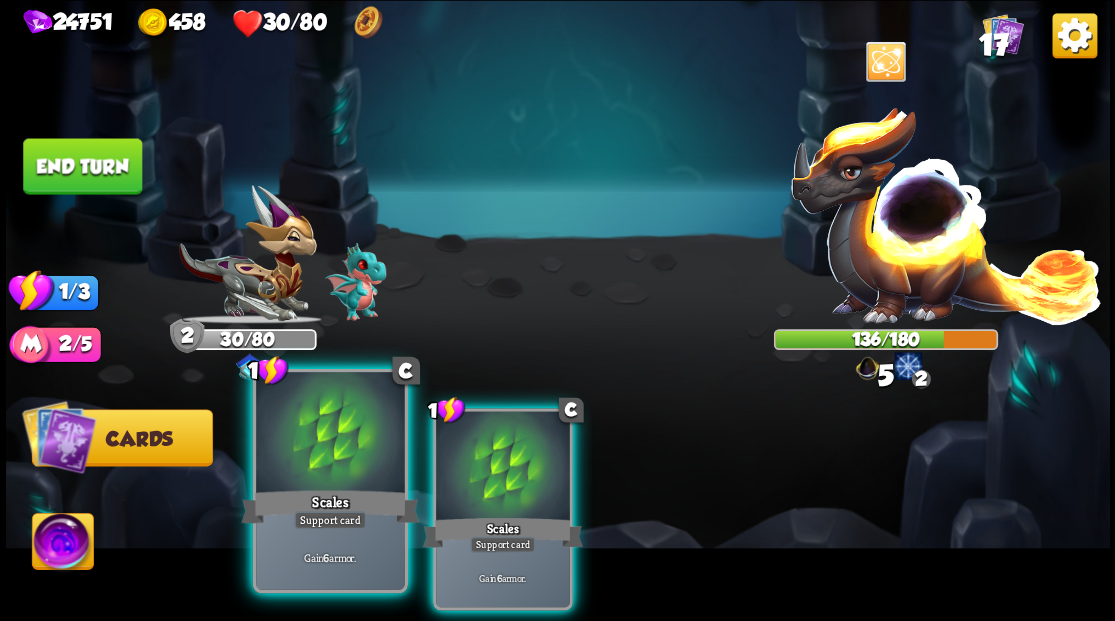 click at bounding box center (330, 434) 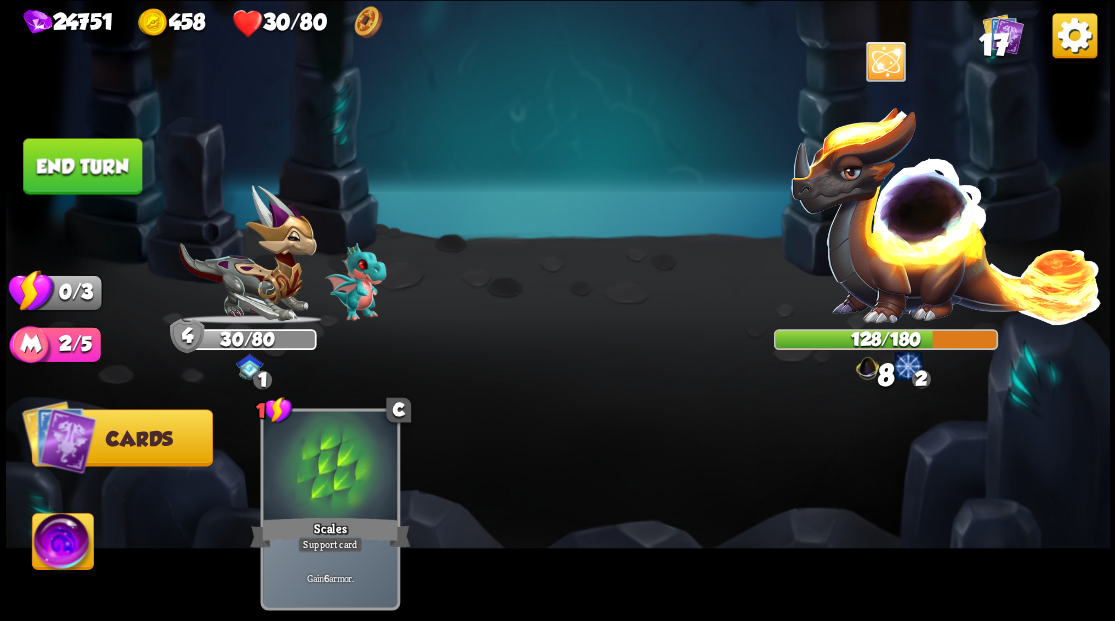 click on "End turn" at bounding box center [82, 166] 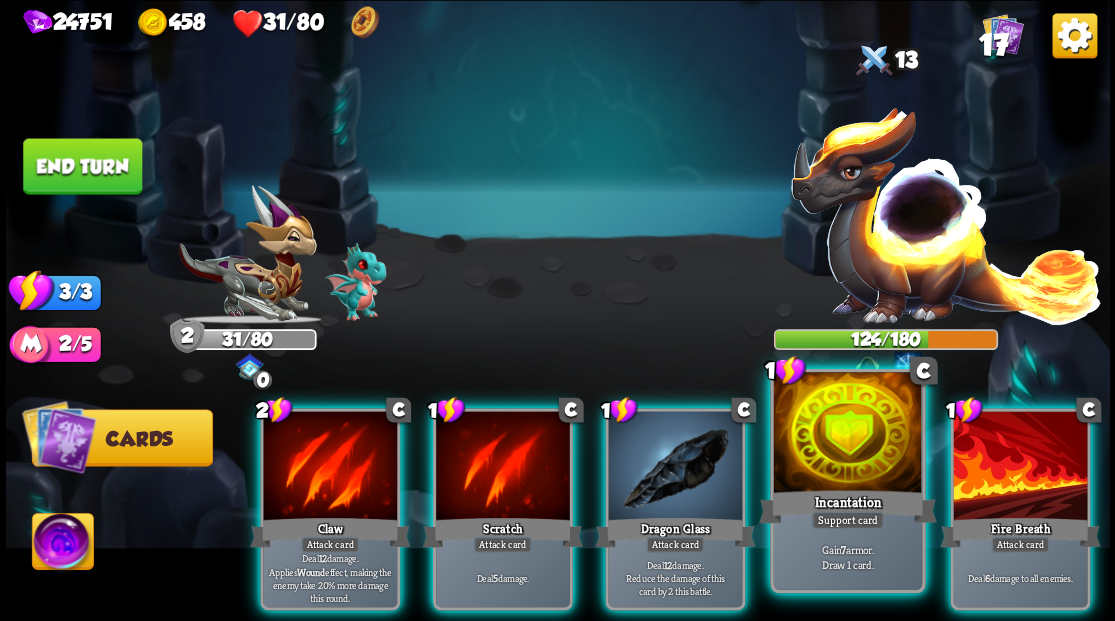 click at bounding box center (847, 434) 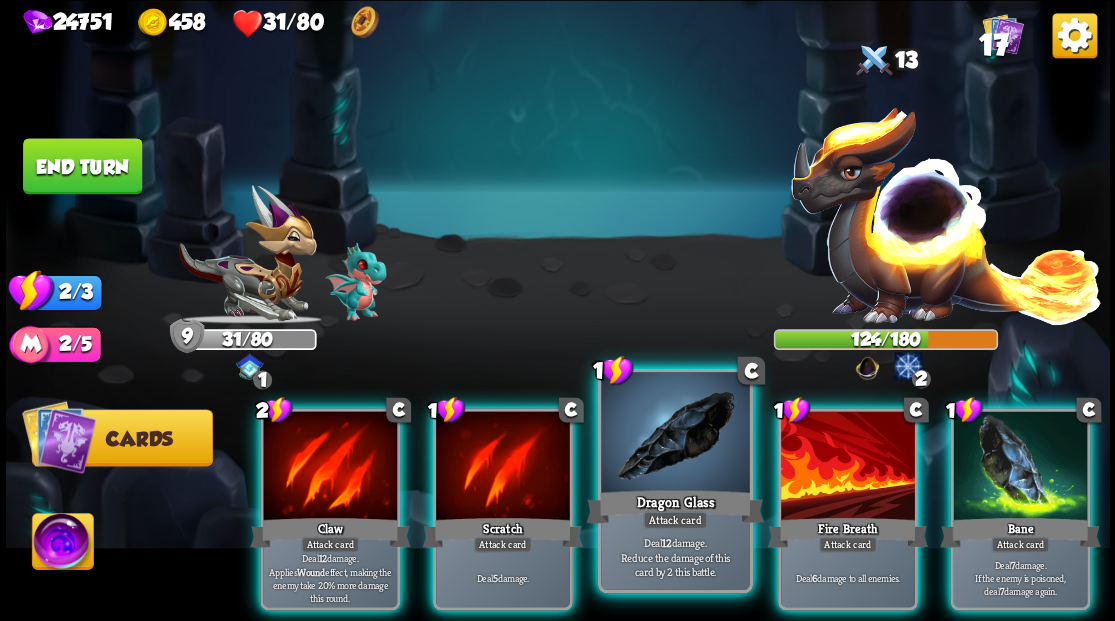 click at bounding box center (675, 434) 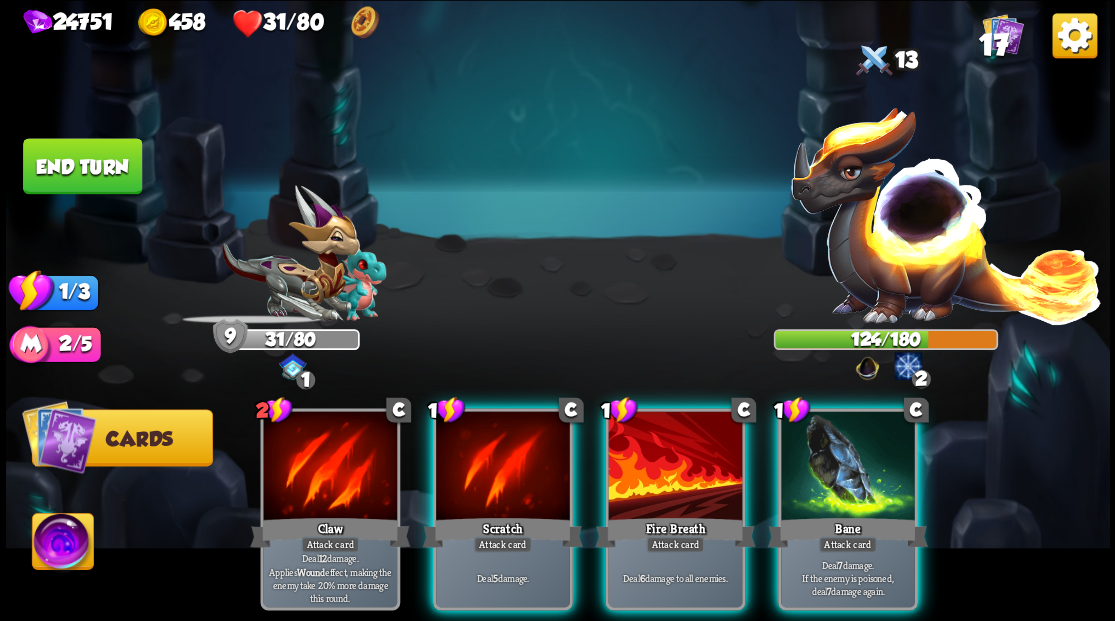 click at bounding box center [675, 467] 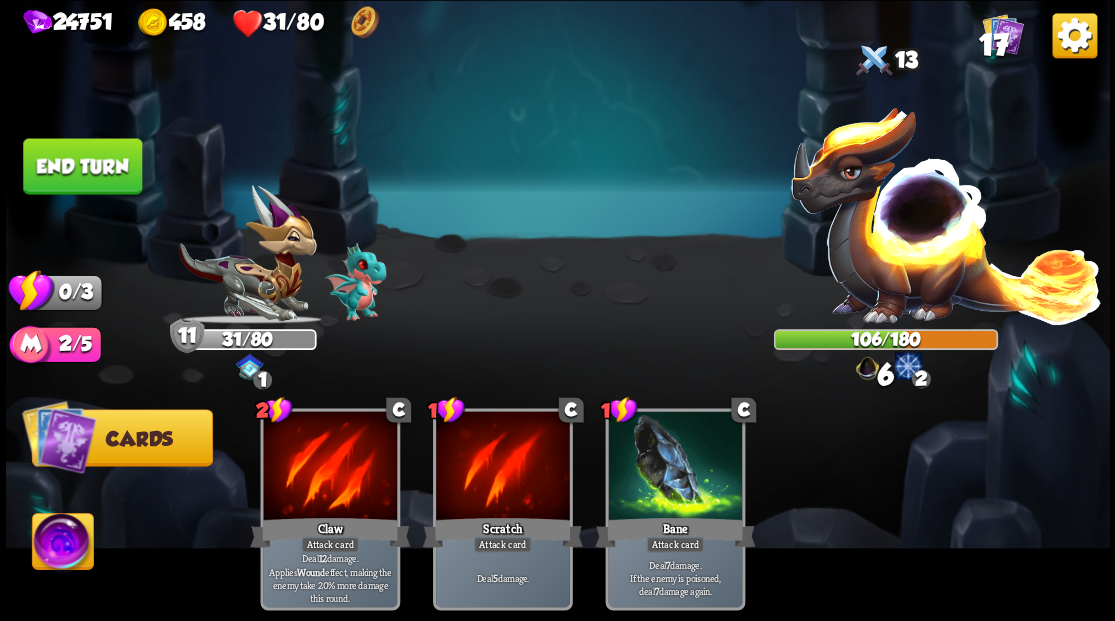 click on "End turn" at bounding box center [82, 166] 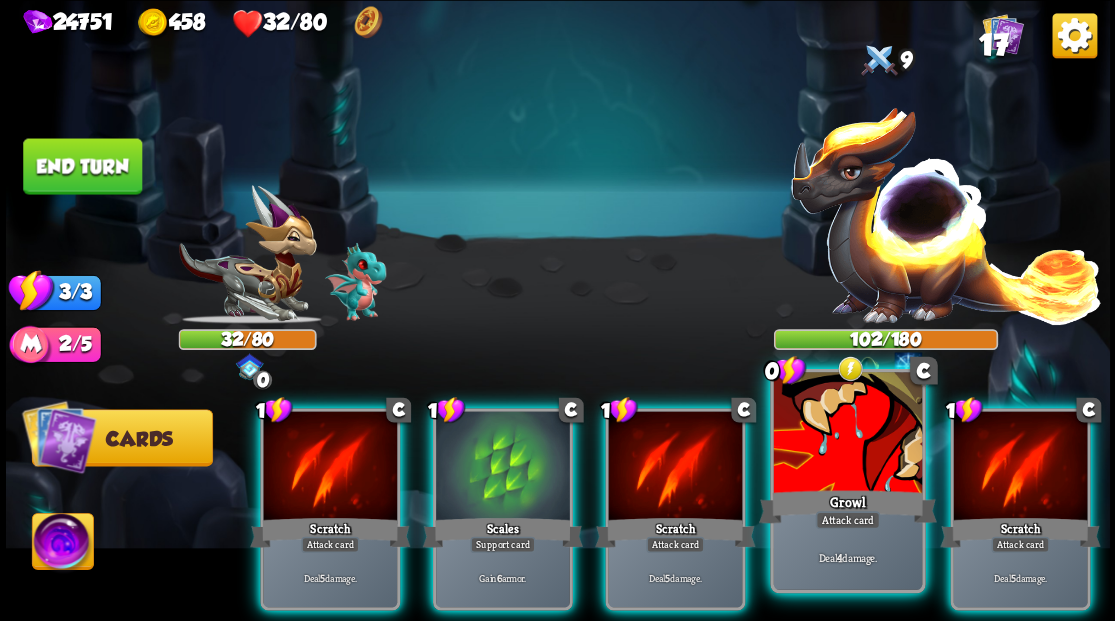 click at bounding box center [847, 434] 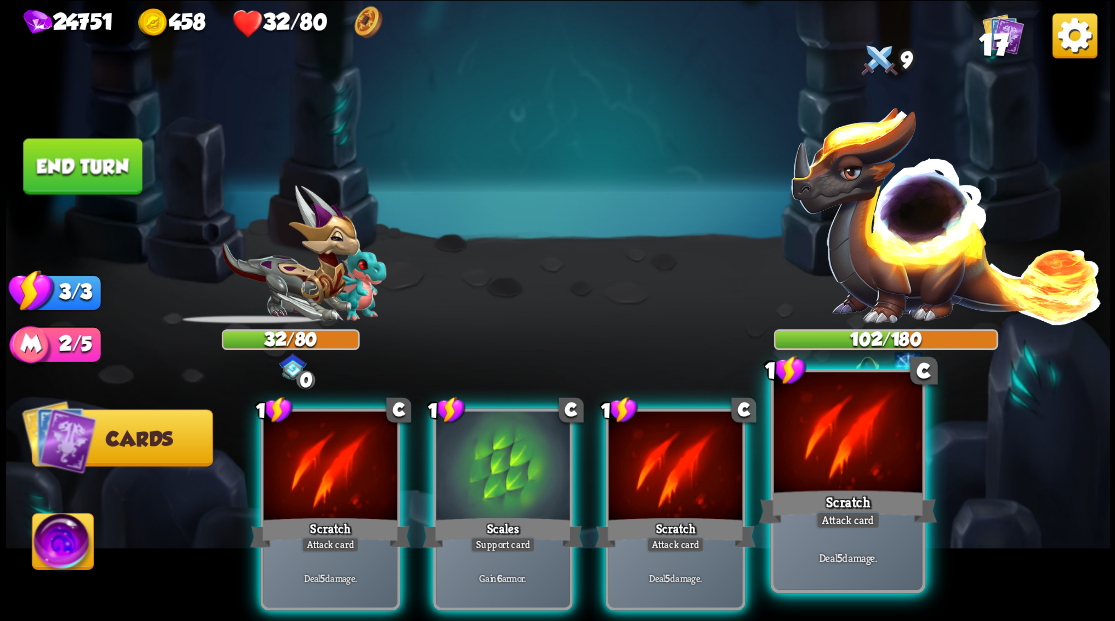click at bounding box center [847, 434] 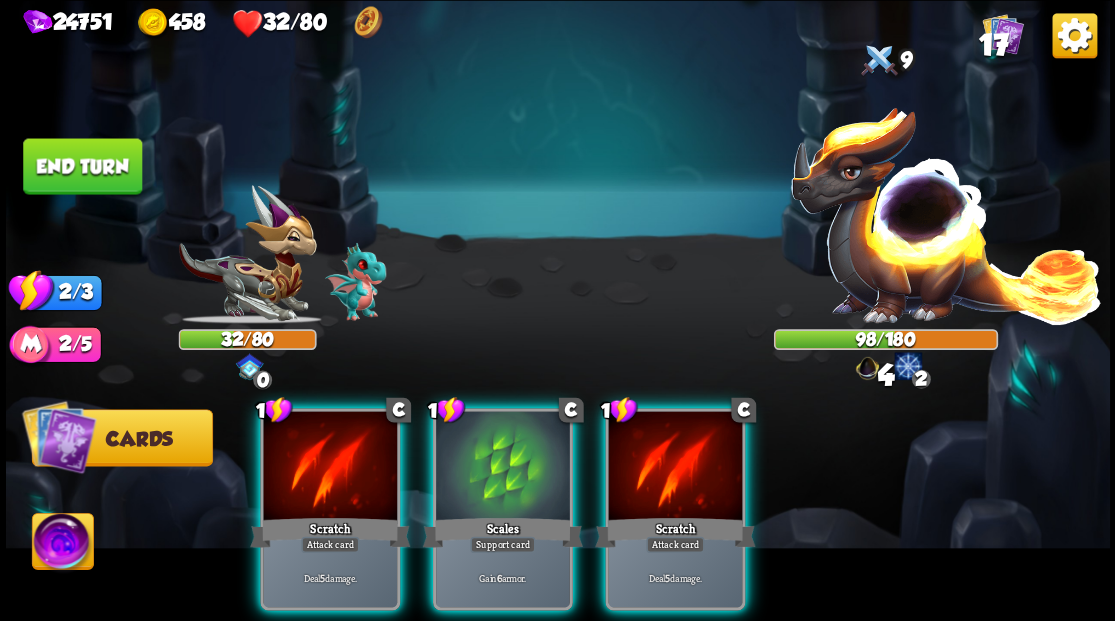 drag, startPoint x: 712, startPoint y: 462, endPoint x: 675, endPoint y: 386, distance: 84.5281 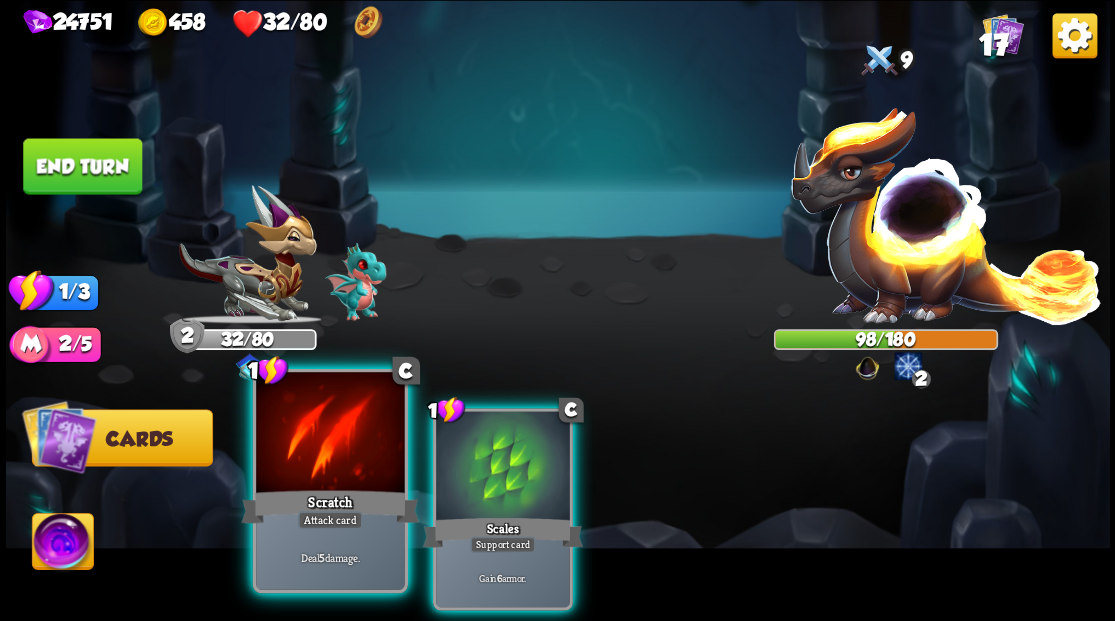 click at bounding box center [330, 434] 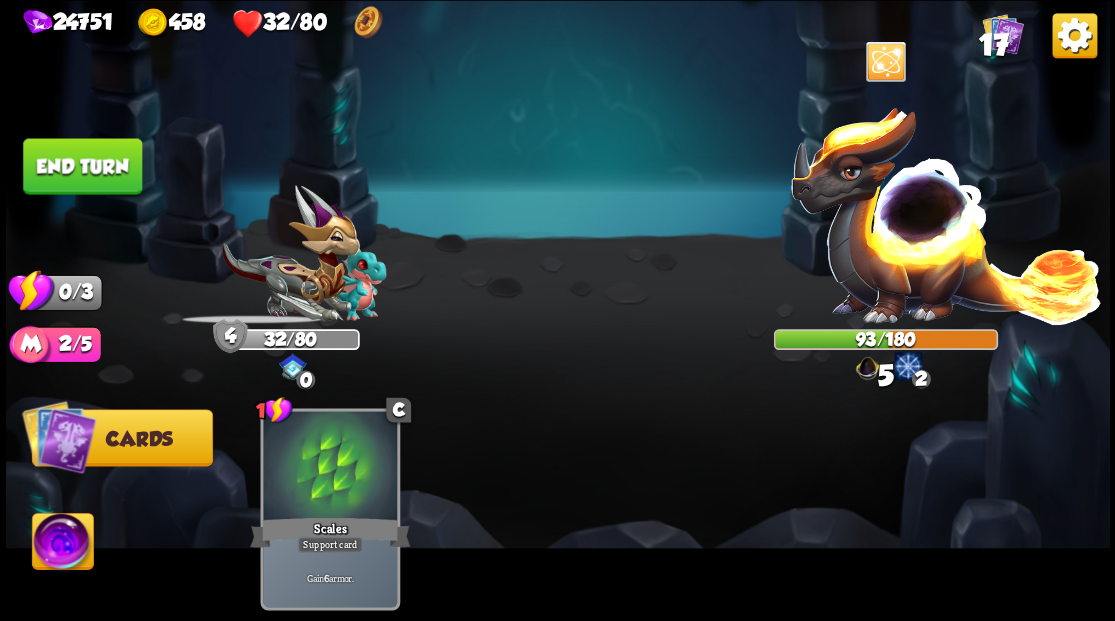 click on "End turn" at bounding box center (82, 166) 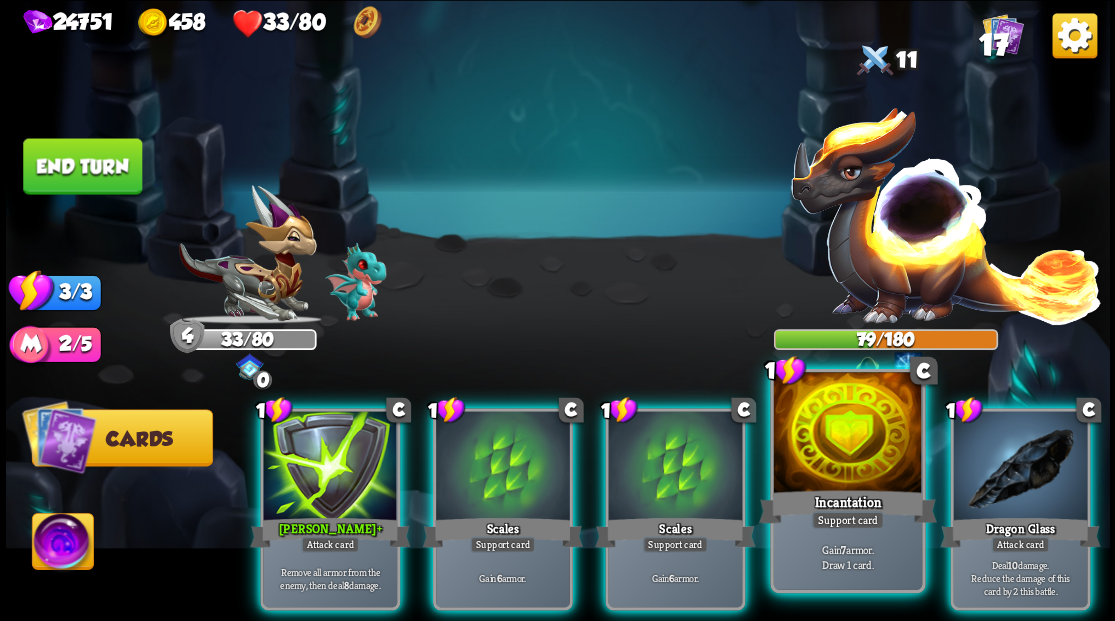 click at bounding box center (847, 434) 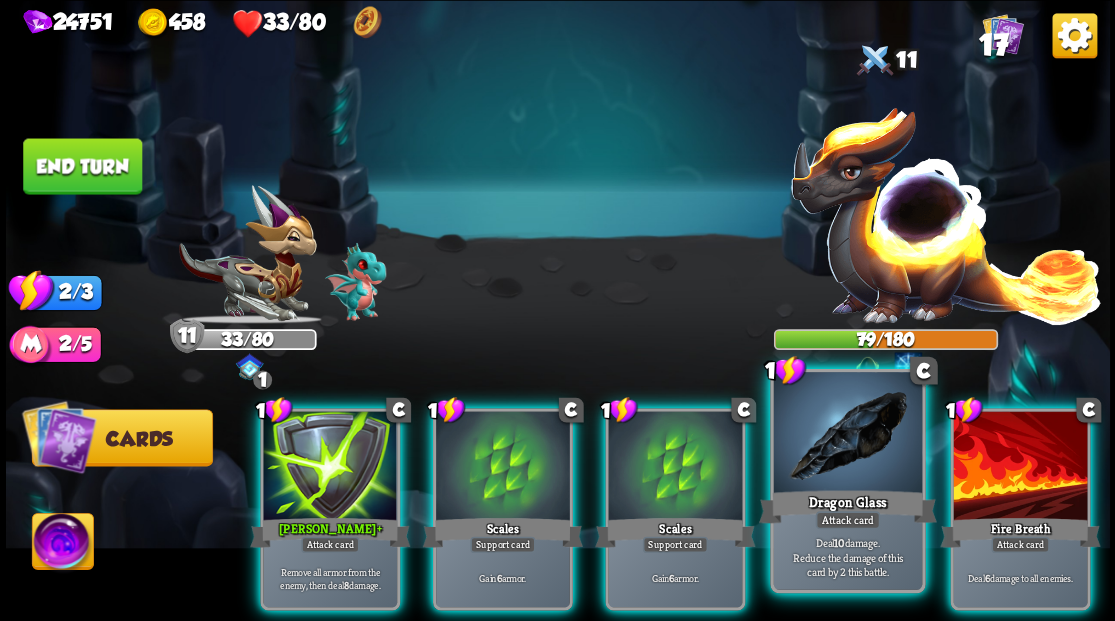 click at bounding box center [847, 434] 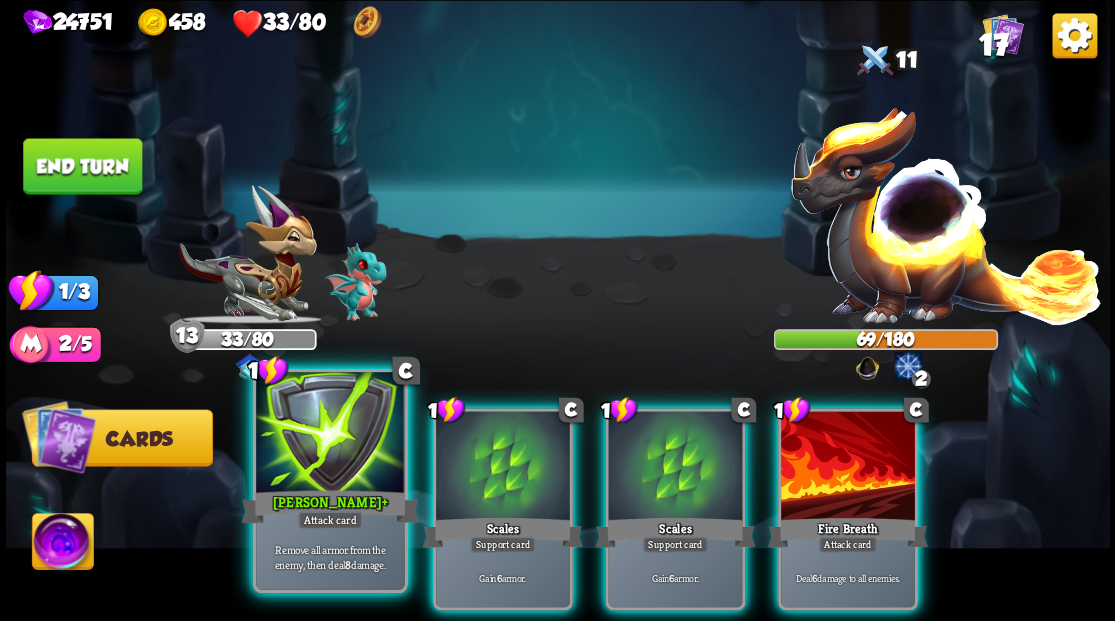 click at bounding box center (330, 434) 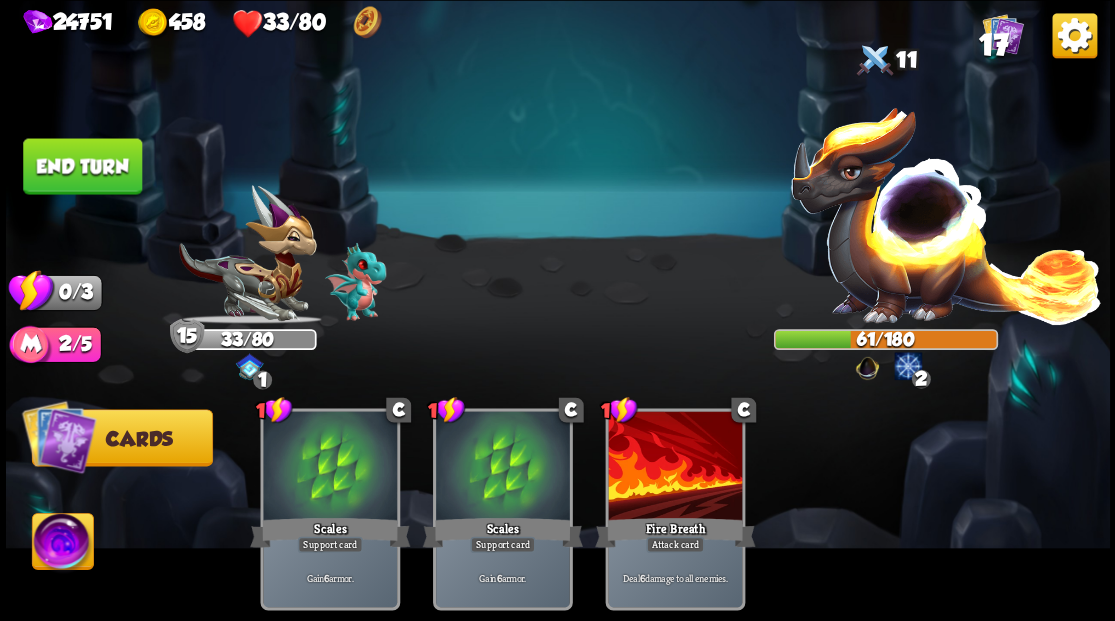 click on "End turn" at bounding box center [82, 166] 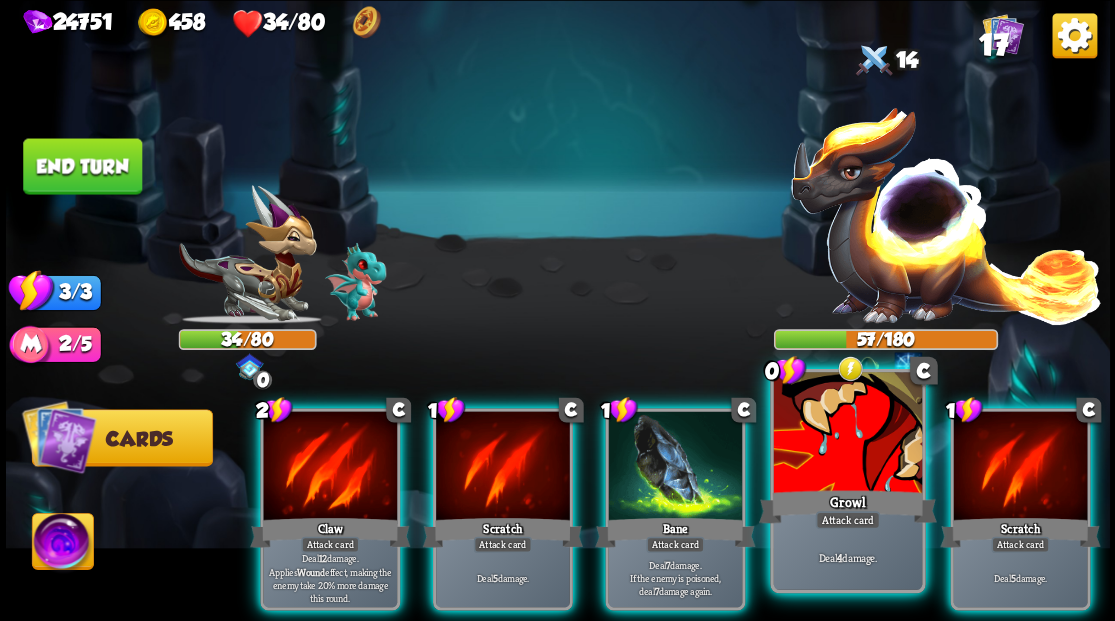 click at bounding box center [847, 434] 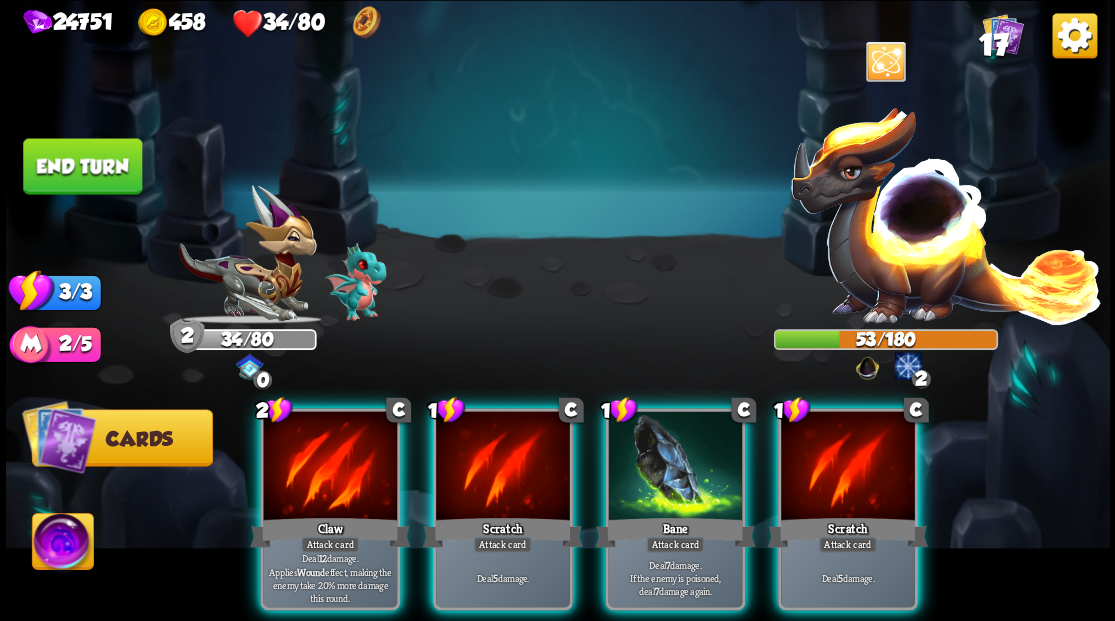 drag, startPoint x: 668, startPoint y: 419, endPoint x: 634, endPoint y: 376, distance: 54.81788 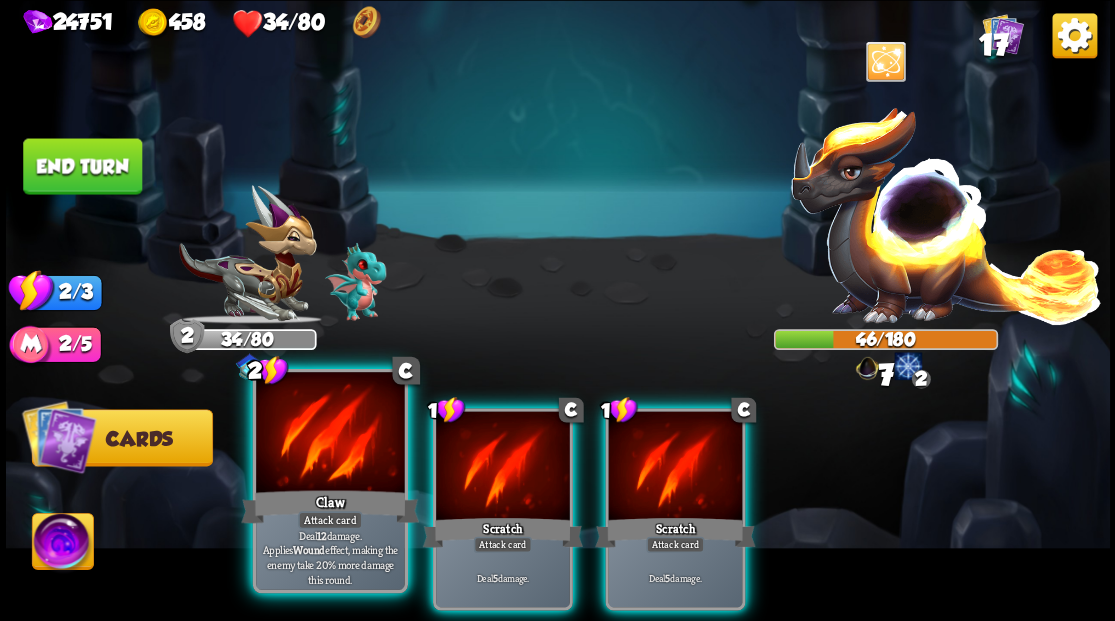 click at bounding box center (330, 434) 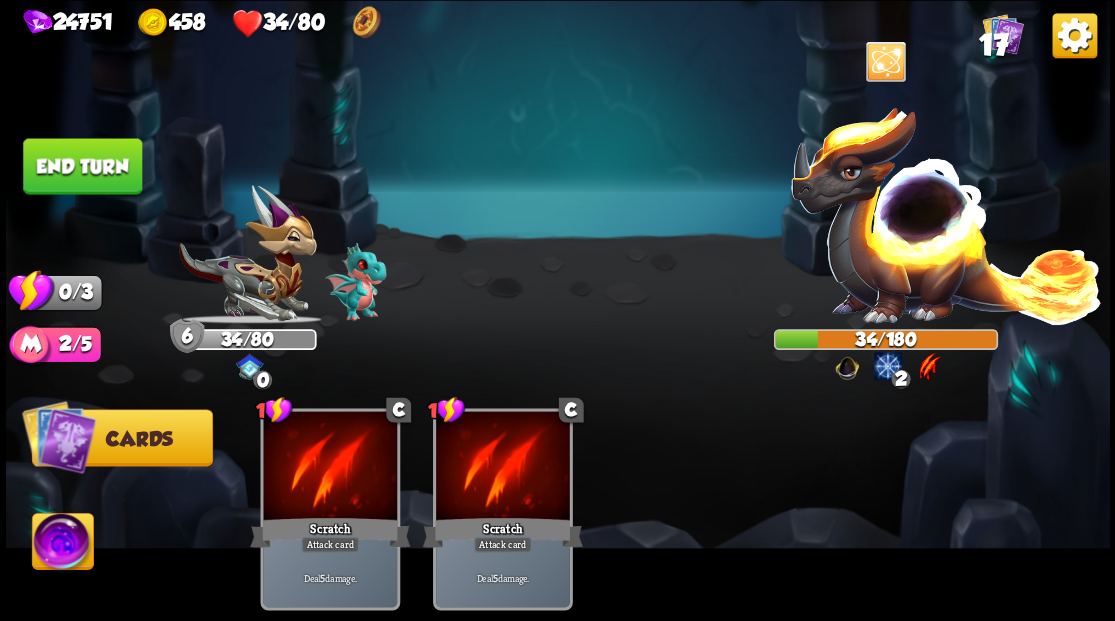 drag, startPoint x: 86, startPoint y: 163, endPoint x: 162, endPoint y: 94, distance: 102.64989 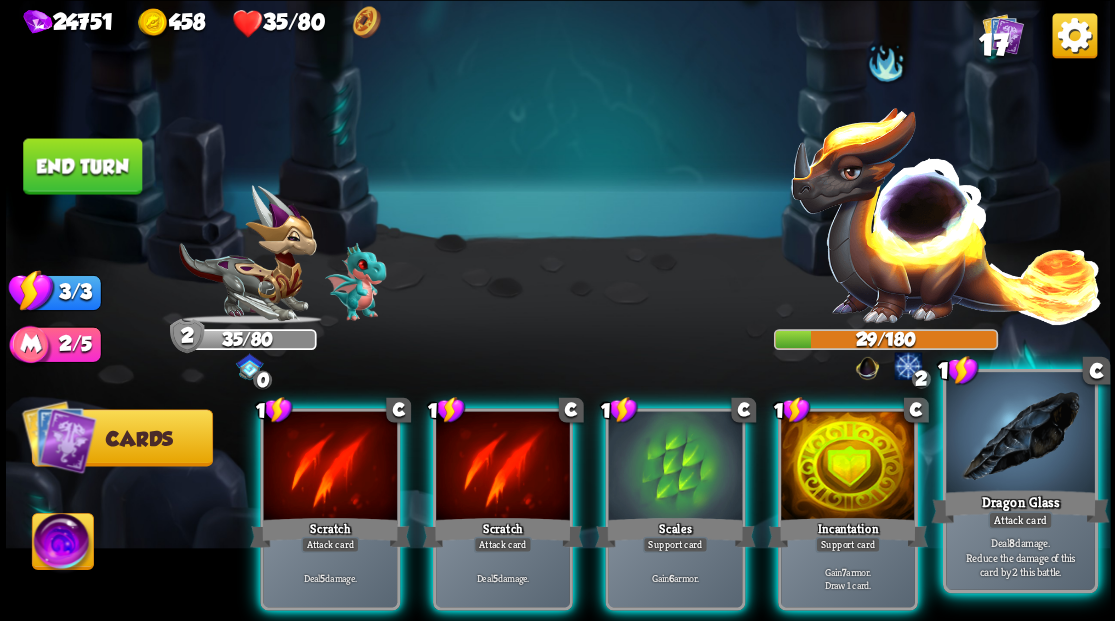 click at bounding box center [1020, 434] 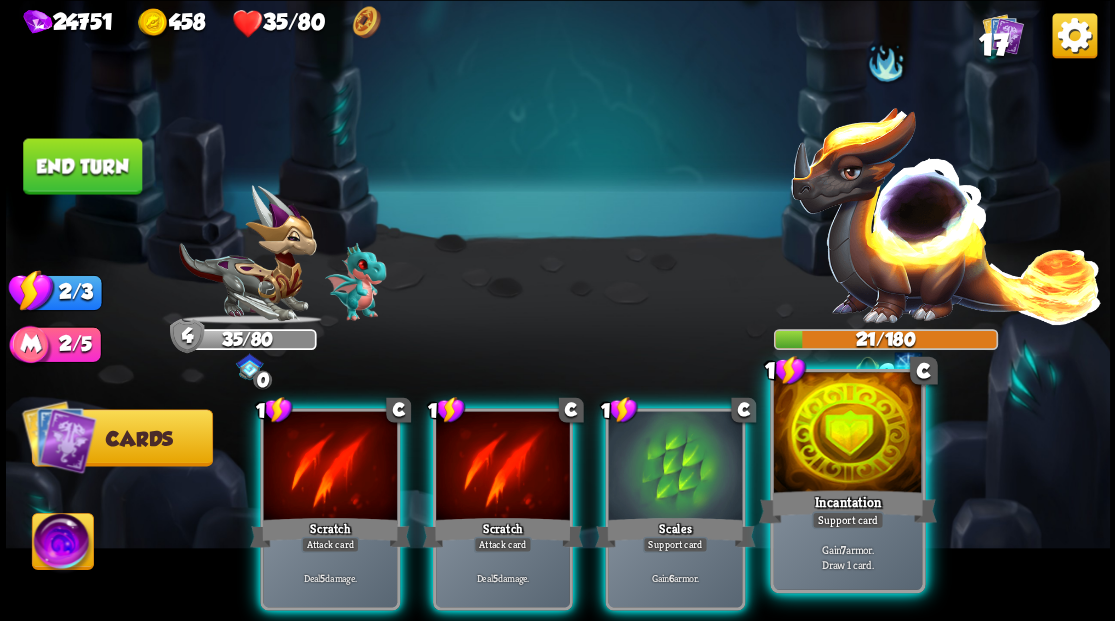 click at bounding box center [847, 434] 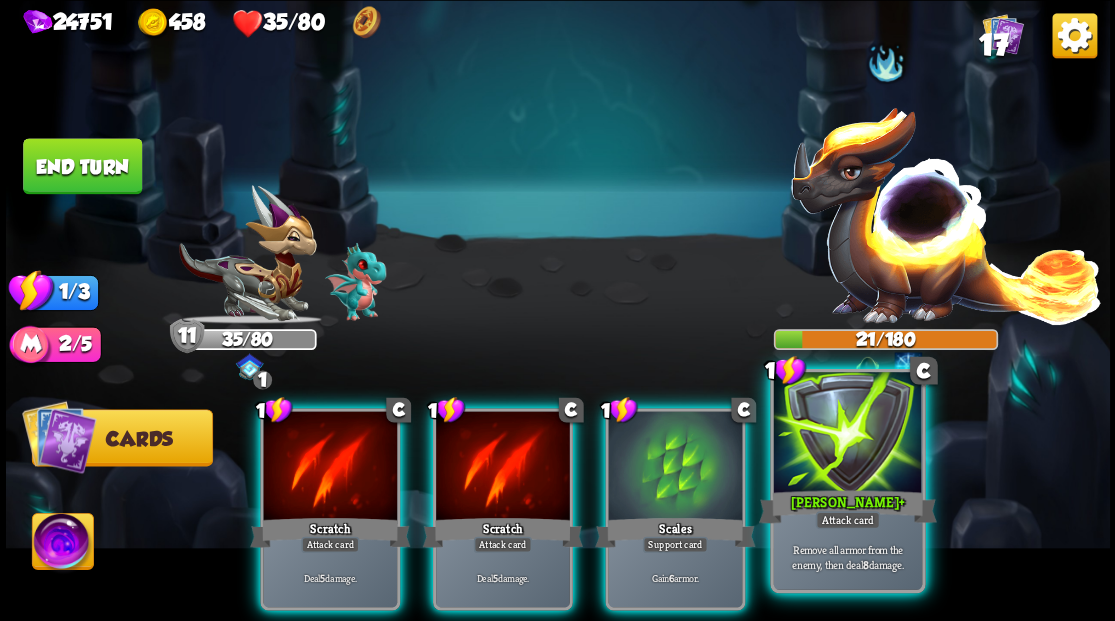 click at bounding box center (847, 434) 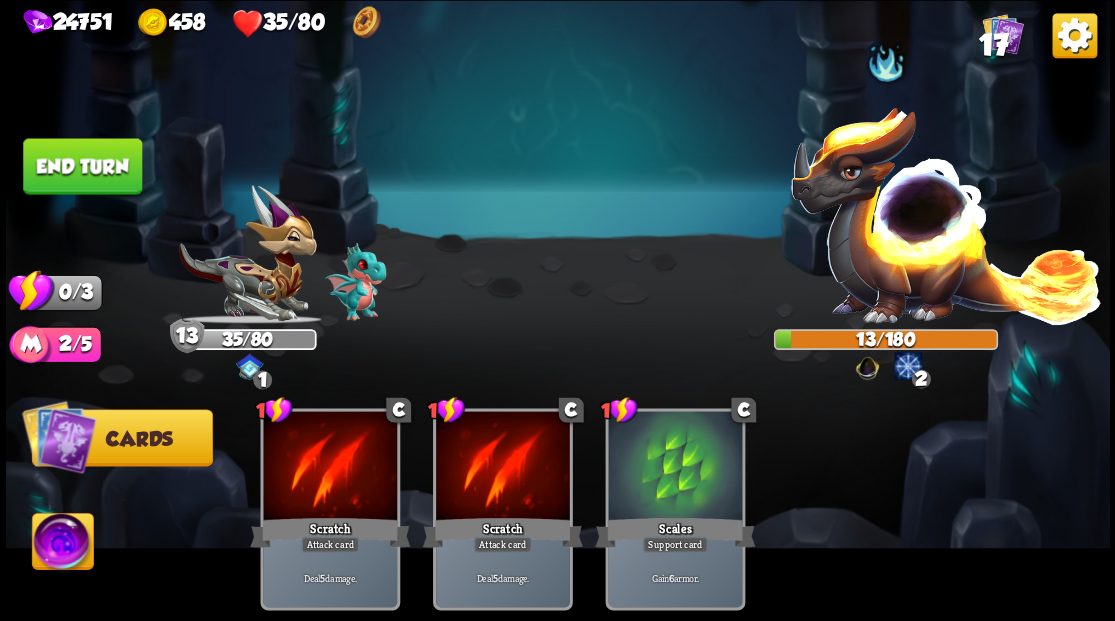 click on "End turn" at bounding box center (82, 166) 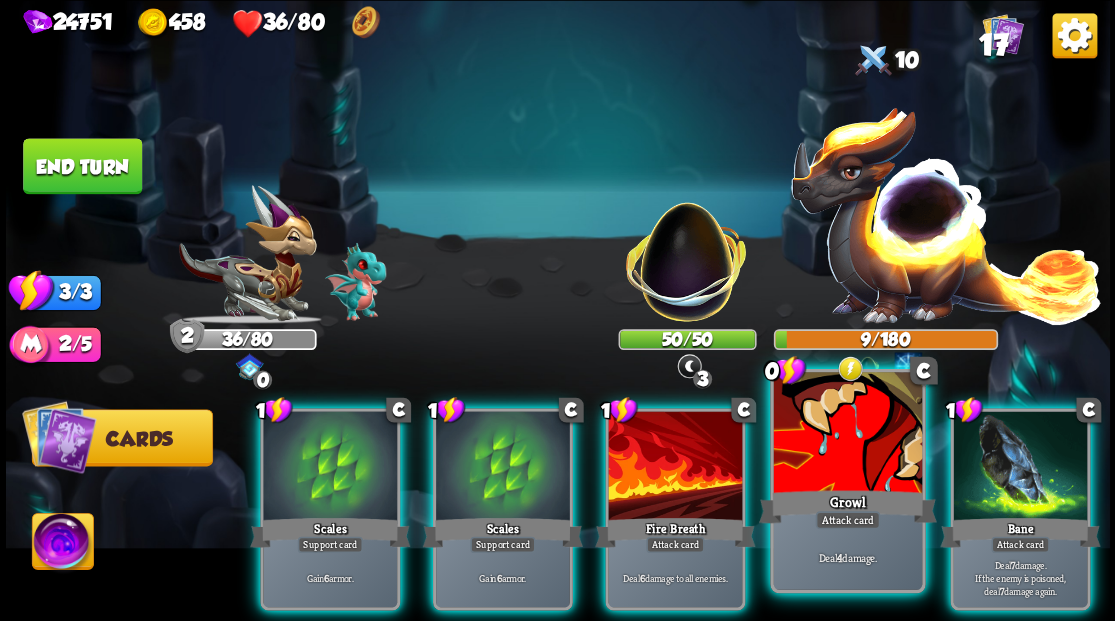 click at bounding box center (847, 434) 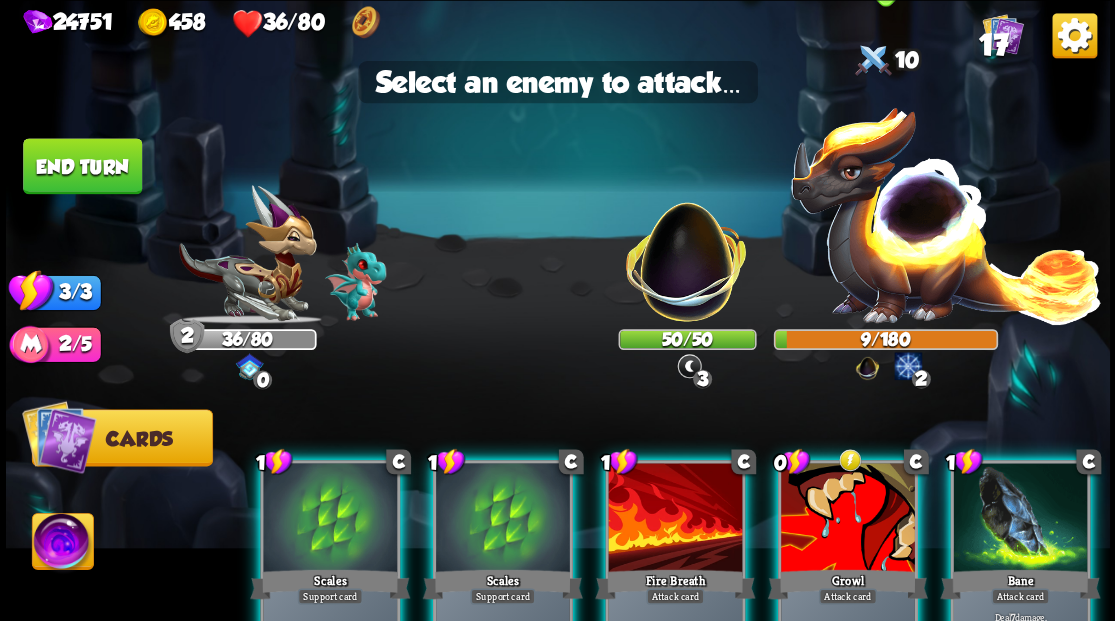 click at bounding box center (946, 213) 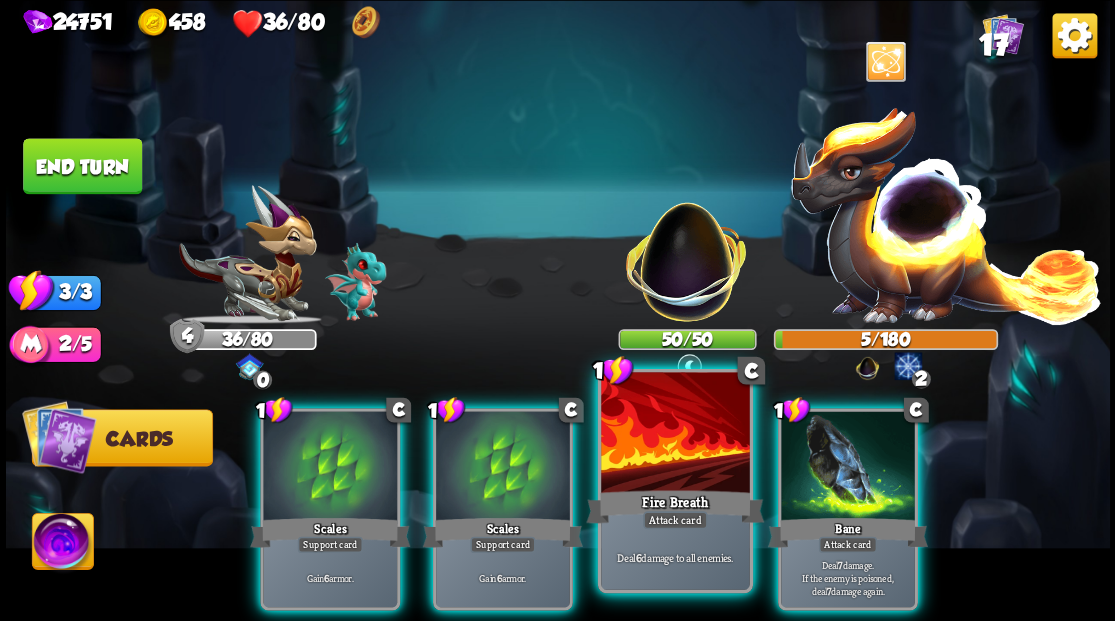click at bounding box center [675, 434] 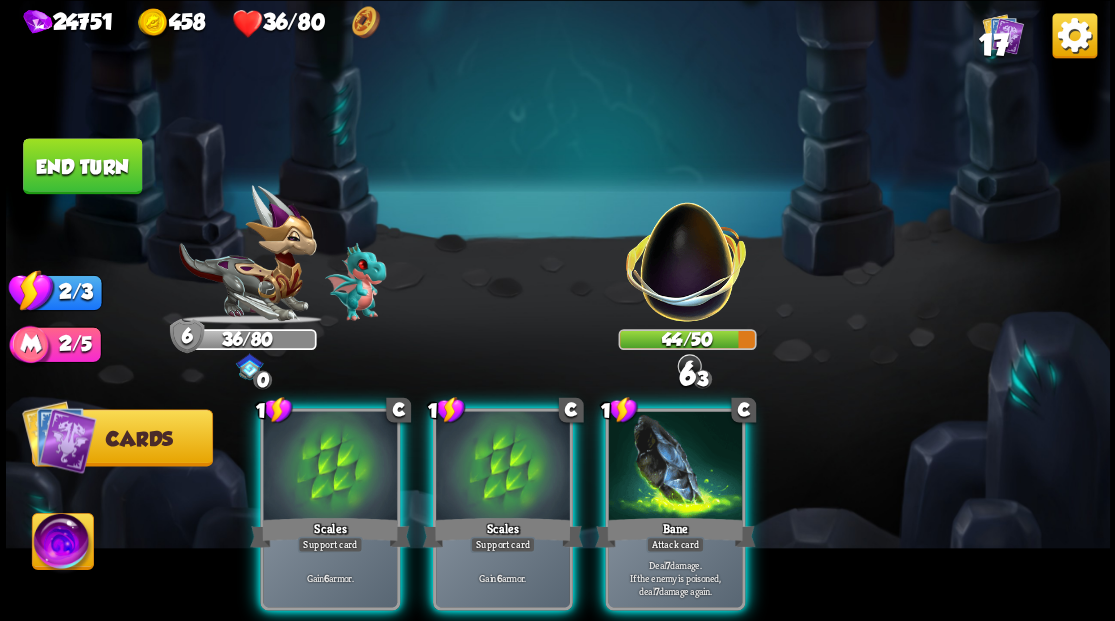 click at bounding box center (675, 467) 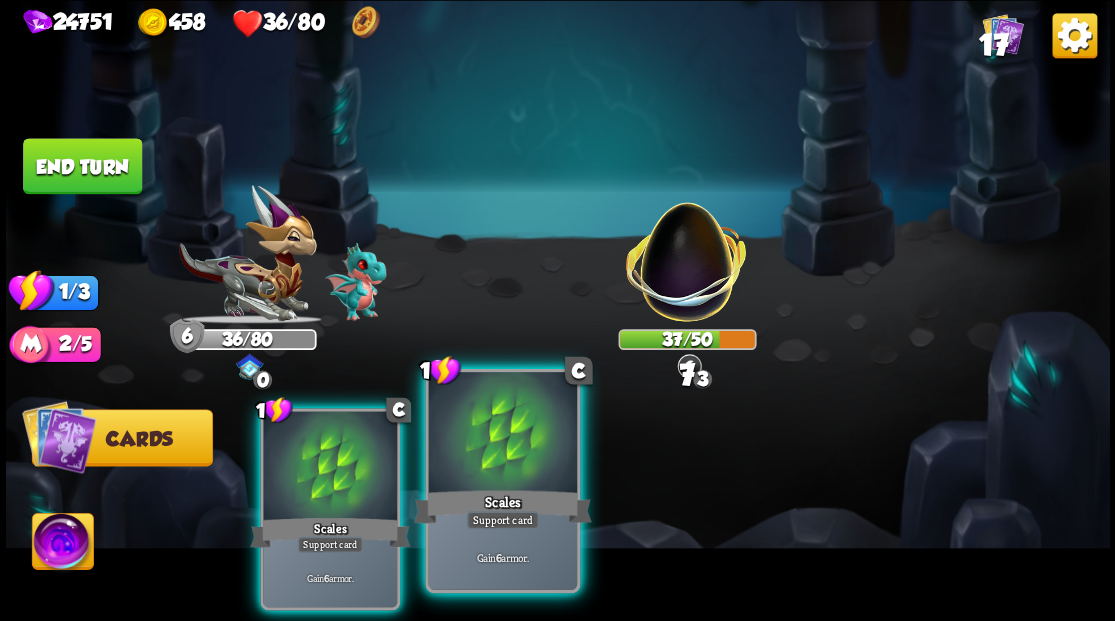 click at bounding box center [502, 434] 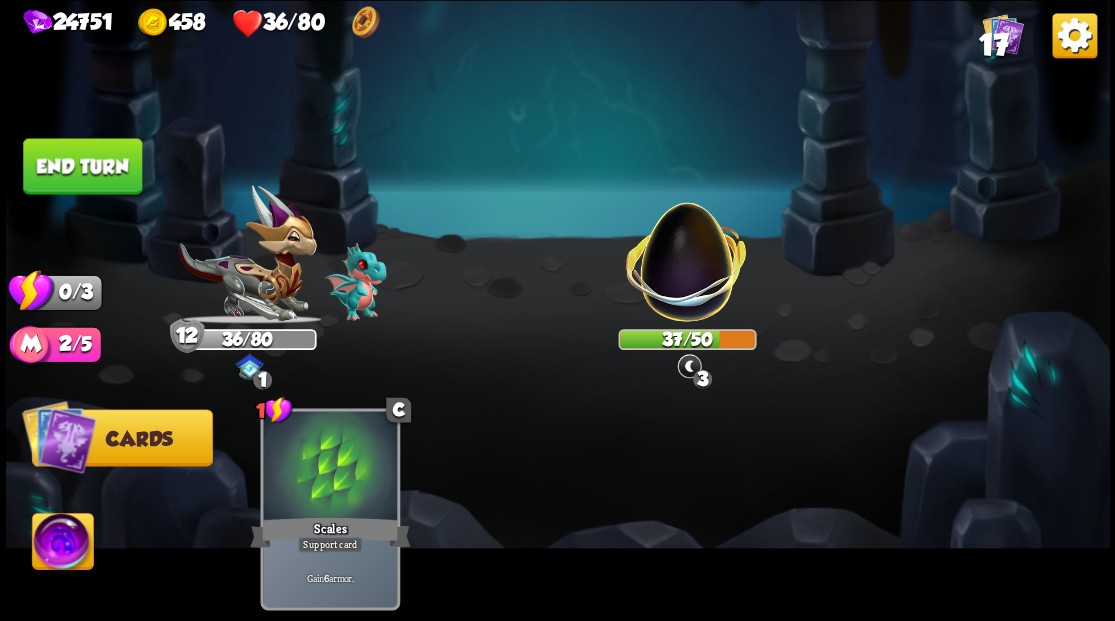 drag, startPoint x: 111, startPoint y: 170, endPoint x: 229, endPoint y: 1, distance: 206.1189 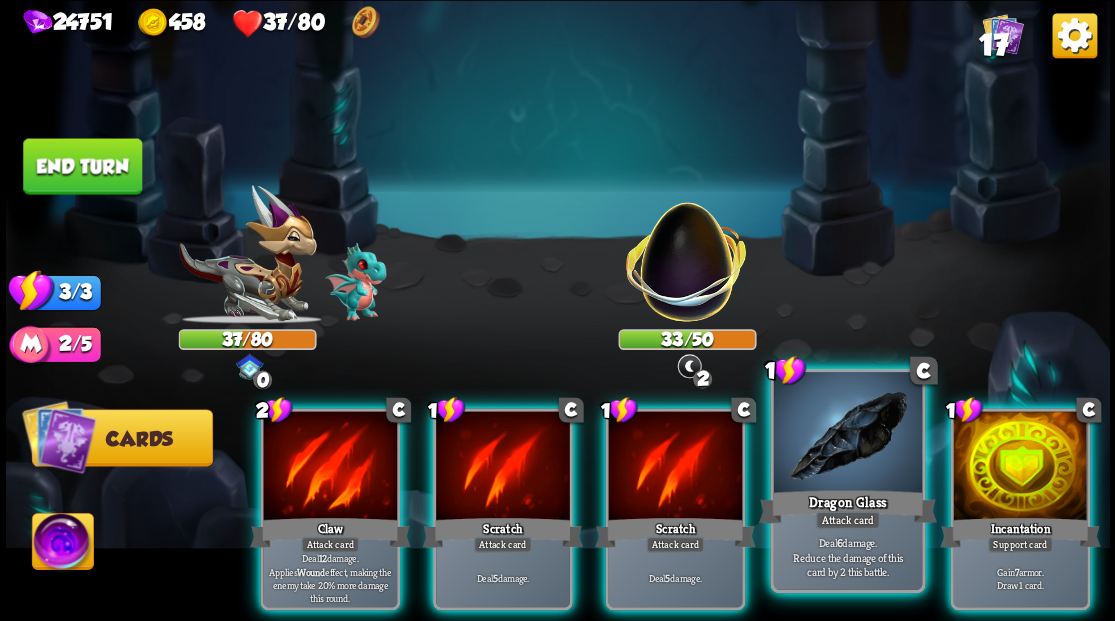 click at bounding box center [847, 434] 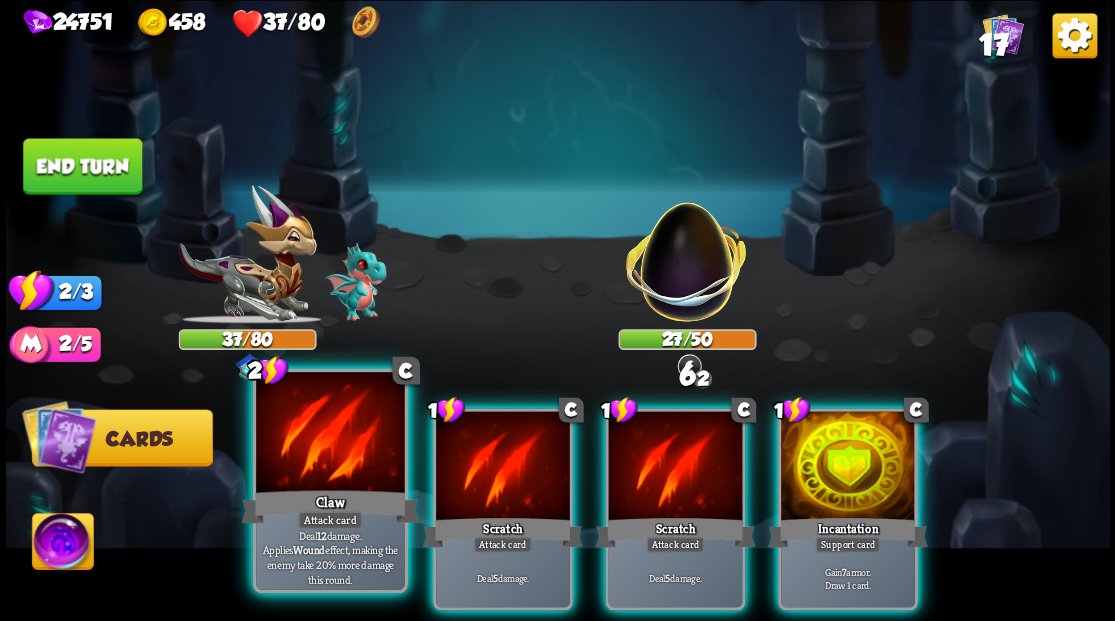 click at bounding box center (330, 434) 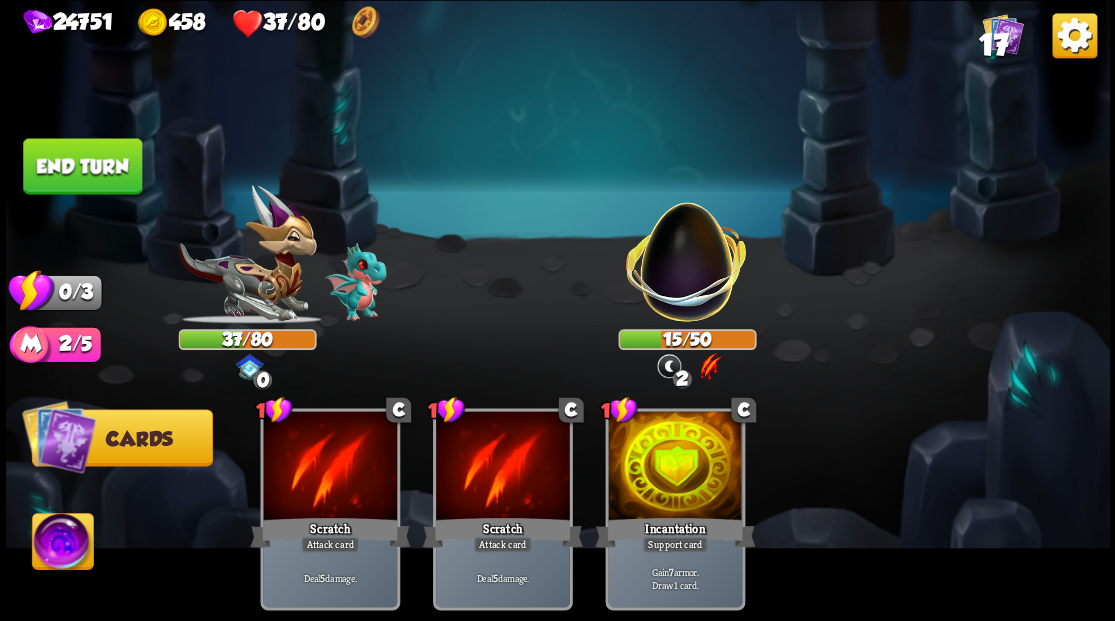 drag, startPoint x: 88, startPoint y: 168, endPoint x: 292, endPoint y: 29, distance: 246.8542 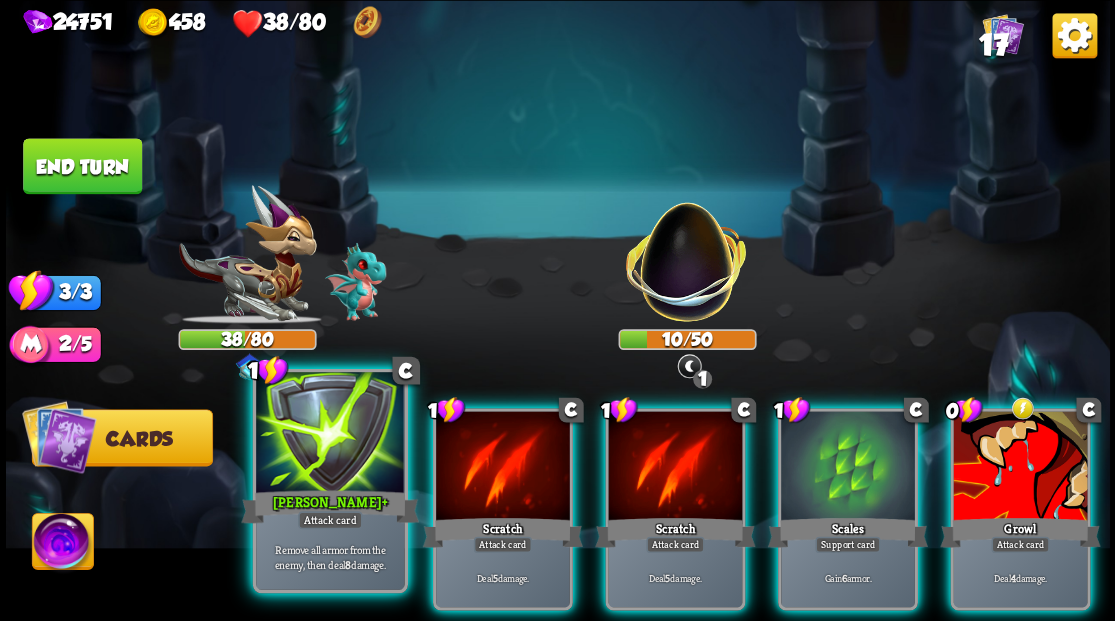 click at bounding box center (330, 434) 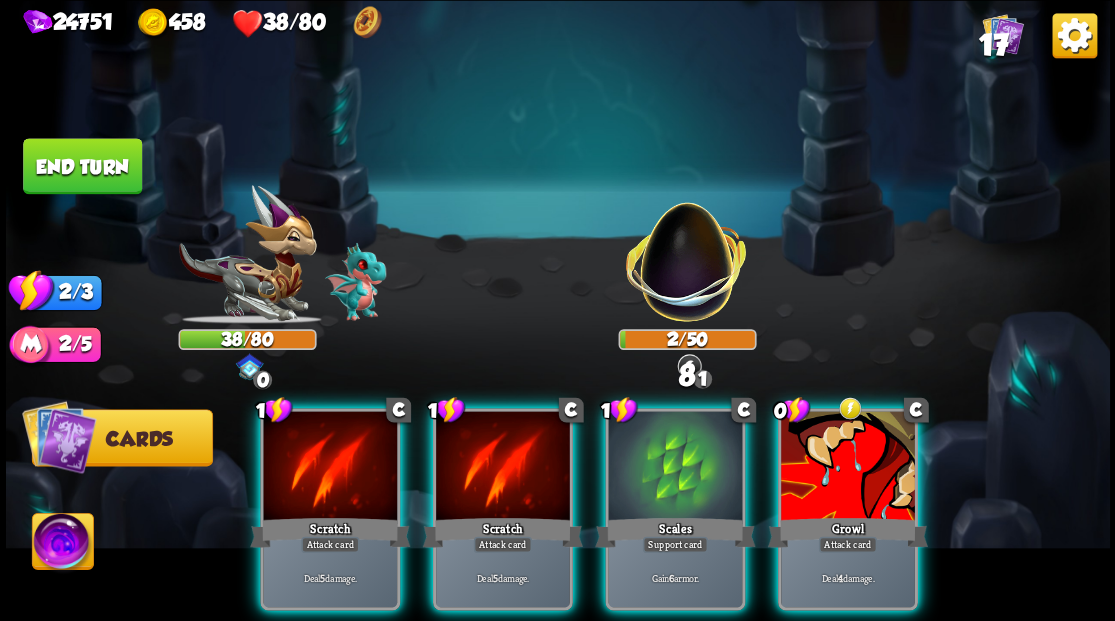 click at bounding box center (330, 467) 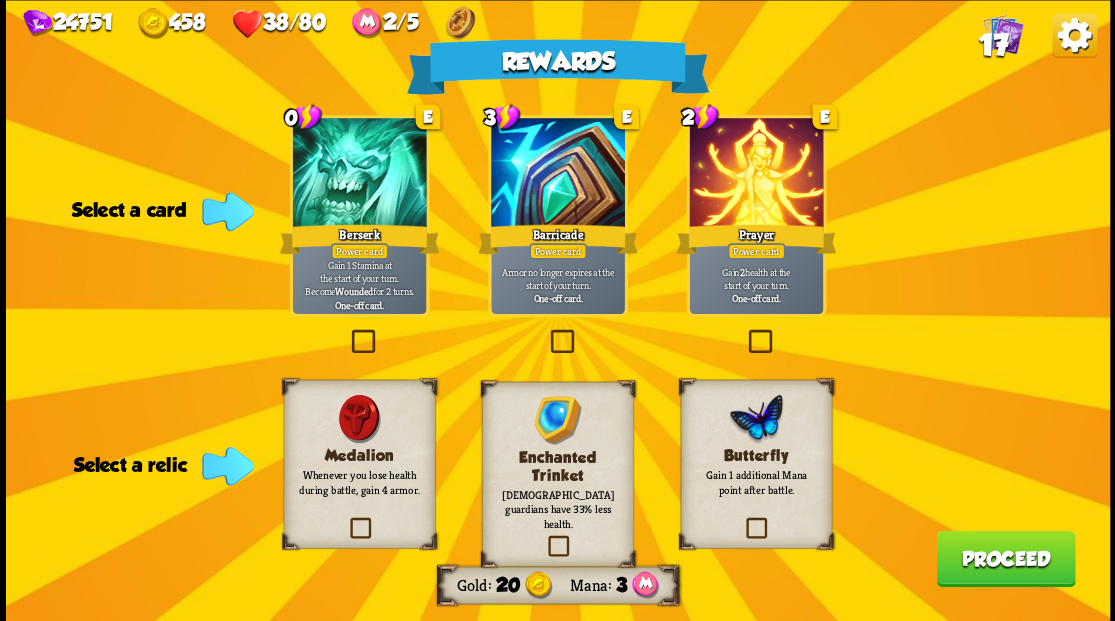 click at bounding box center [546, 332] 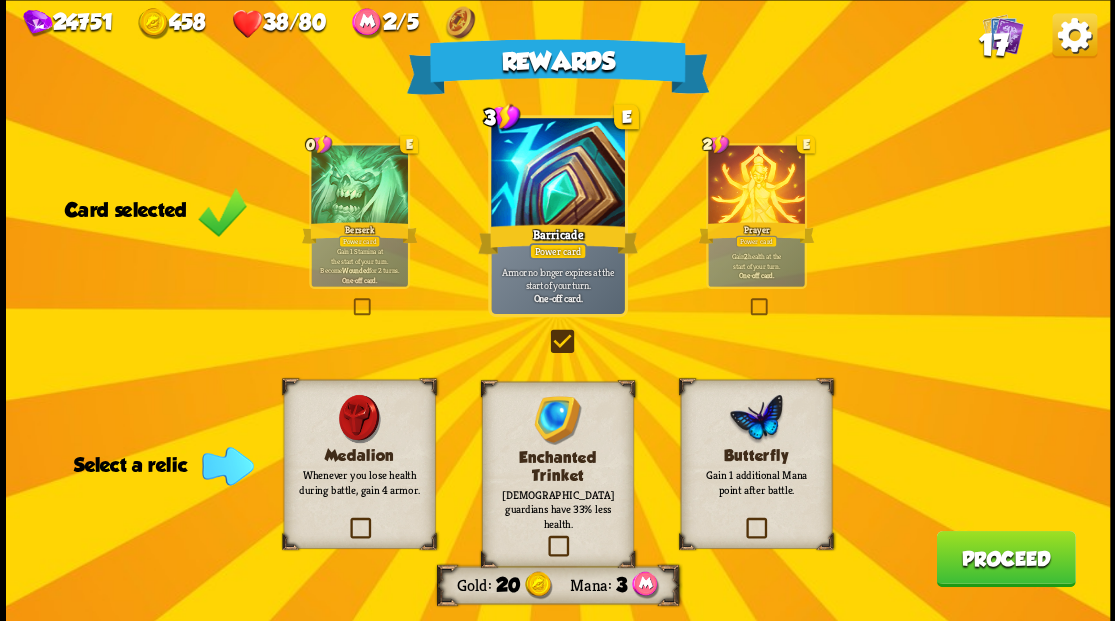 click at bounding box center (743, 520) 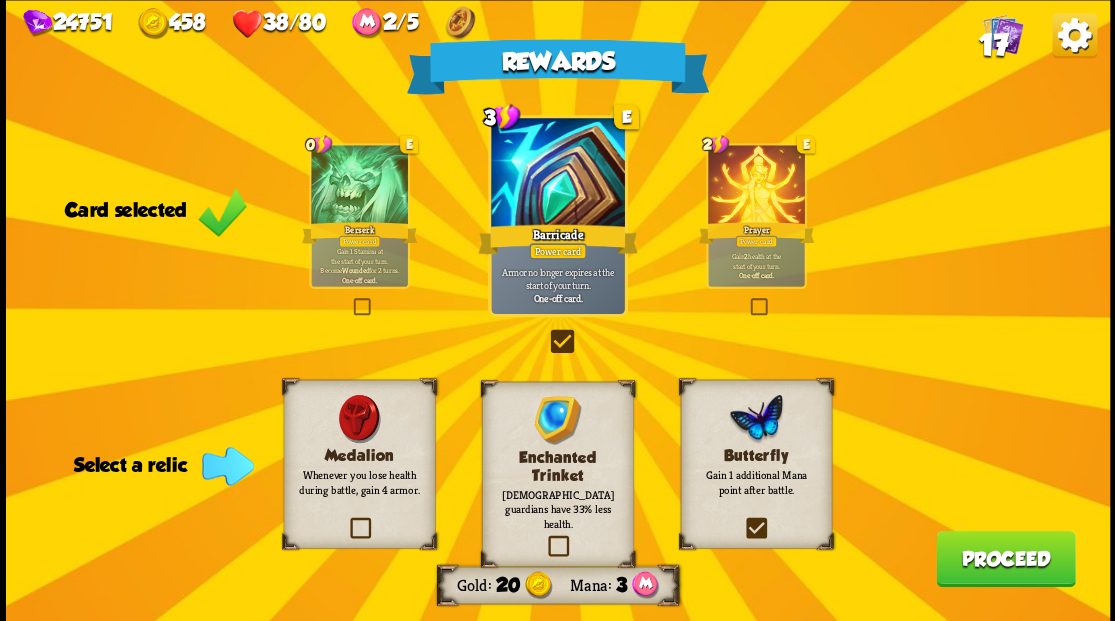 click at bounding box center (0, 0) 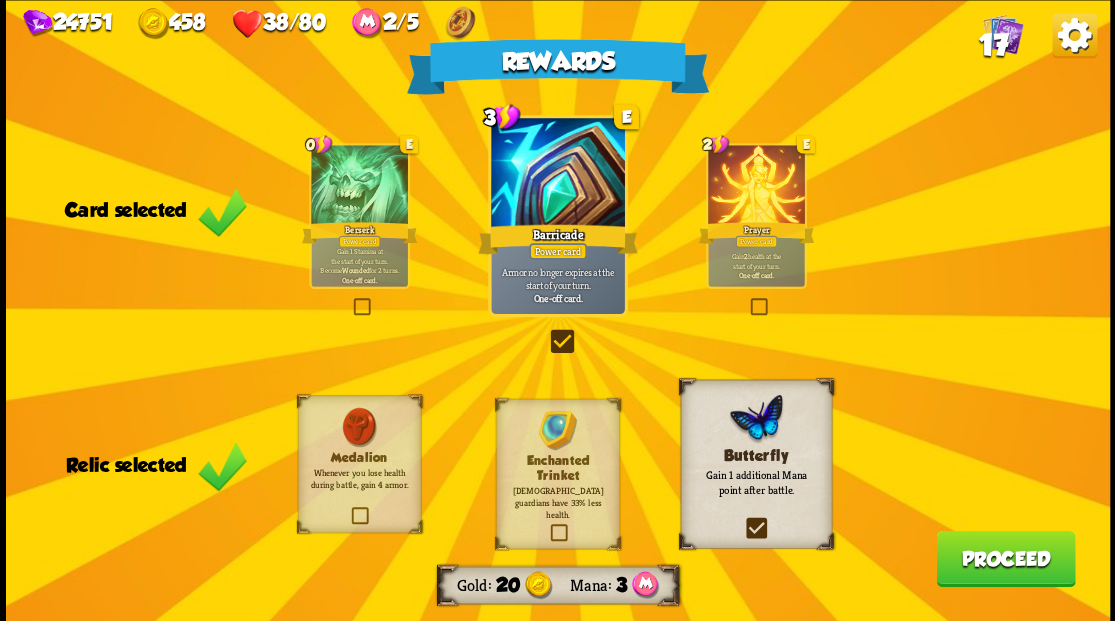 click on "Proceed" at bounding box center (1005, 558) 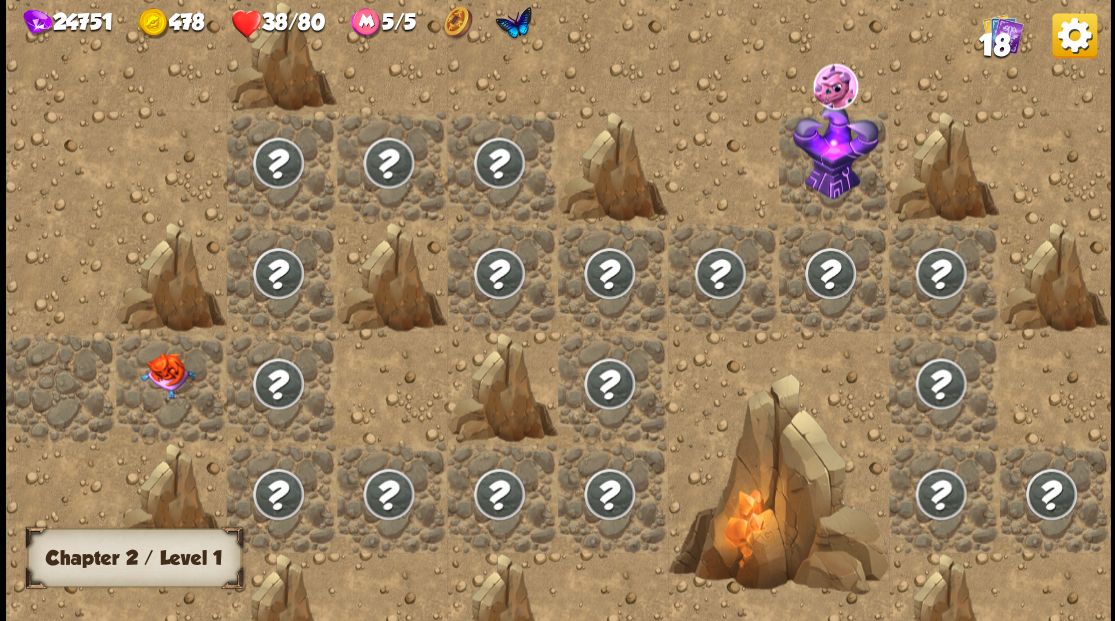 click at bounding box center [167, 375] 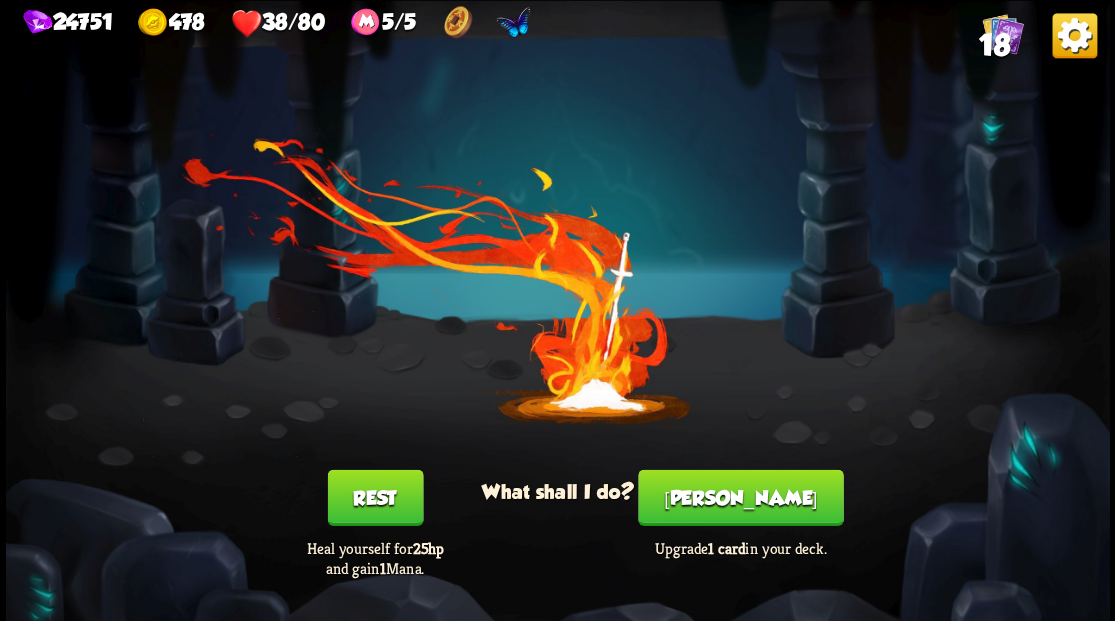 click on "[PERSON_NAME]" at bounding box center [740, 497] 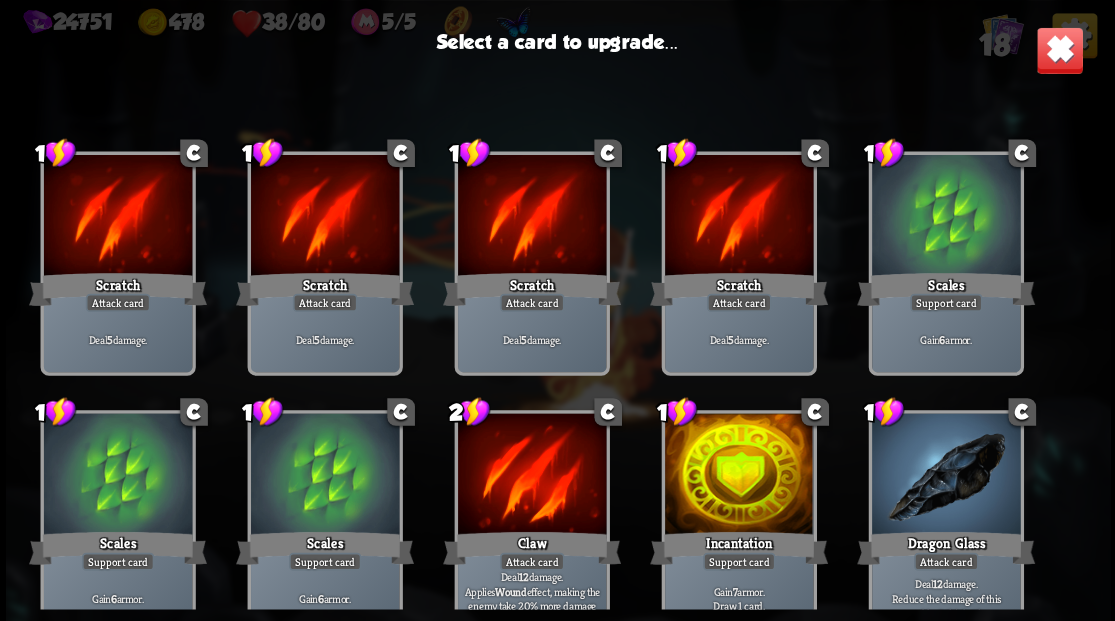 click at bounding box center [1059, 50] 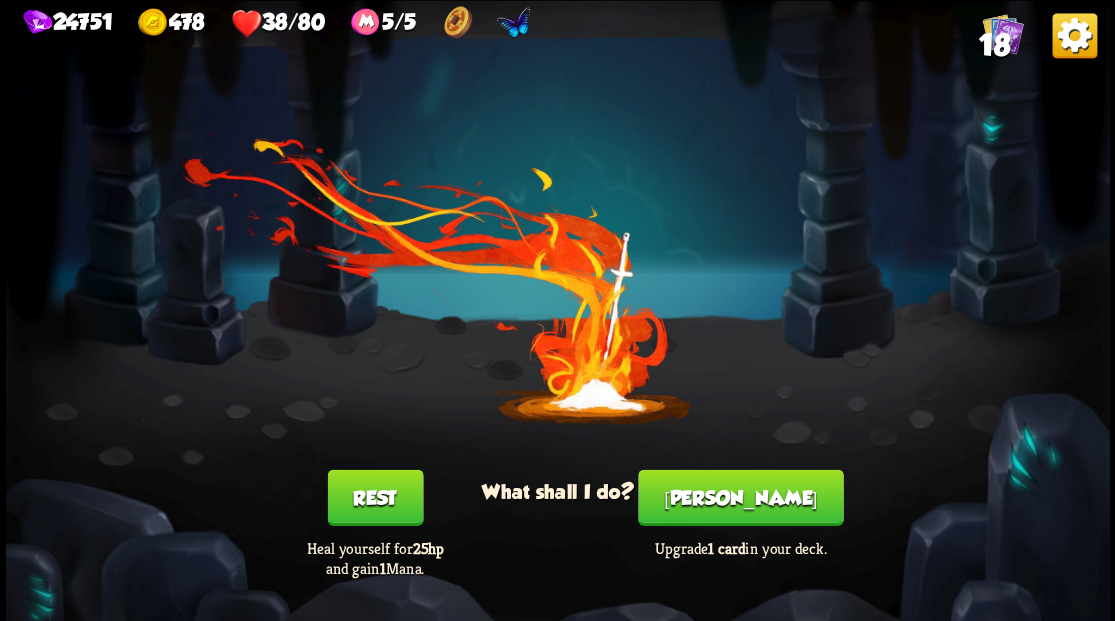 click on "[PERSON_NAME]" at bounding box center [740, 497] 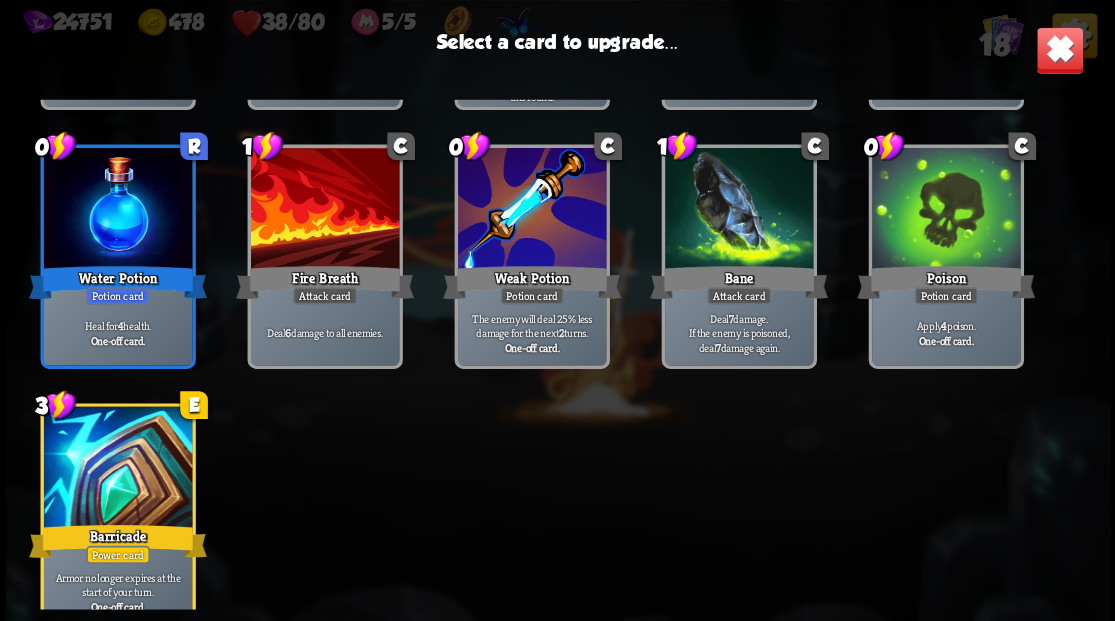 scroll, scrollTop: 629, scrollLeft: 0, axis: vertical 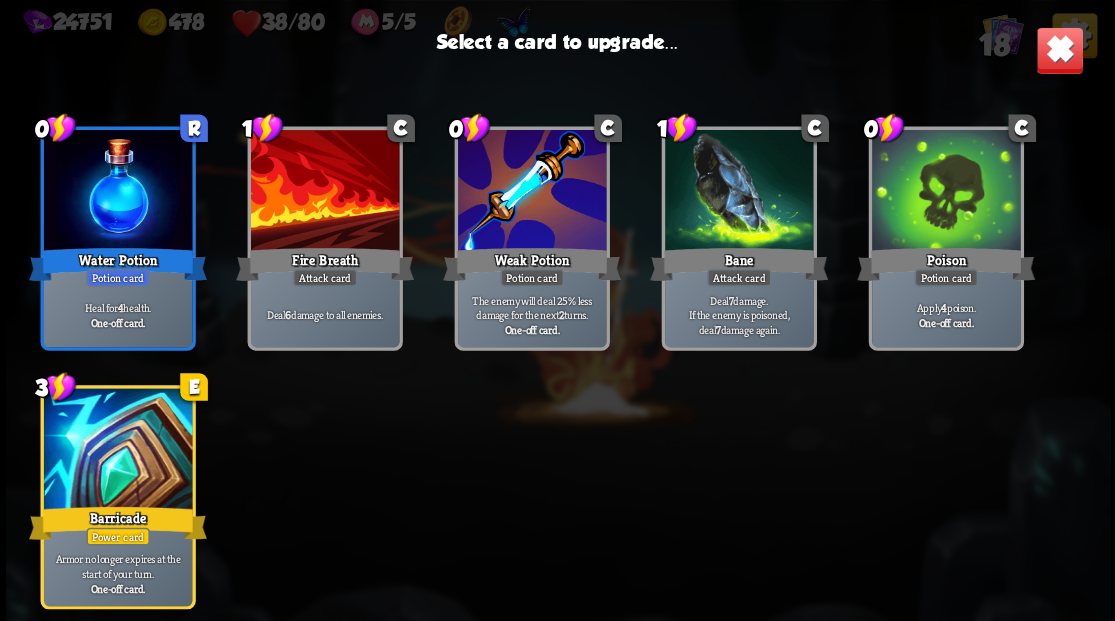 click at bounding box center (1059, 50) 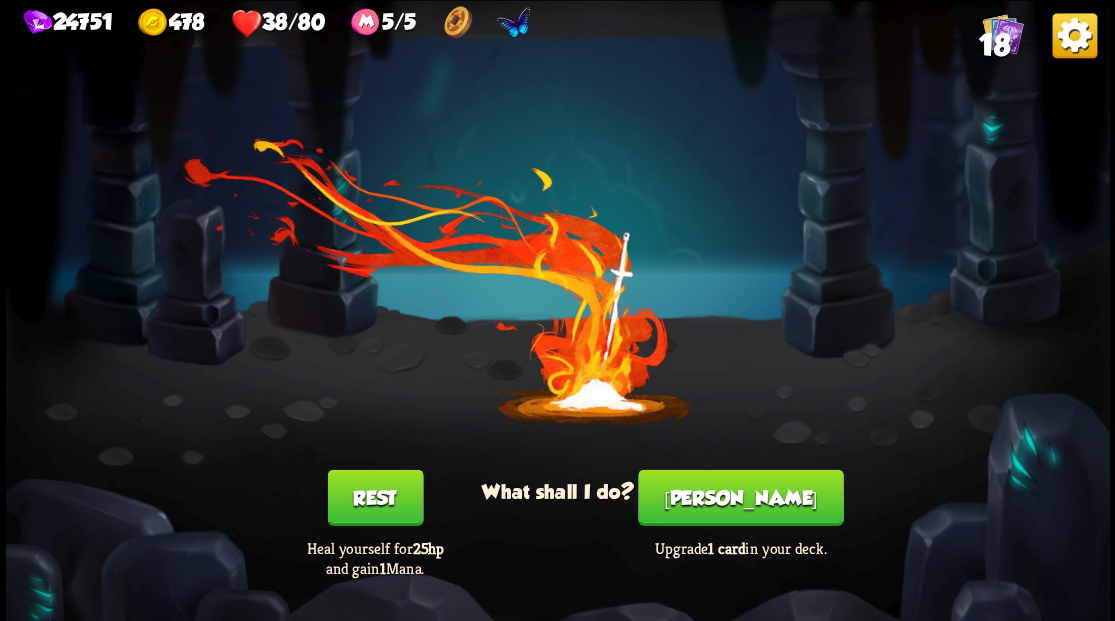 click on "Rest" at bounding box center [375, 497] 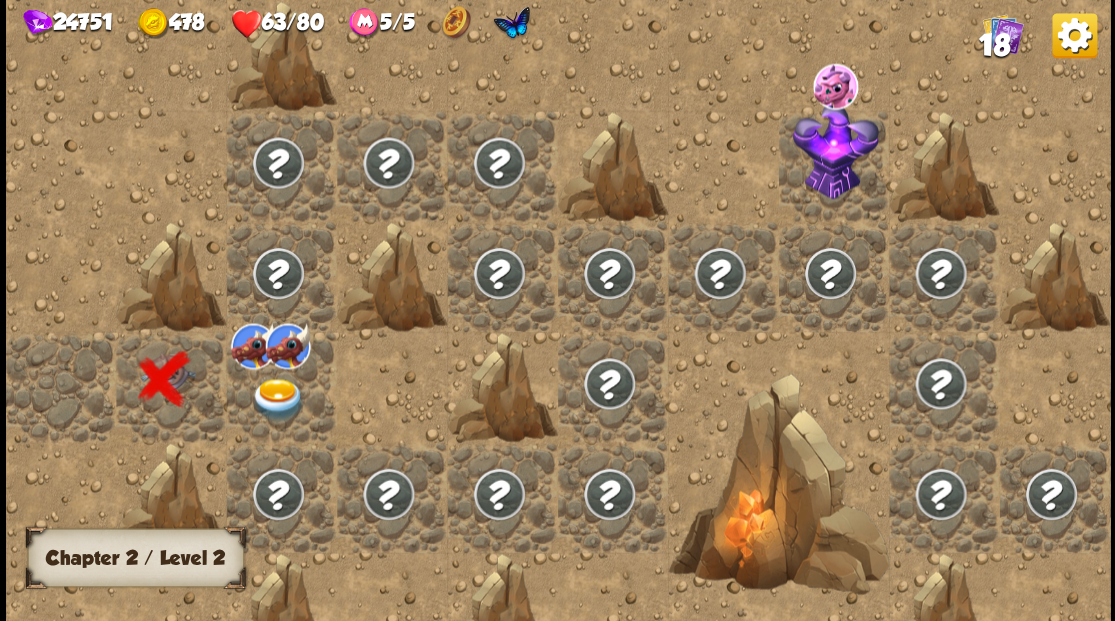 click at bounding box center [277, 399] 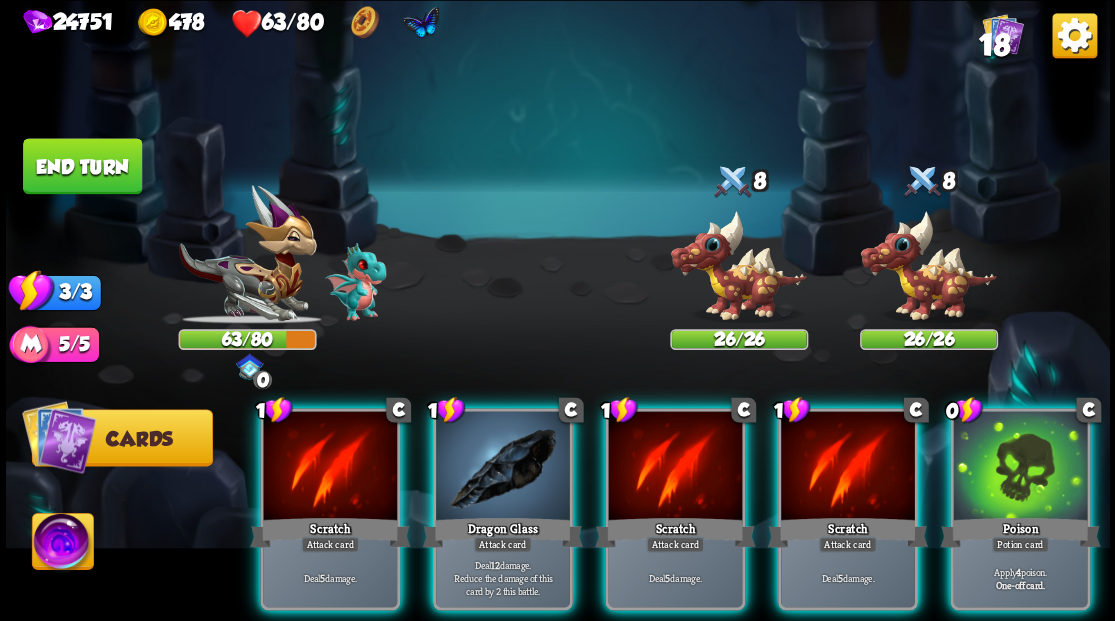 click at bounding box center (62, 544) 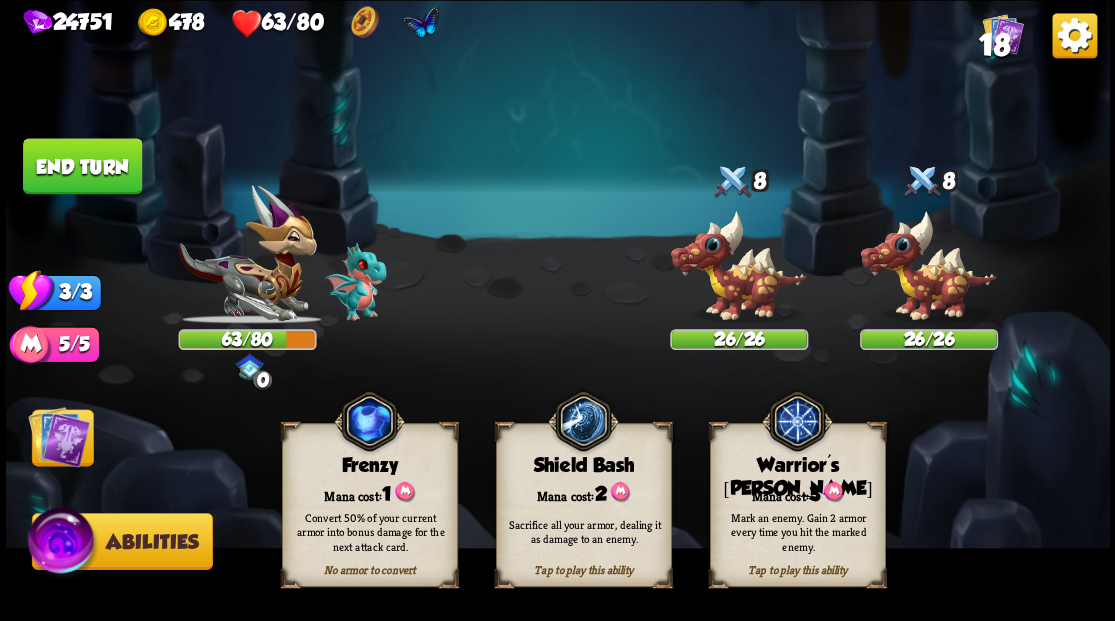 click on "Mana cost:  3" at bounding box center (797, 492) 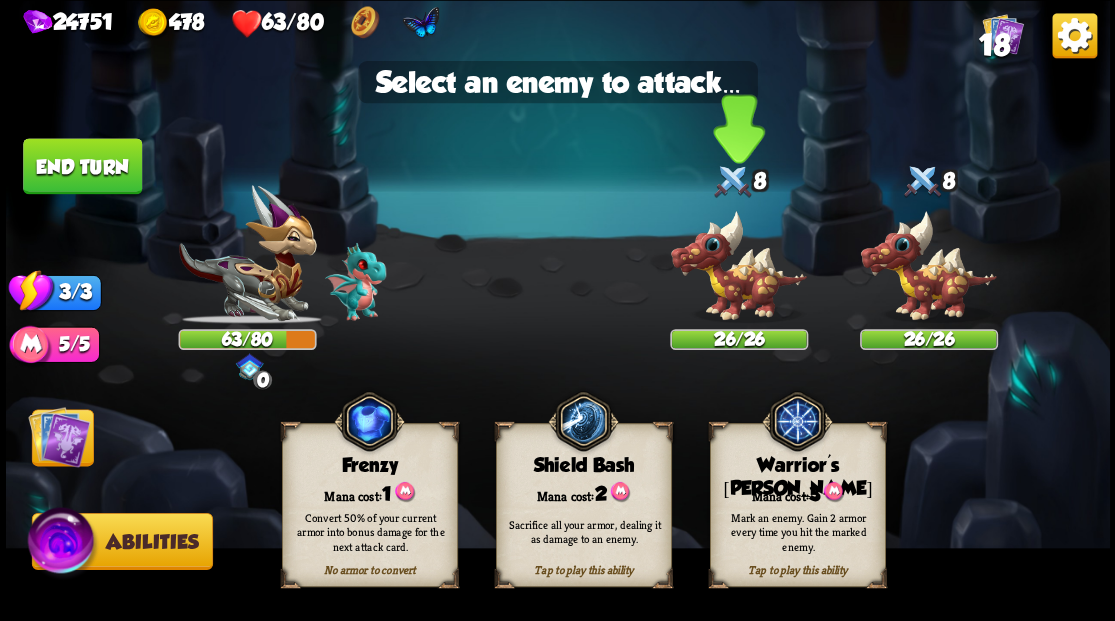 click at bounding box center (739, 266) 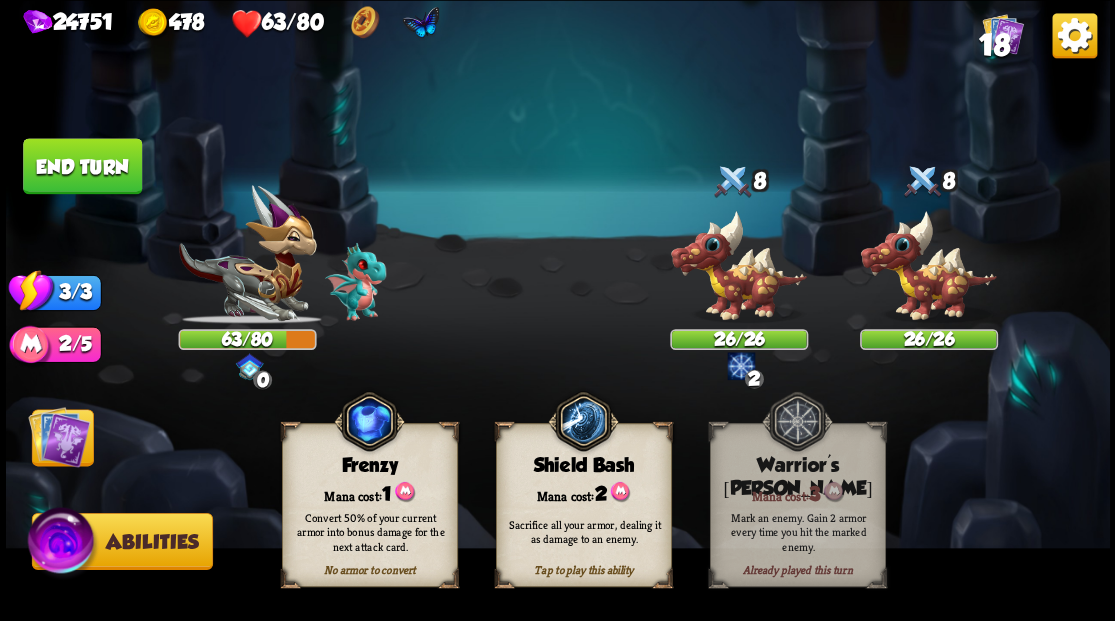 click at bounding box center [59, 436] 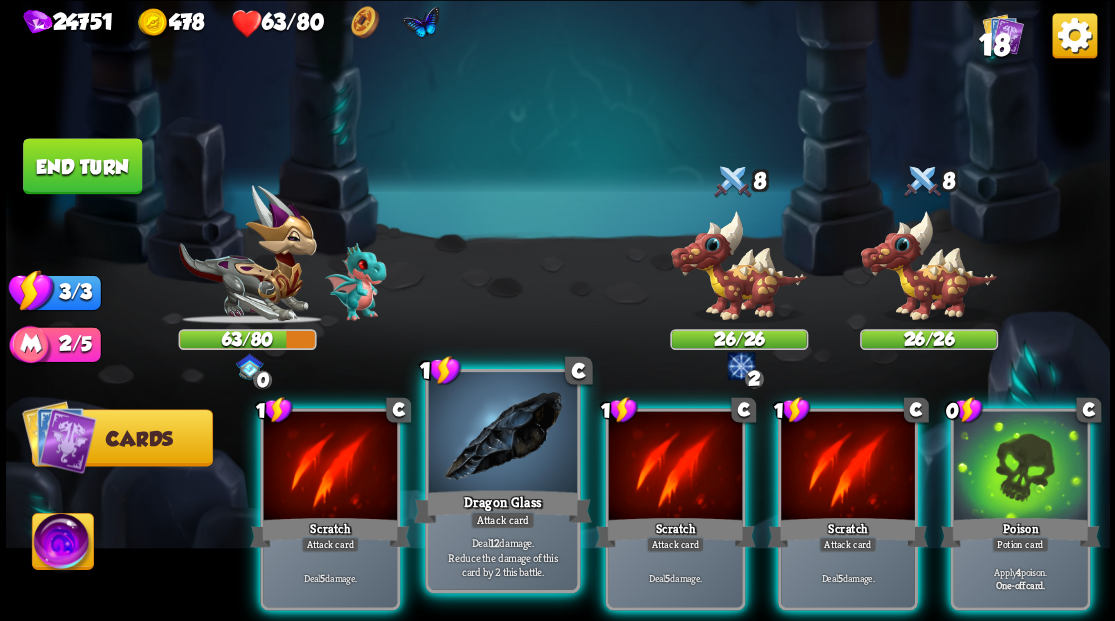 click at bounding box center [502, 434] 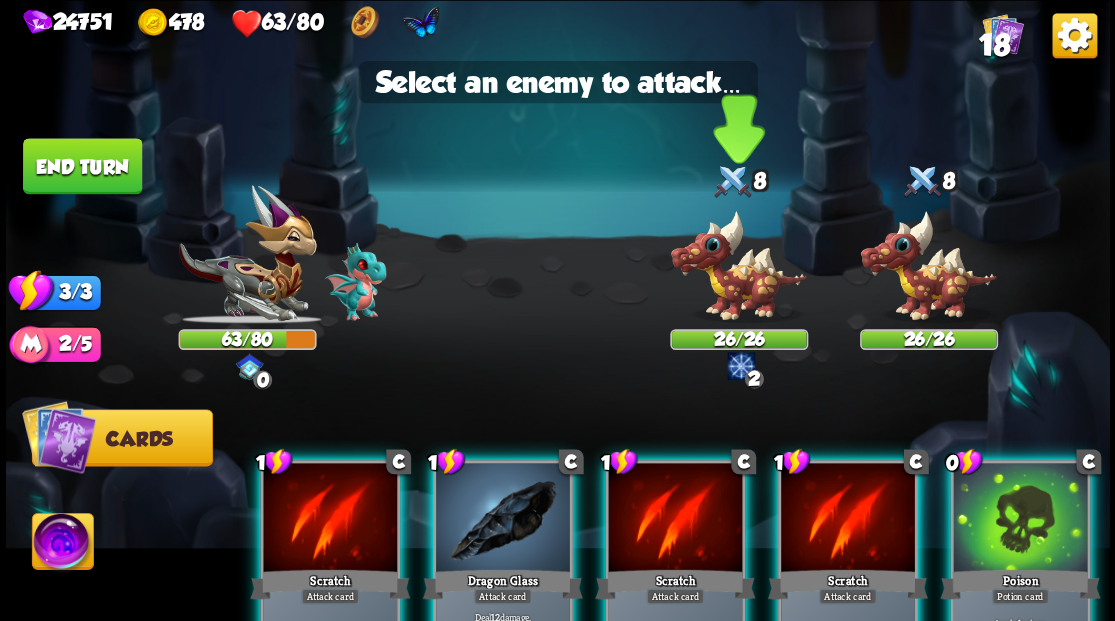click at bounding box center (739, 266) 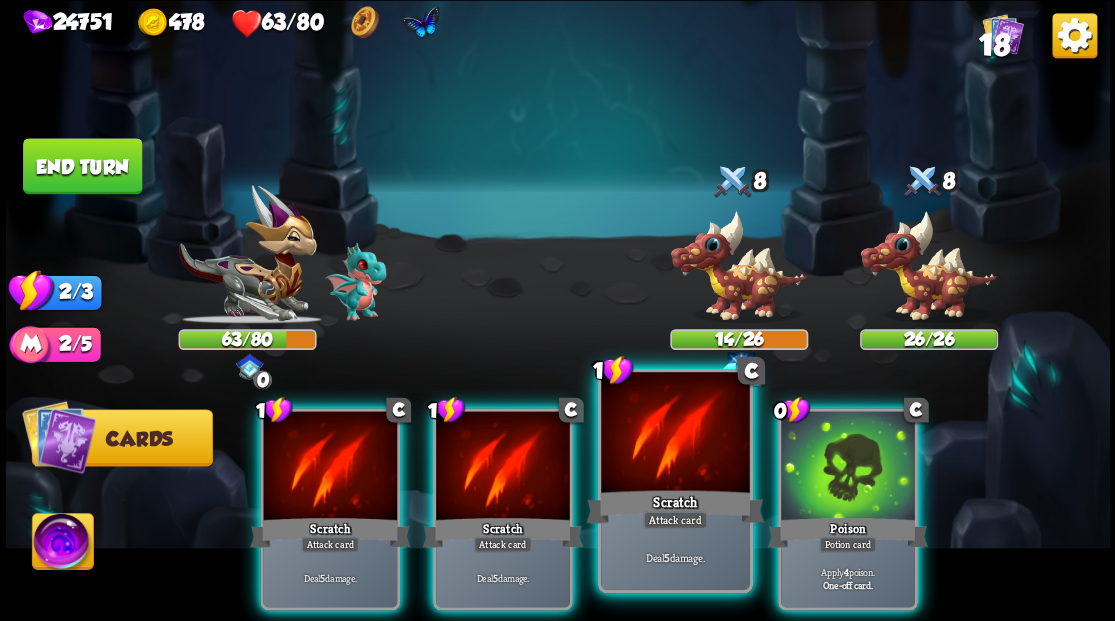 click at bounding box center (675, 434) 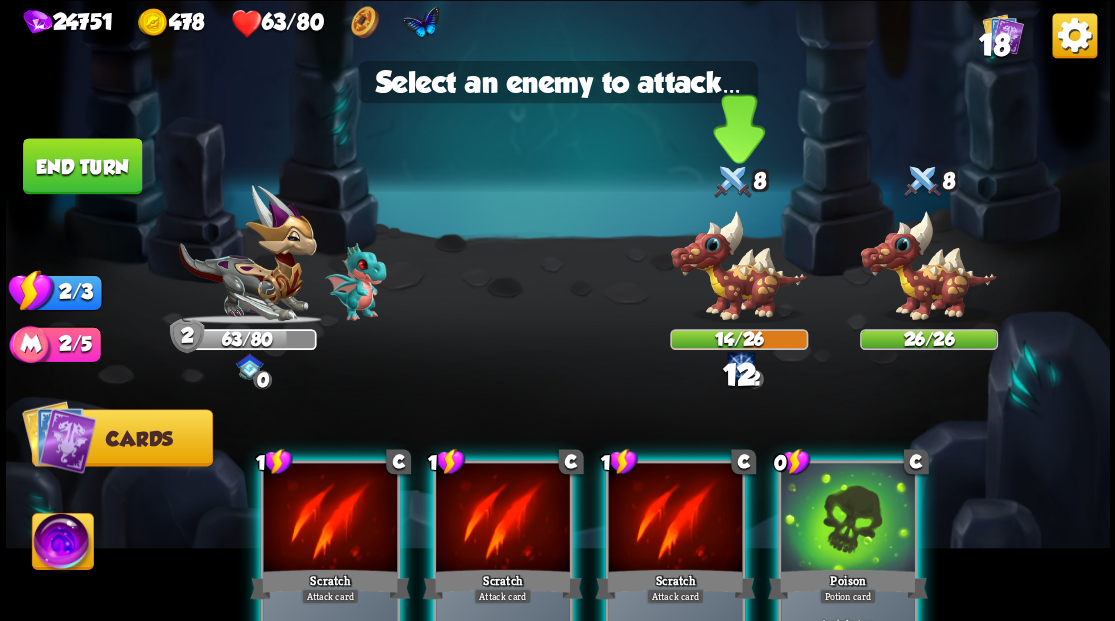 click at bounding box center (739, 266) 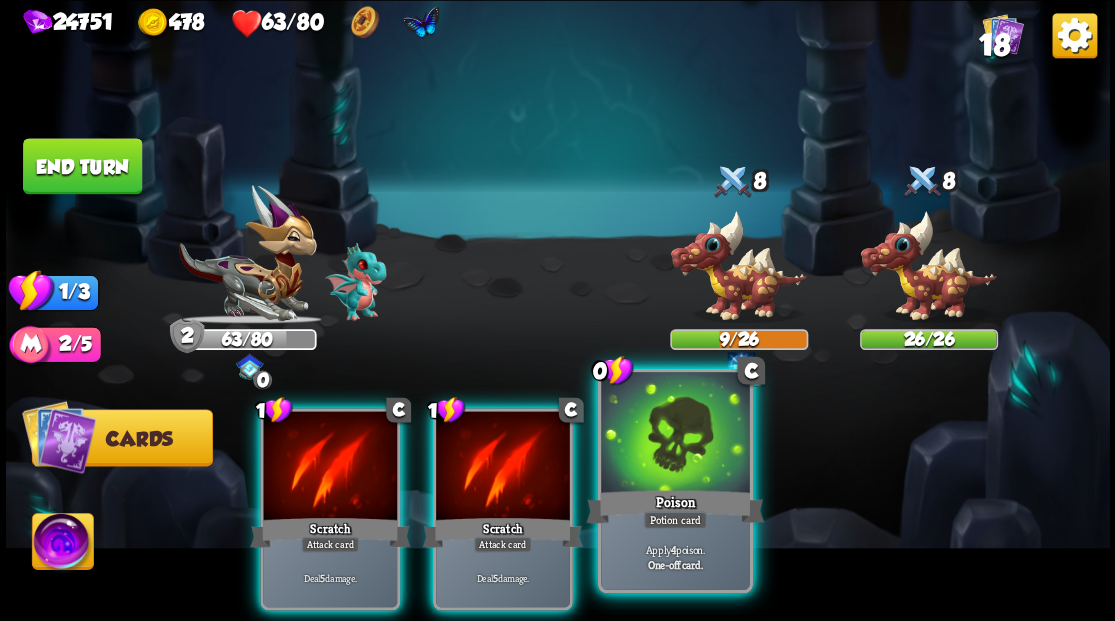 click at bounding box center [675, 434] 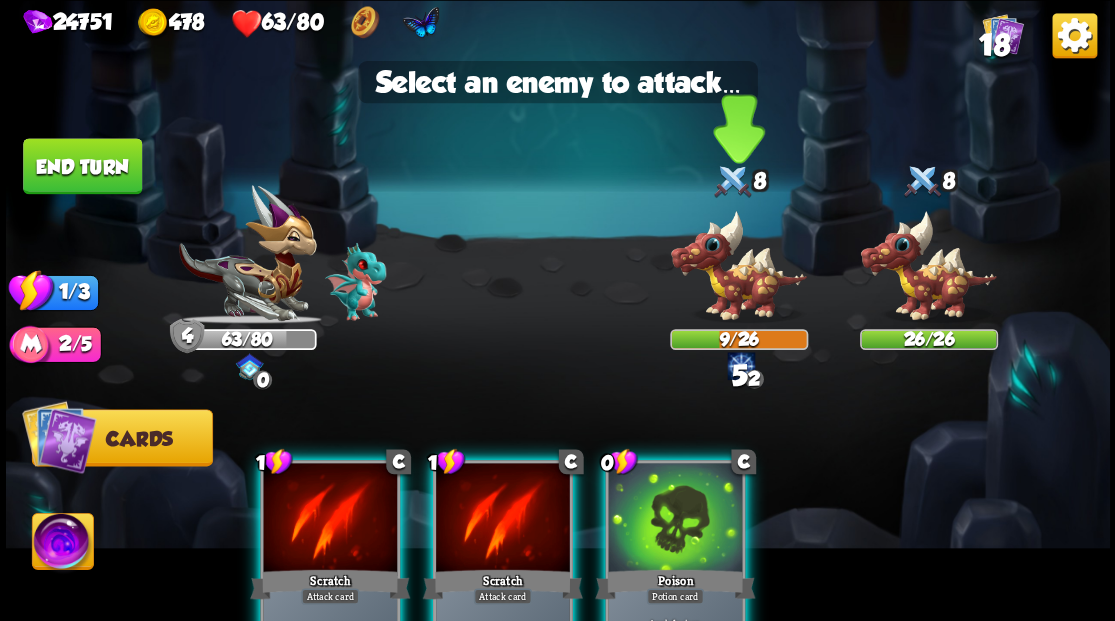 click at bounding box center (739, 266) 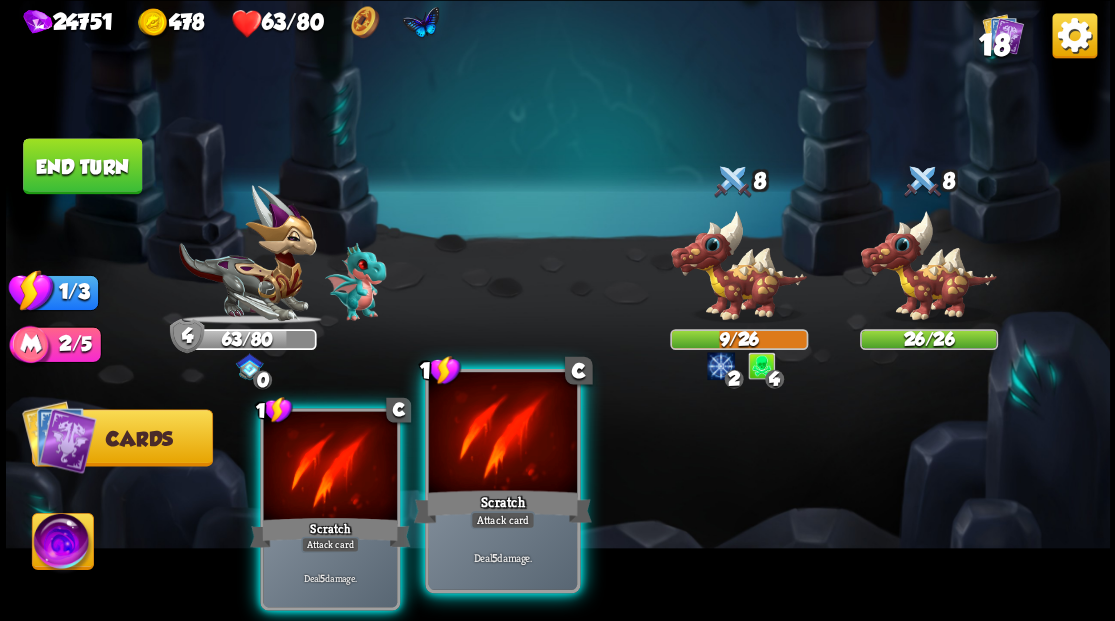 drag, startPoint x: 514, startPoint y: 420, endPoint x: 536, endPoint y: 398, distance: 31.112698 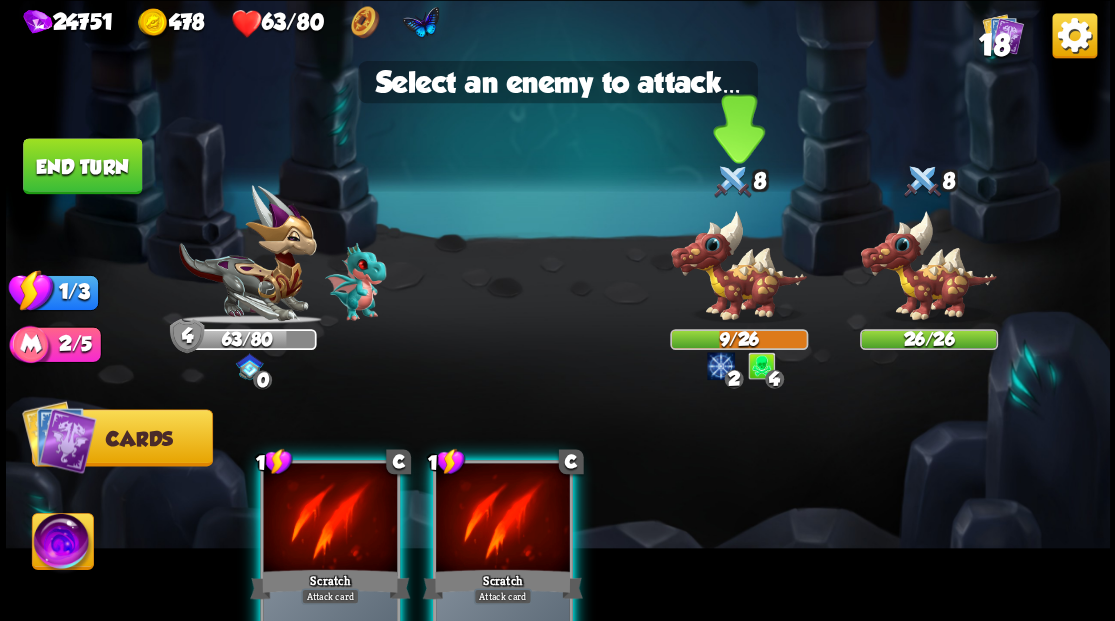 click at bounding box center [739, 266] 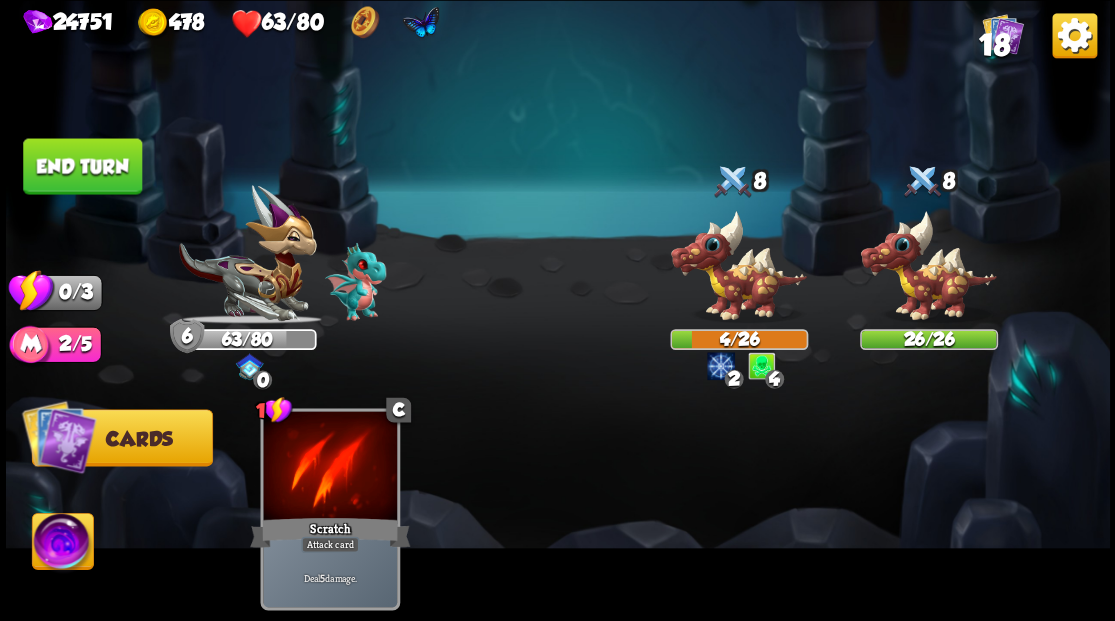 click on "End turn" at bounding box center [82, 166] 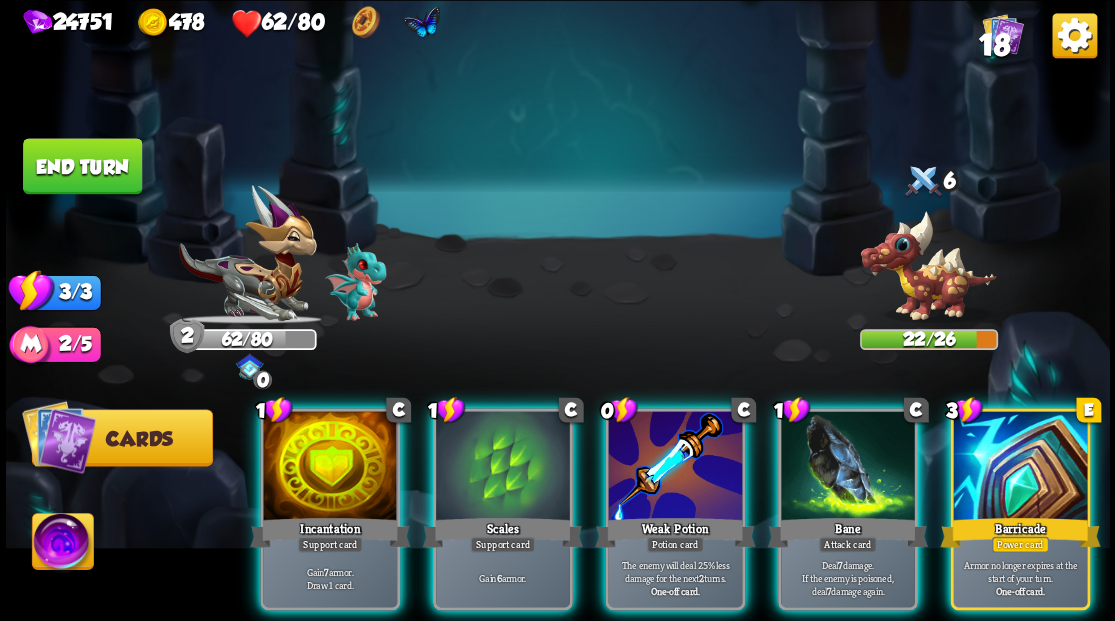 click at bounding box center (1020, 467) 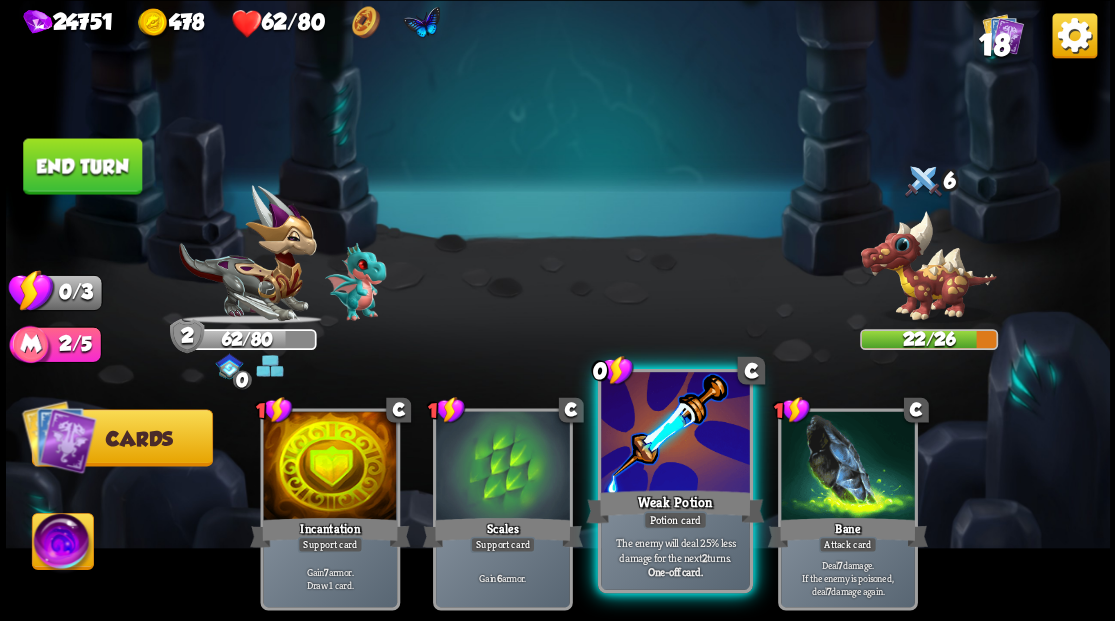 click at bounding box center (675, 434) 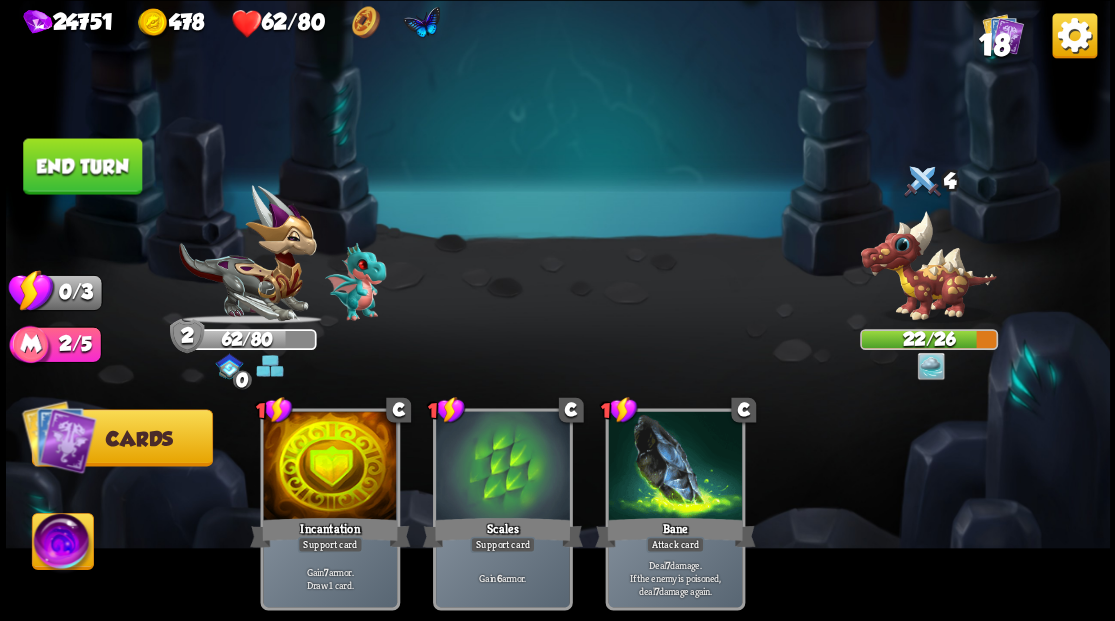 drag, startPoint x: 64, startPoint y: 172, endPoint x: 111, endPoint y: 174, distance: 47.042534 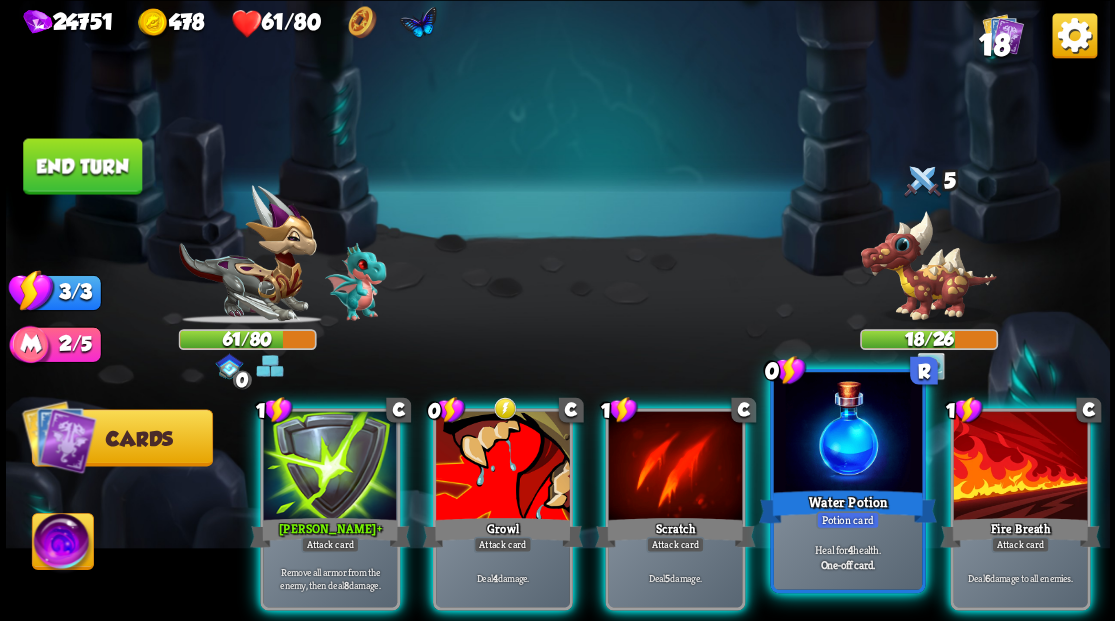 click at bounding box center (847, 434) 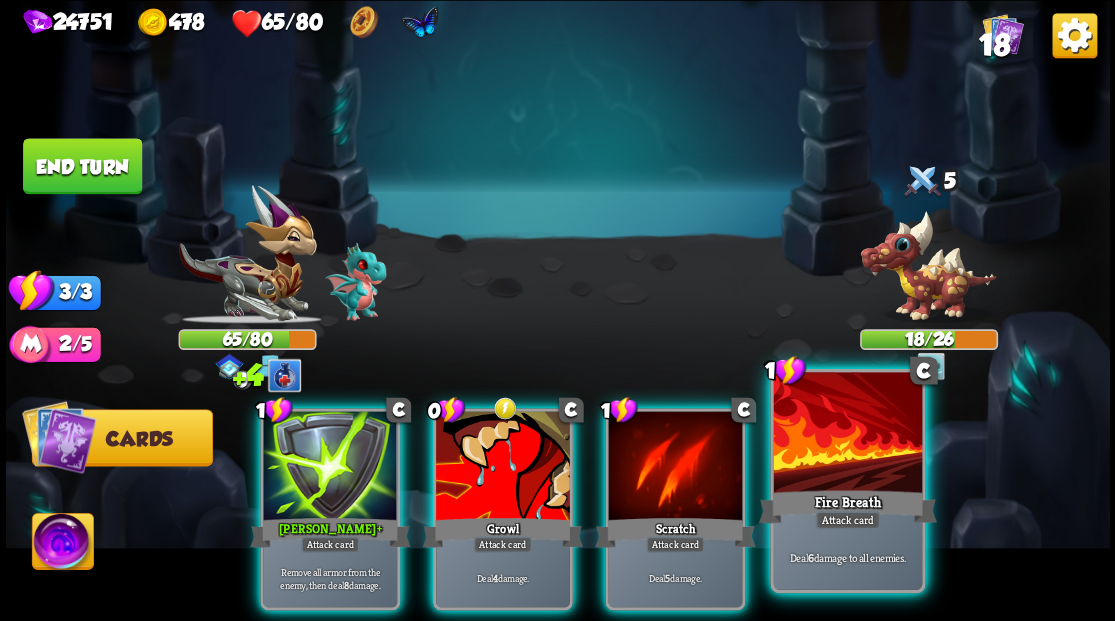 click at bounding box center [847, 434] 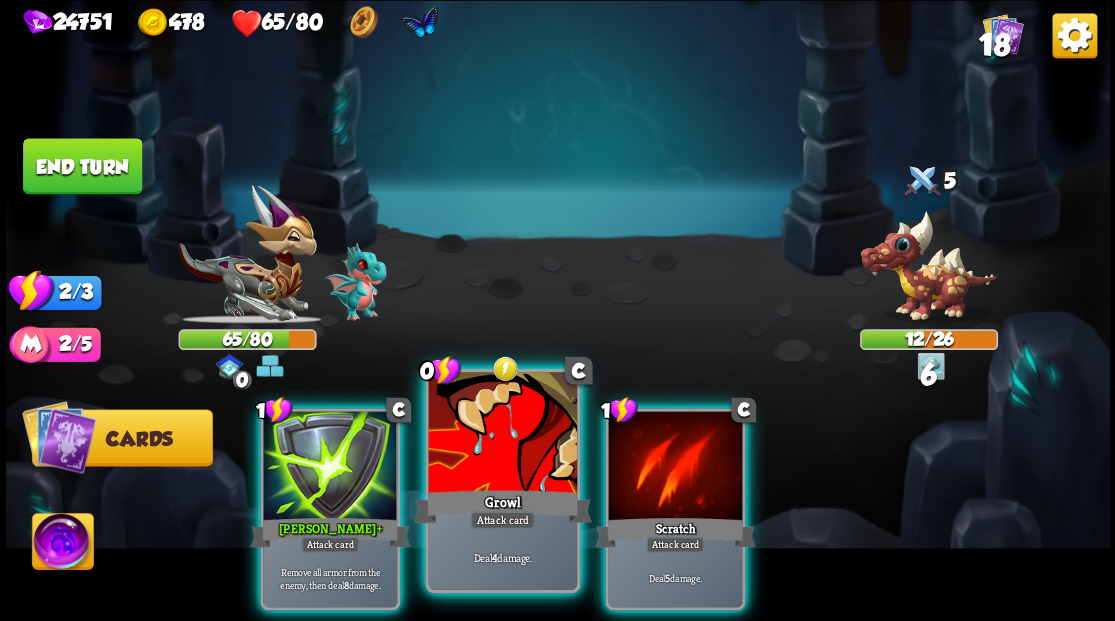 click at bounding box center (502, 434) 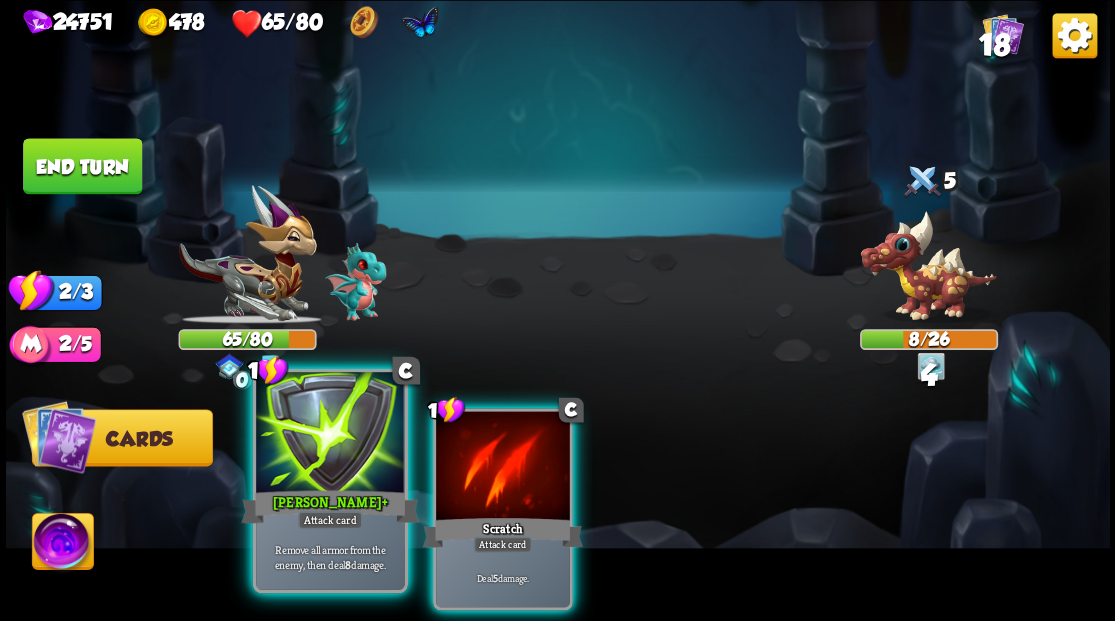 click at bounding box center (330, 434) 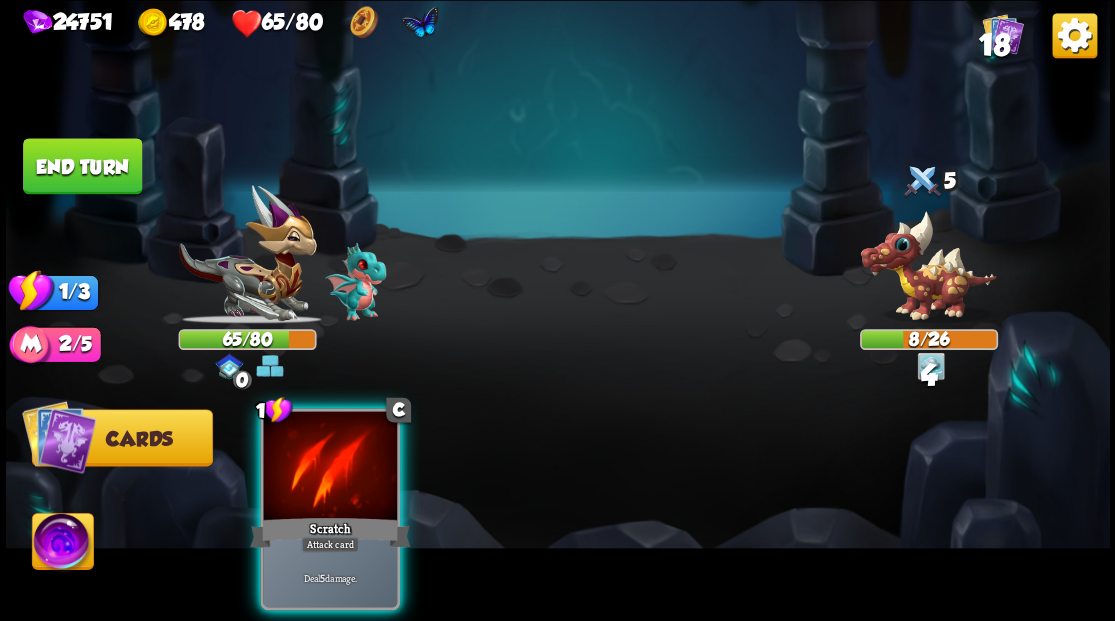 click at bounding box center (330, 467) 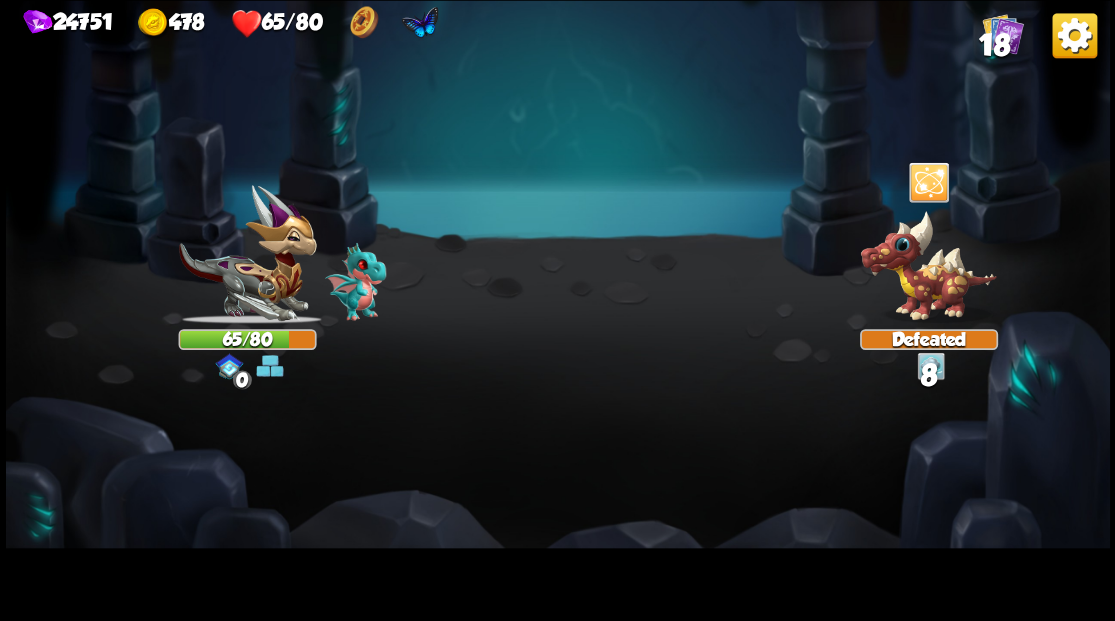 click at bounding box center (558, 310) 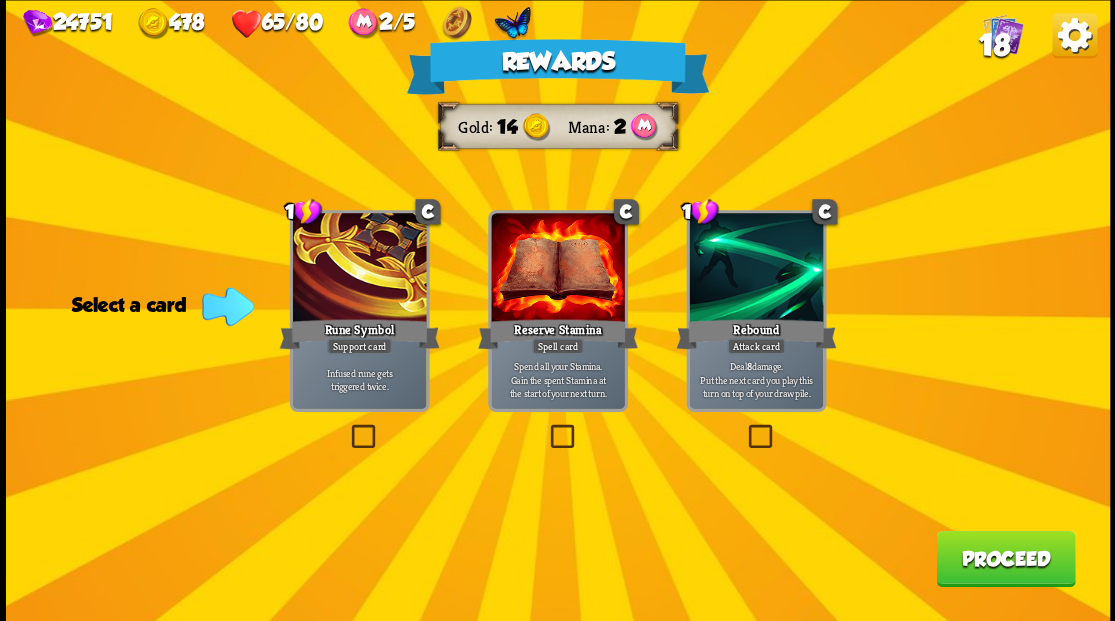 click on "Proceed" at bounding box center (1005, 558) 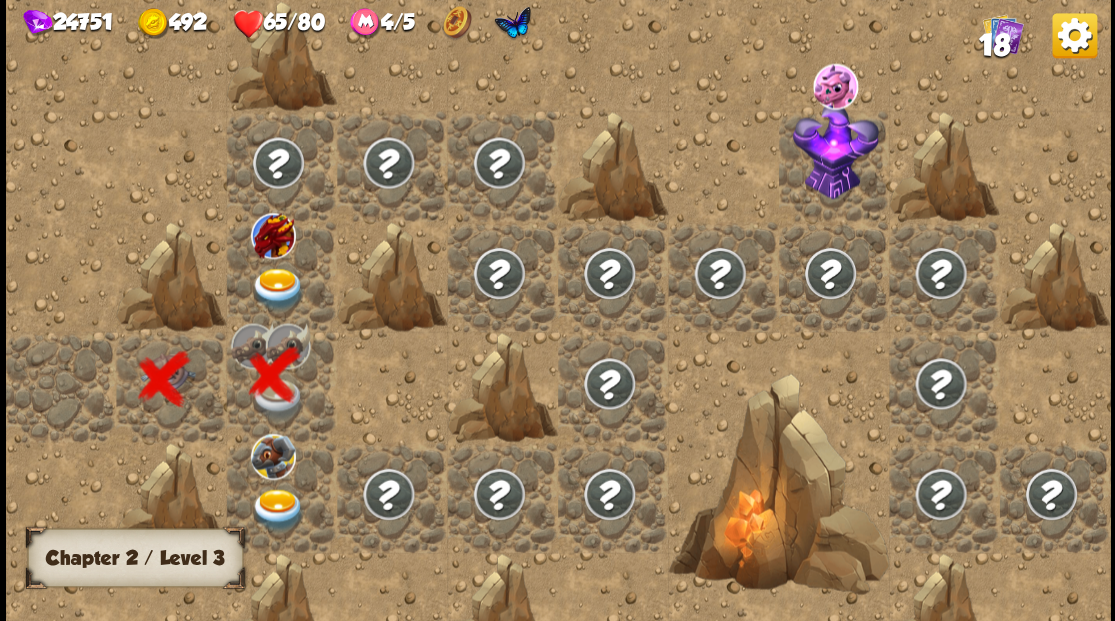 click at bounding box center [277, 288] 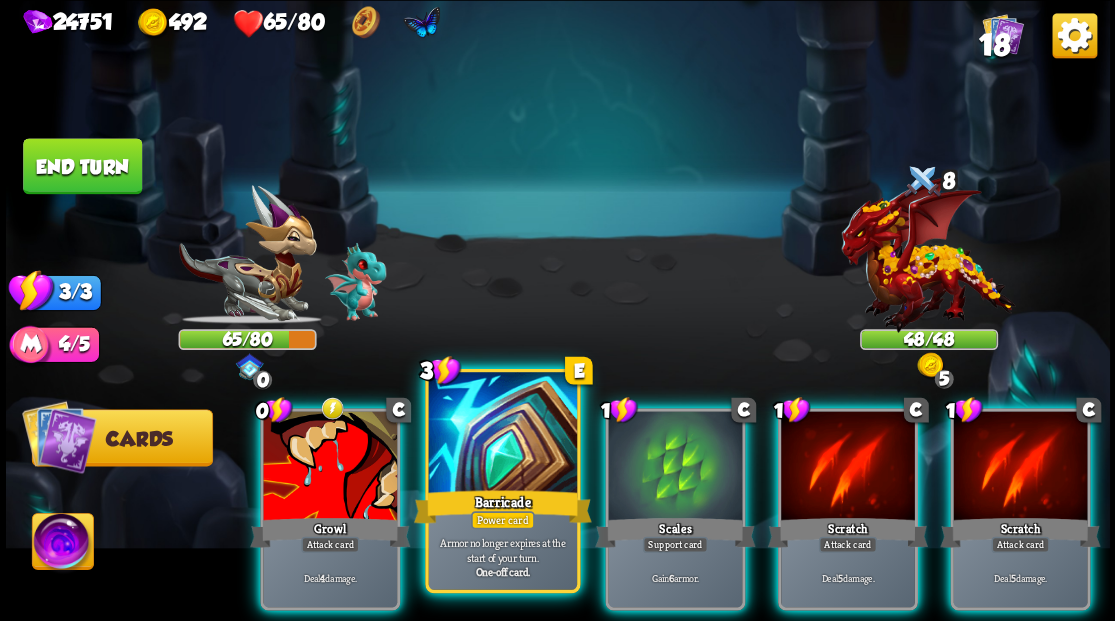 click at bounding box center (502, 434) 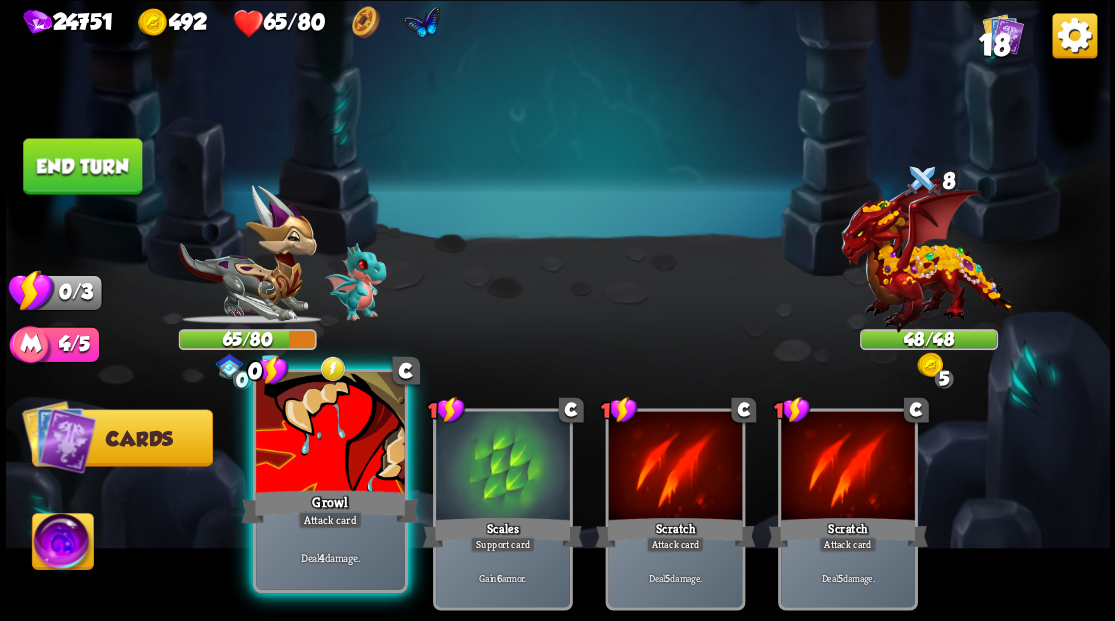 click at bounding box center [330, 434] 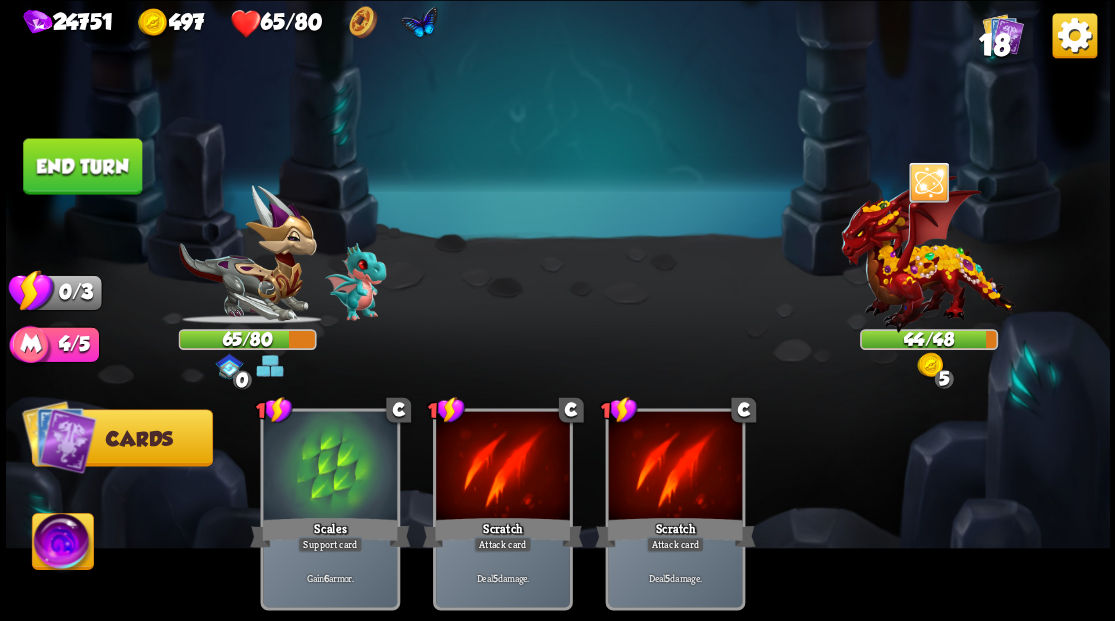 click on "End turn" at bounding box center (82, 166) 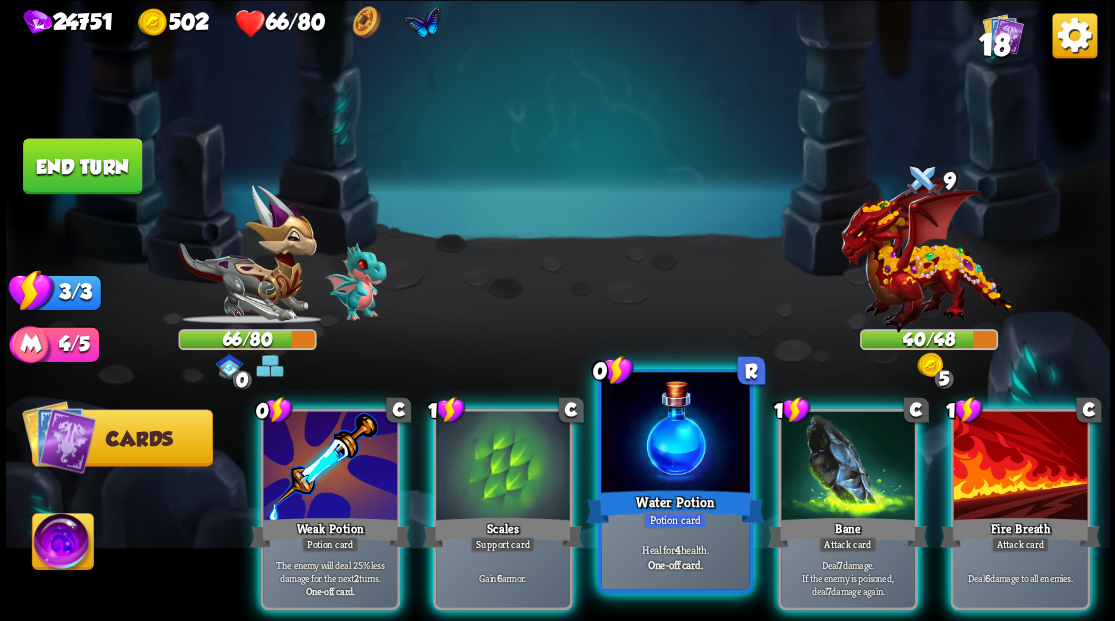 click at bounding box center (675, 434) 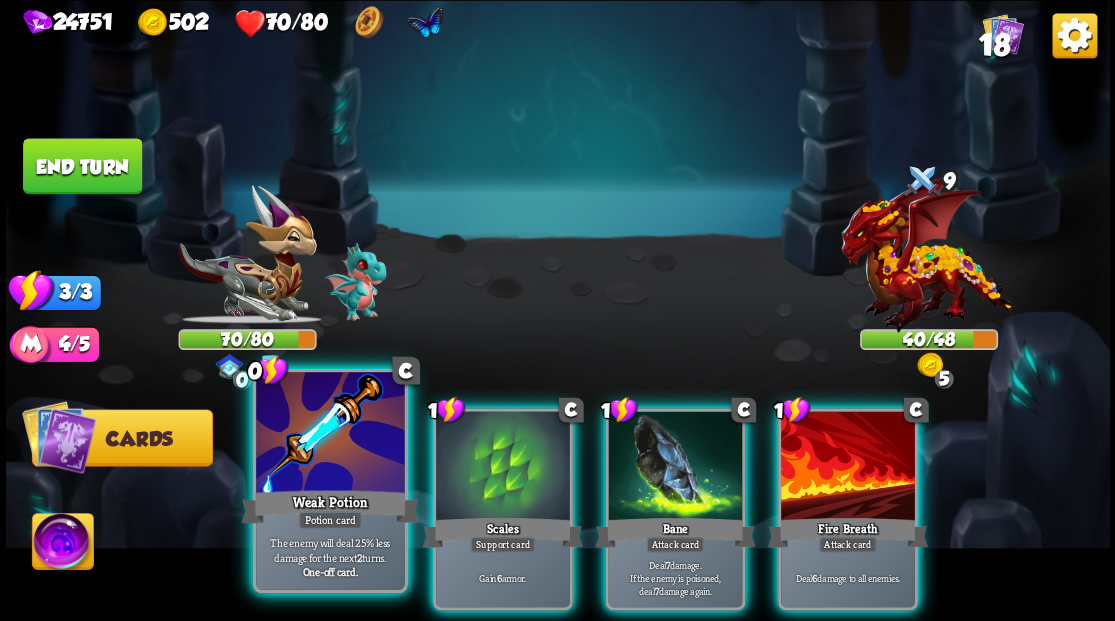 click at bounding box center [330, 434] 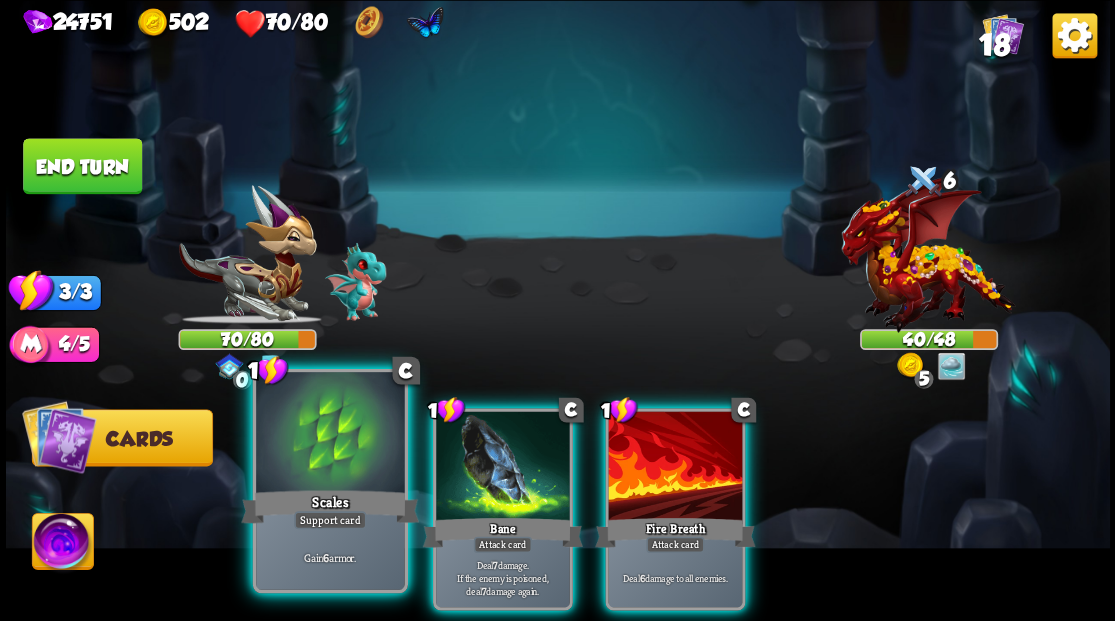 click at bounding box center [330, 434] 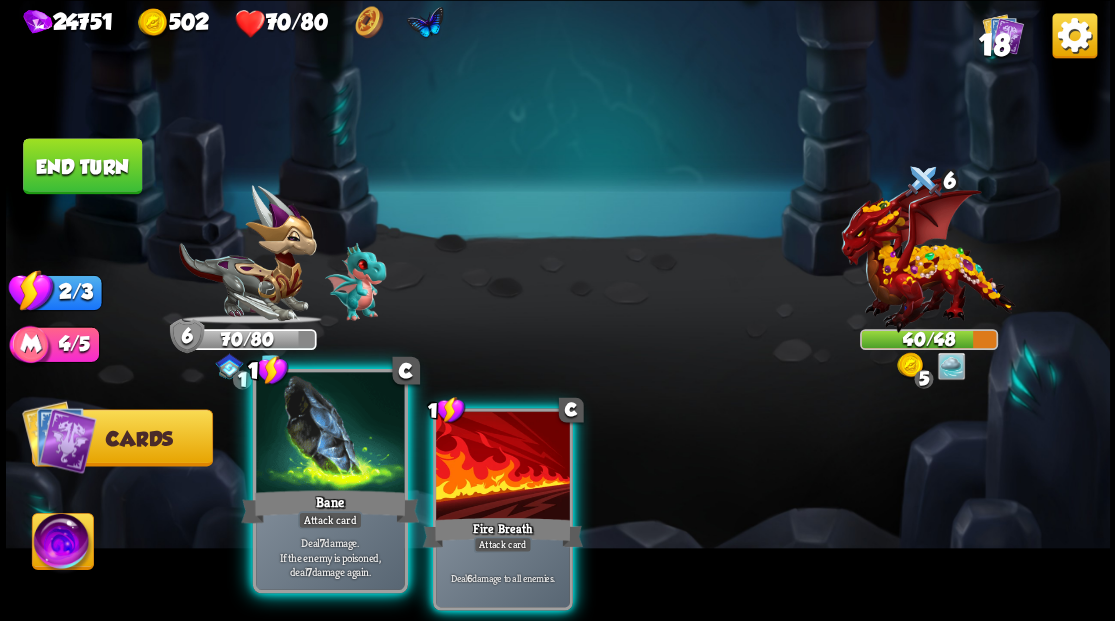 click at bounding box center (330, 434) 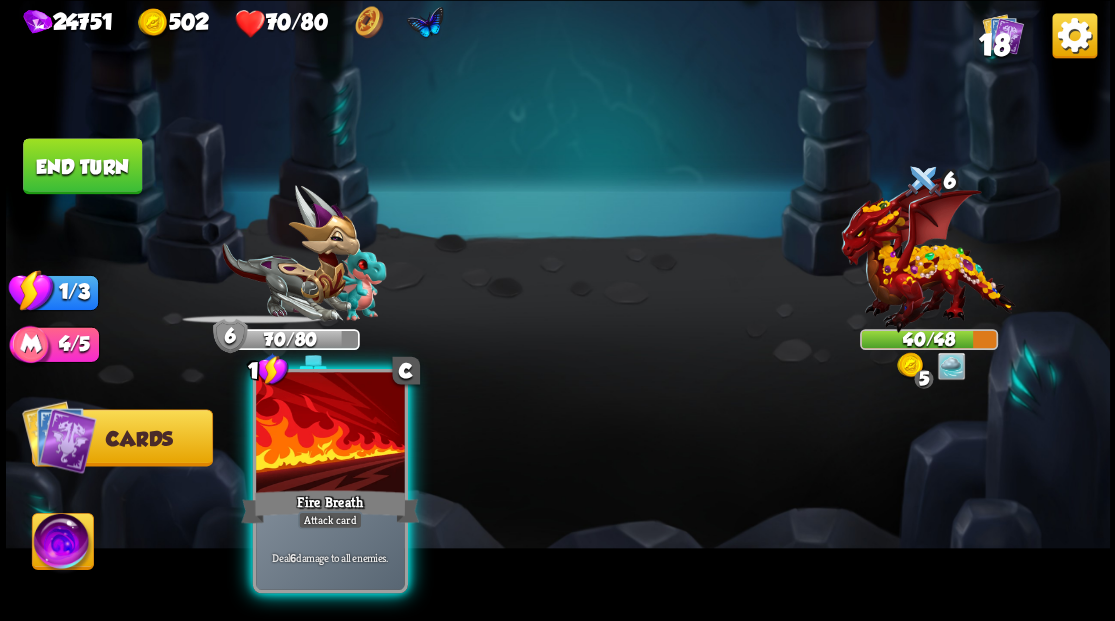 click at bounding box center (330, 434) 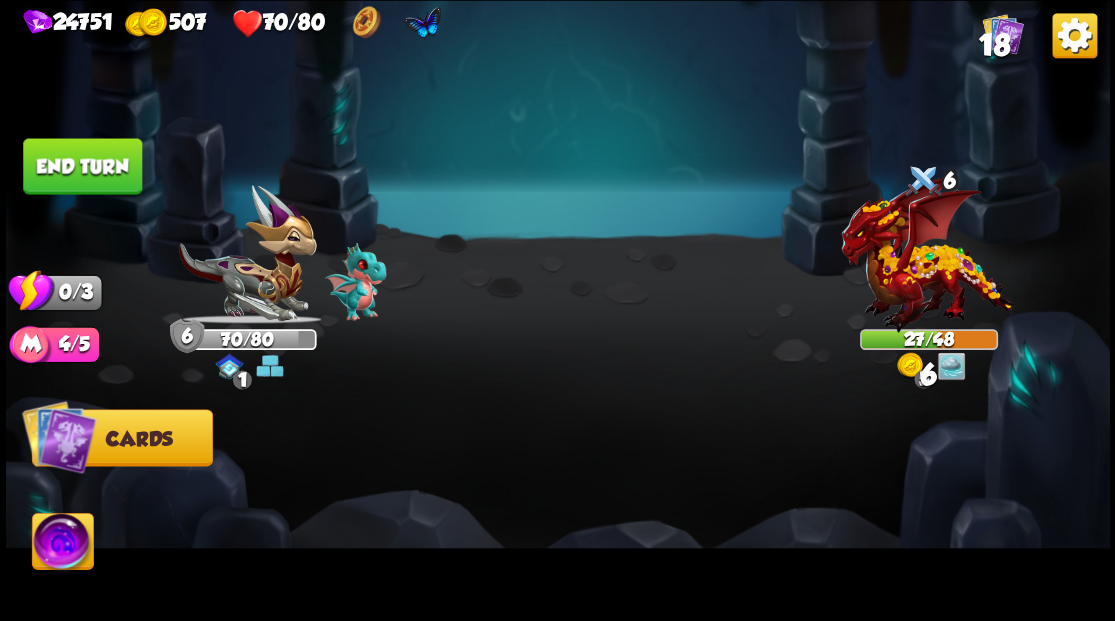 click on "End turn" at bounding box center [82, 166] 